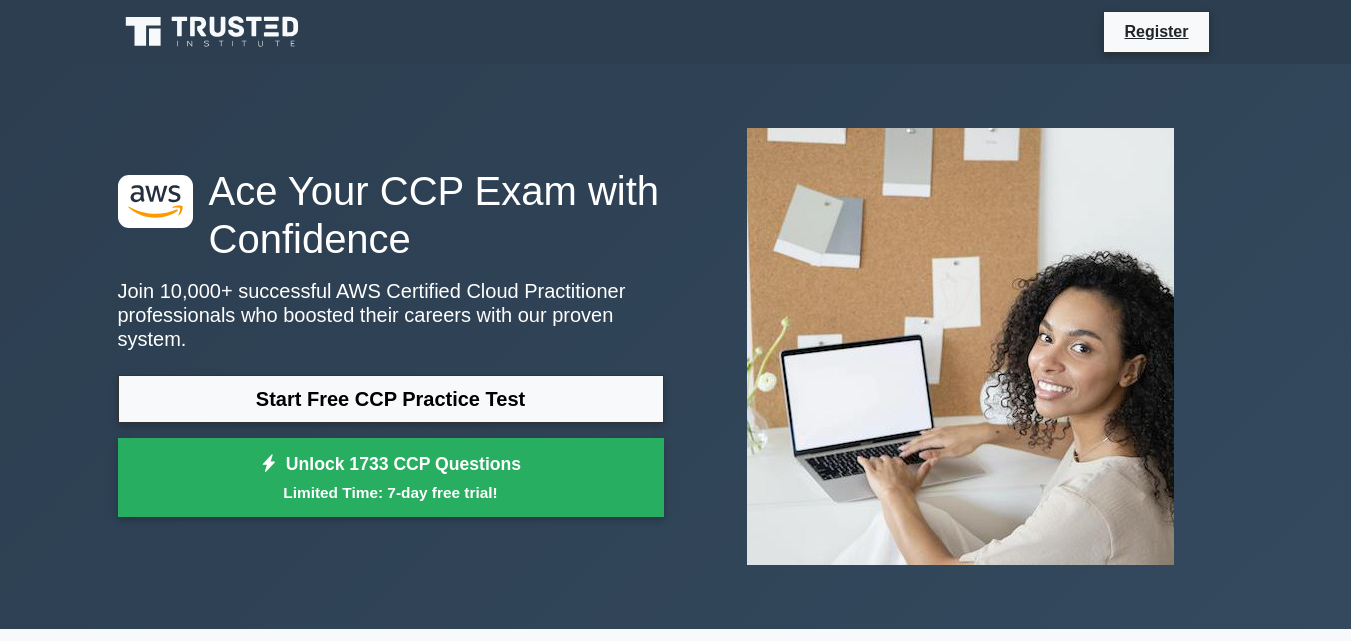 scroll, scrollTop: 0, scrollLeft: 0, axis: both 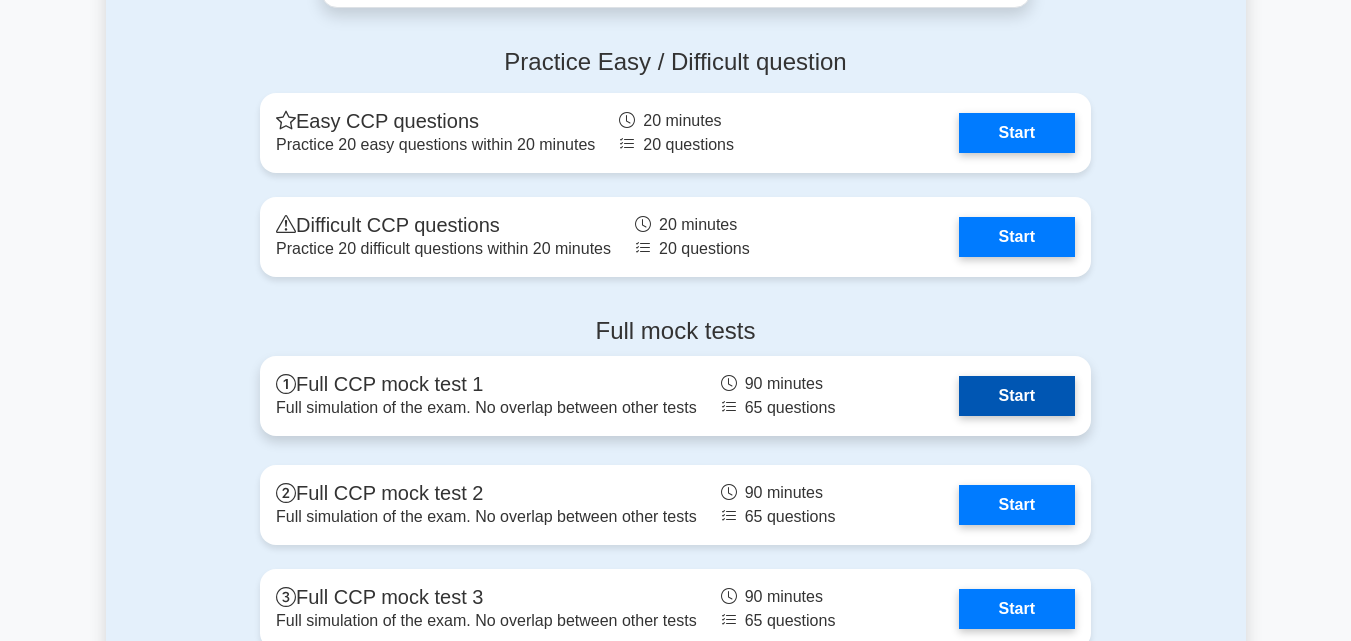 click on "Start" at bounding box center (1017, 396) 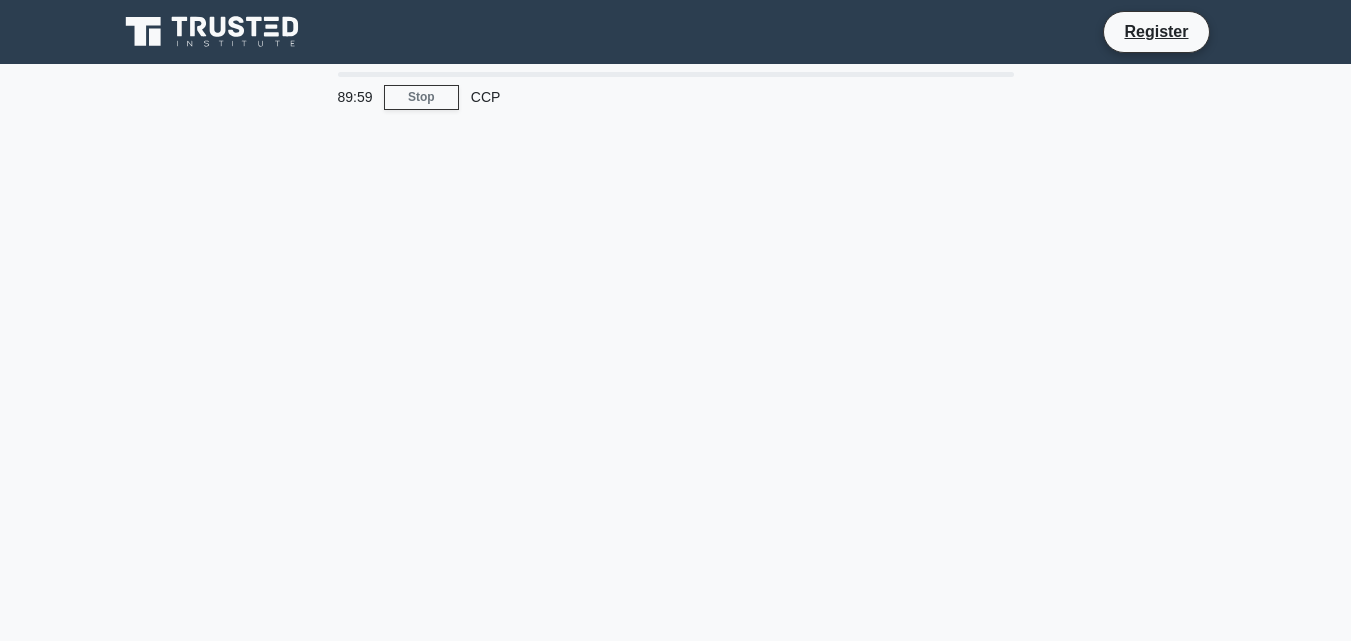 scroll, scrollTop: 0, scrollLeft: 0, axis: both 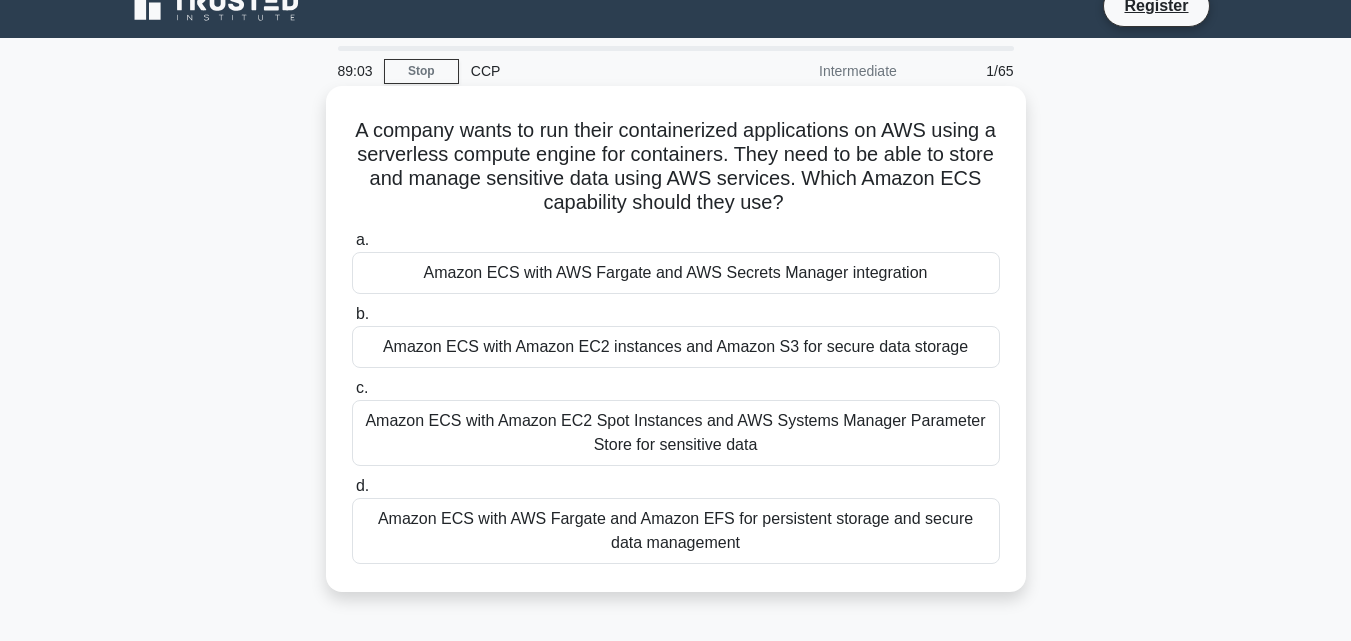 click on "A company wants to run their containerized applications on AWS using a serverless compute engine for containers. They need to be able to store and manage sensitive data using AWS services. Which Amazon ECS capability should they use?
.spinner_0XTQ{transform-origin:center;animation:spinner_y6GP .75s linear infinite}@keyframes spinner_y6GP{100%{transform:rotate(360deg)}}
a.
b. c. d." at bounding box center [676, 339] 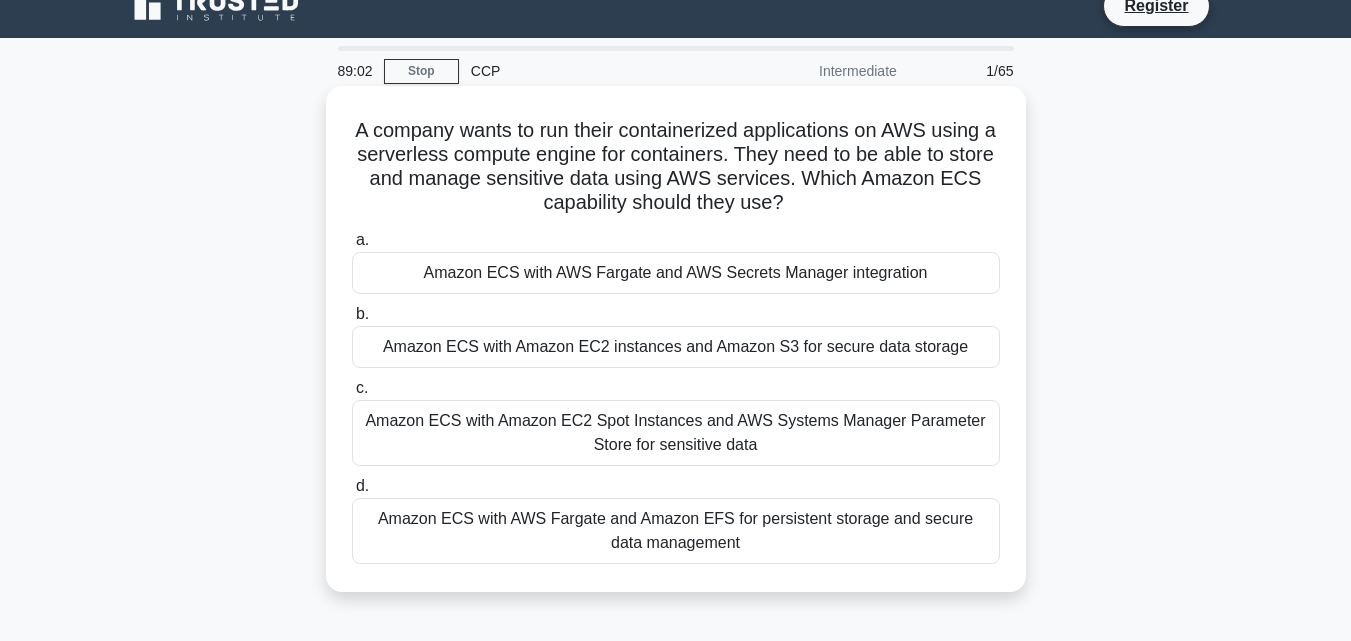 scroll, scrollTop: 47, scrollLeft: 0, axis: vertical 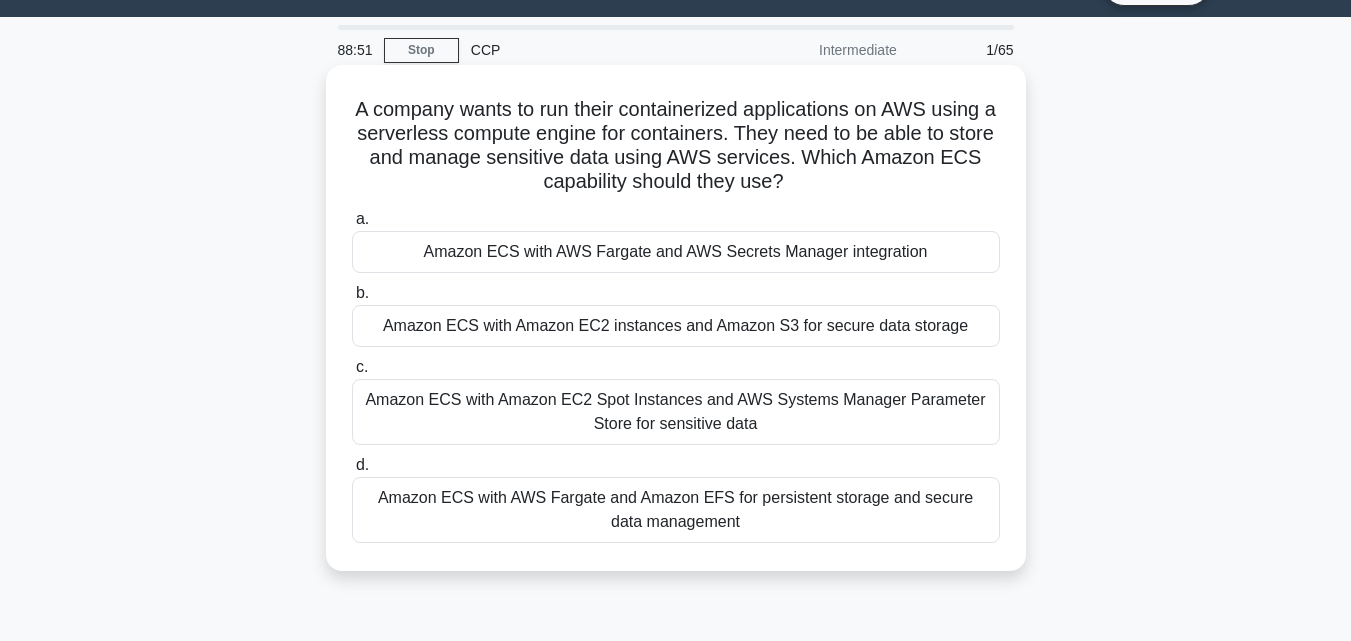 click on "Amazon ECS with AWS Fargate and Amazon EFS for persistent storage and secure data management" at bounding box center [676, 510] 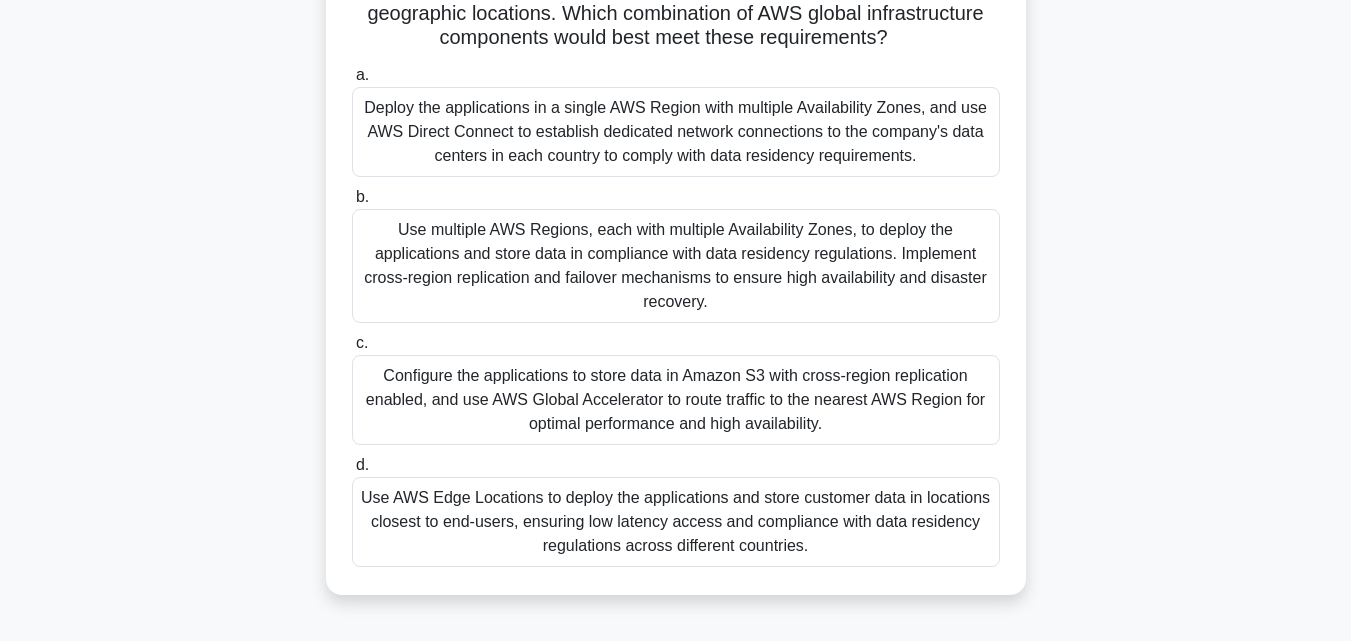 scroll, scrollTop: 272, scrollLeft: 0, axis: vertical 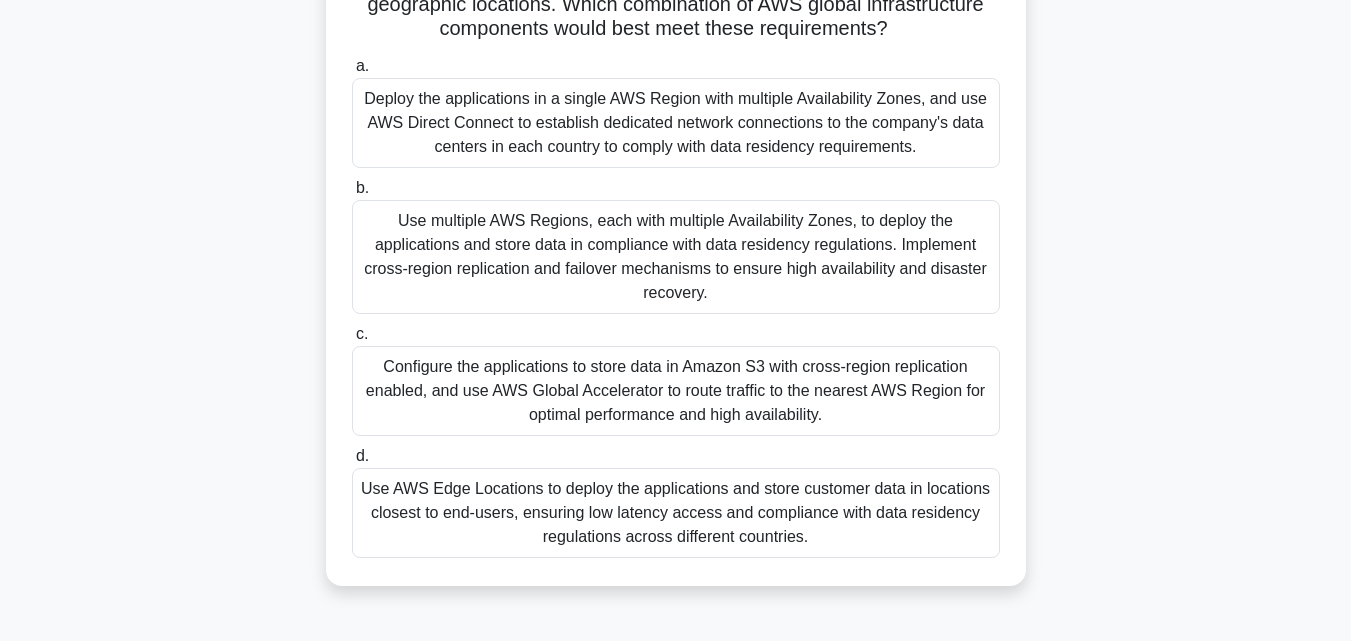 click on "Configure the applications to store data in Amazon S3 with cross-region replication enabled, and use AWS Global Accelerator to route traffic to the nearest AWS Region for optimal performance and high availability." at bounding box center (676, 391) 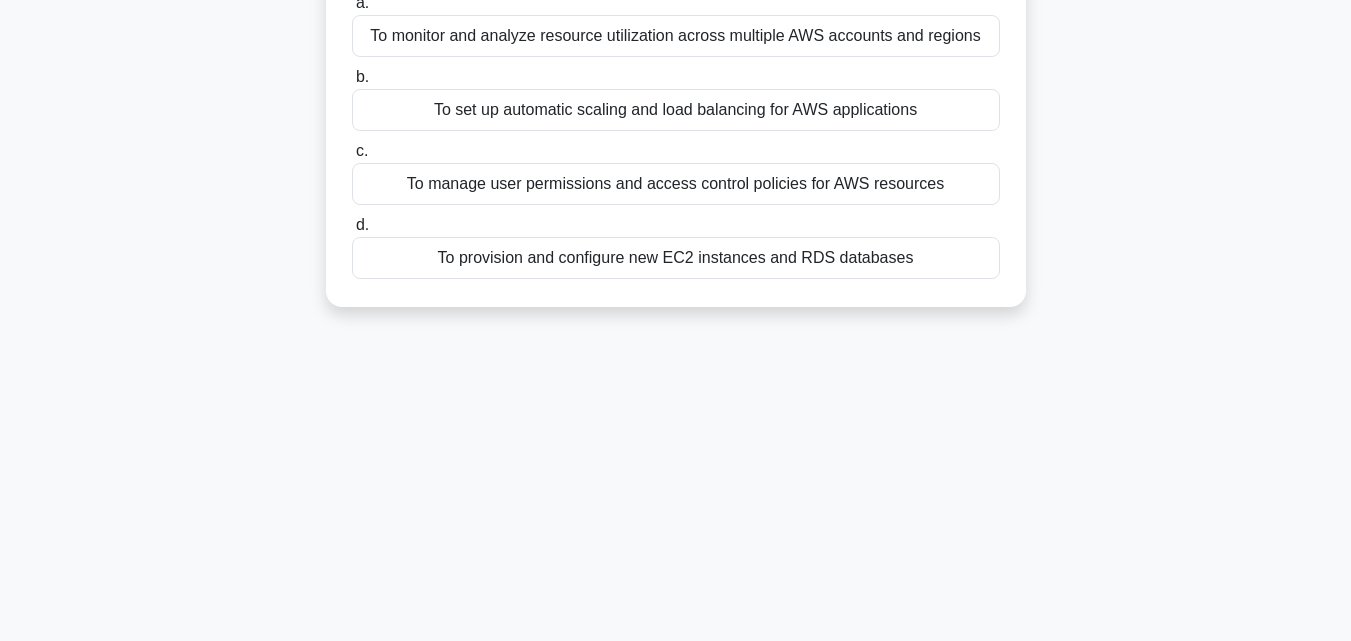scroll, scrollTop: 0, scrollLeft: 0, axis: both 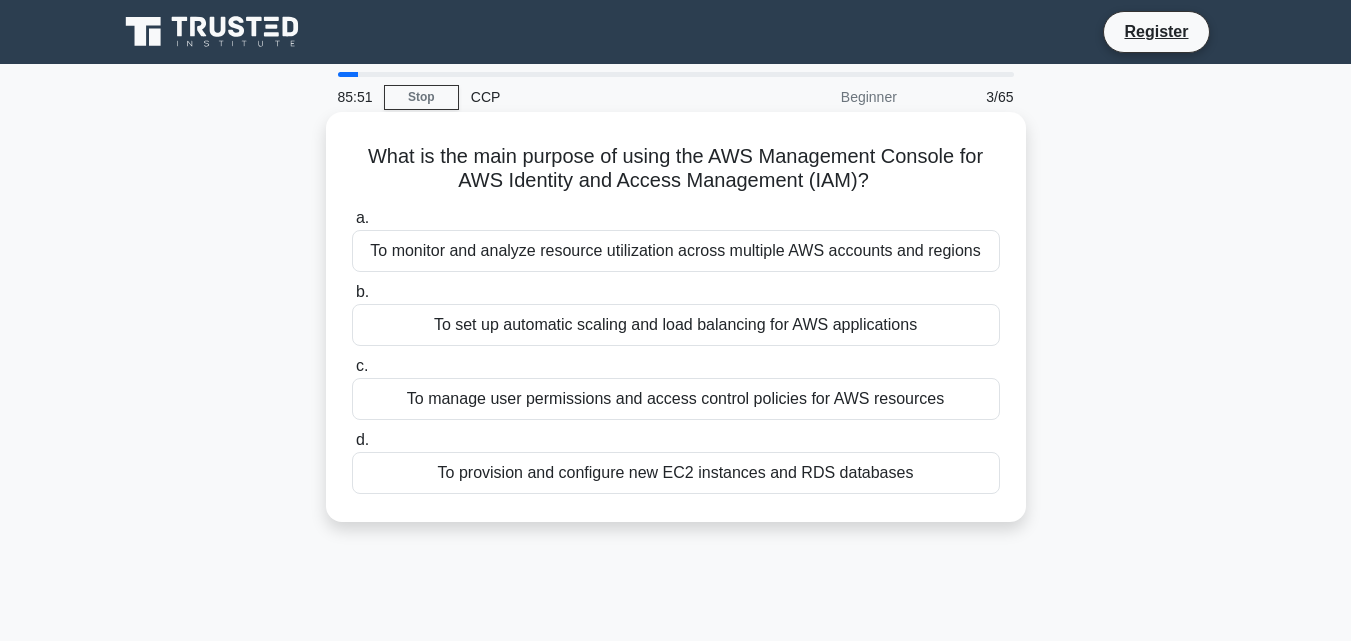 click on "To manage user permissions and access control policies for AWS resources" at bounding box center (676, 399) 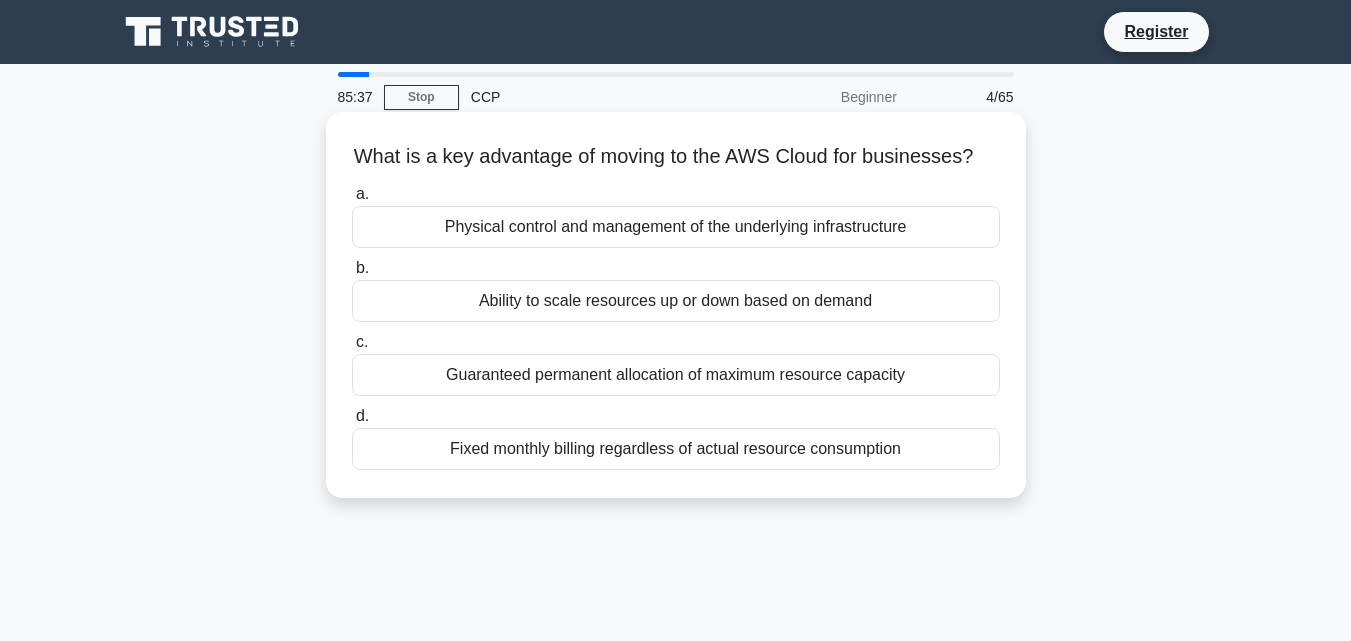 click on "Ability to scale resources up or down based on demand" at bounding box center (676, 301) 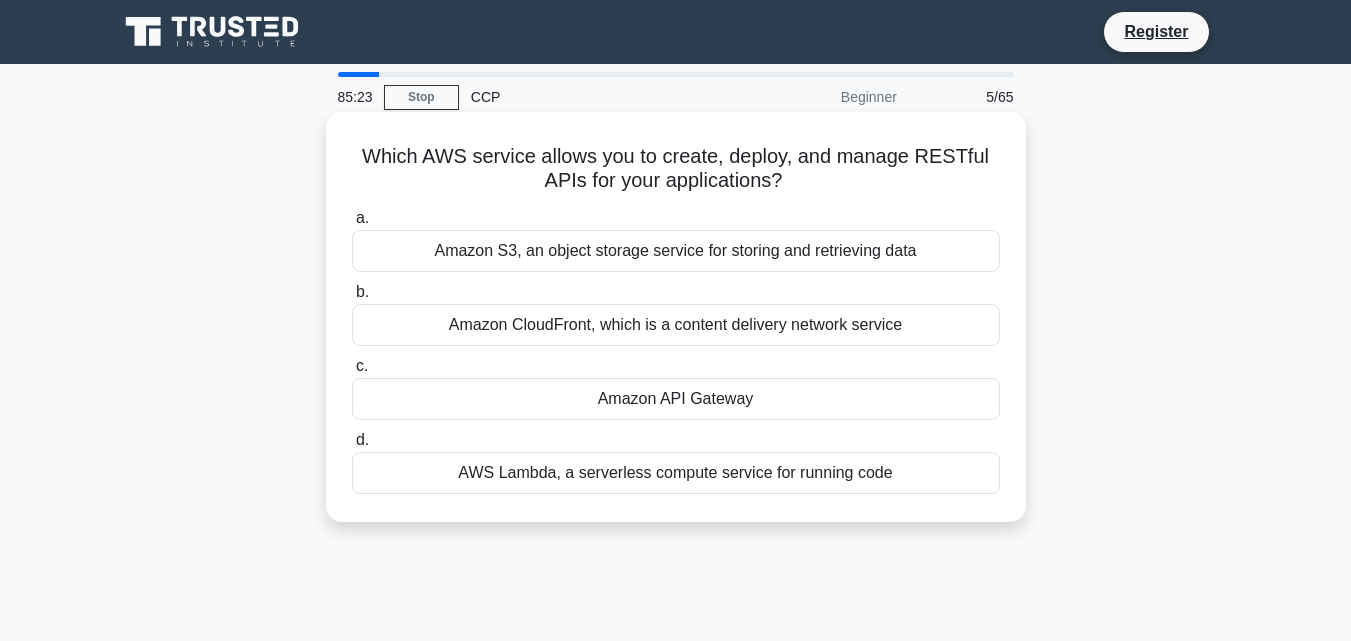 click on "Amazon S3, an object storage service for storing and retrieving data" at bounding box center [676, 251] 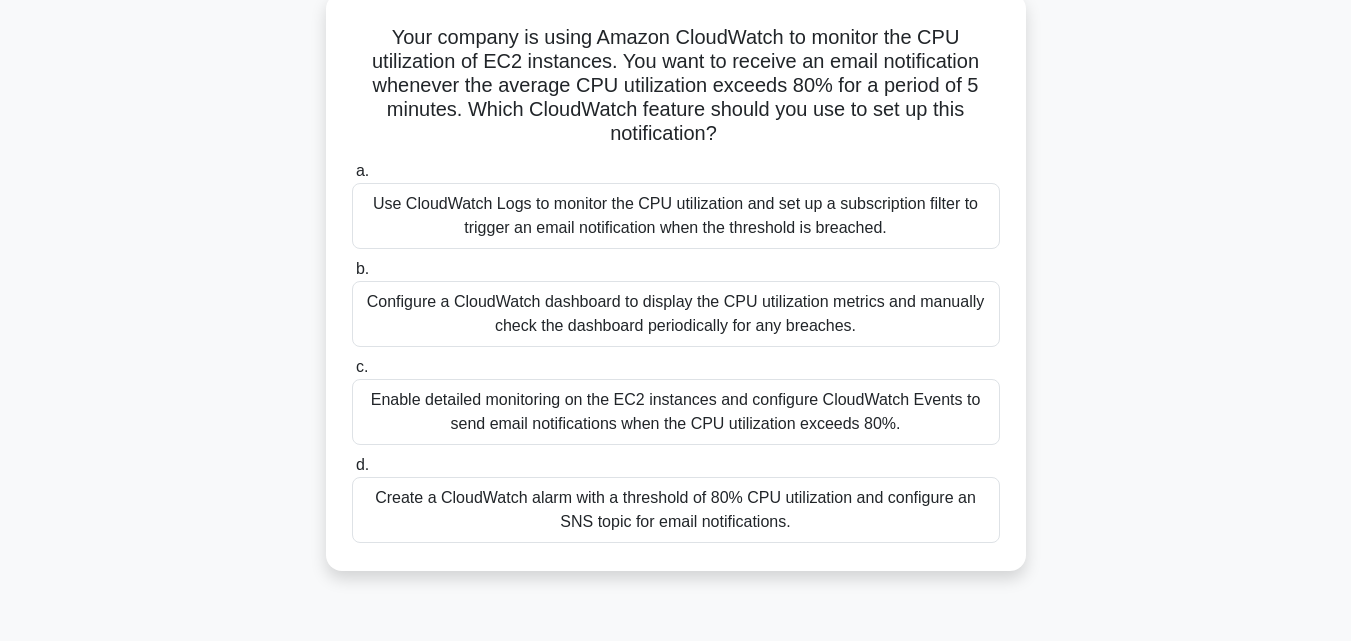 scroll, scrollTop: 127, scrollLeft: 0, axis: vertical 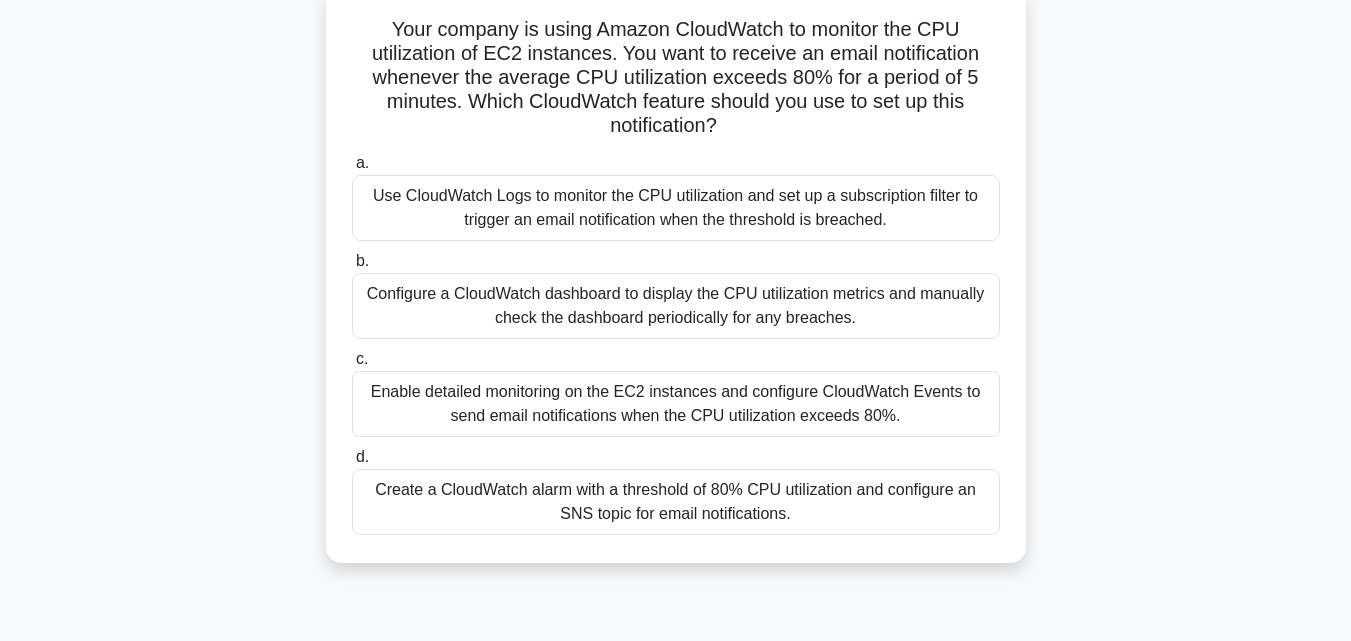 click on "Use CloudWatch Logs to monitor the CPU utilization and set up a subscription filter to trigger an email notification when the threshold is breached." at bounding box center (676, 208) 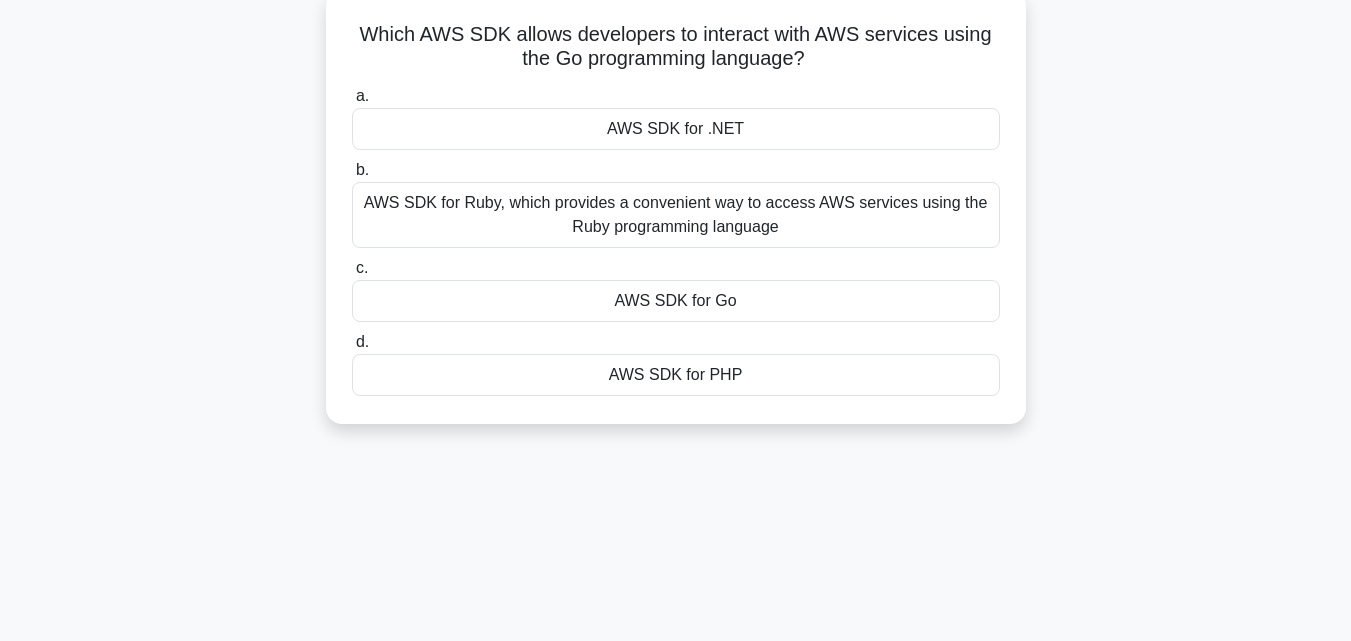 scroll, scrollTop: 0, scrollLeft: 0, axis: both 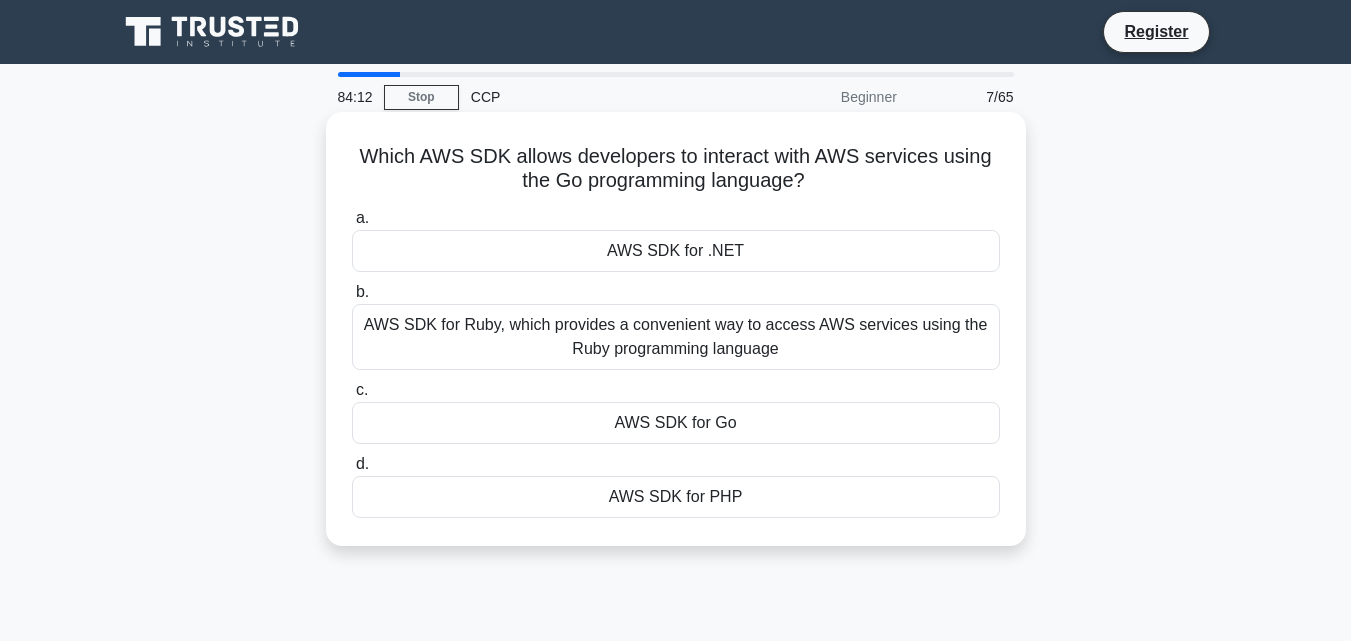 click on "AWS SDK for Go" at bounding box center [676, 423] 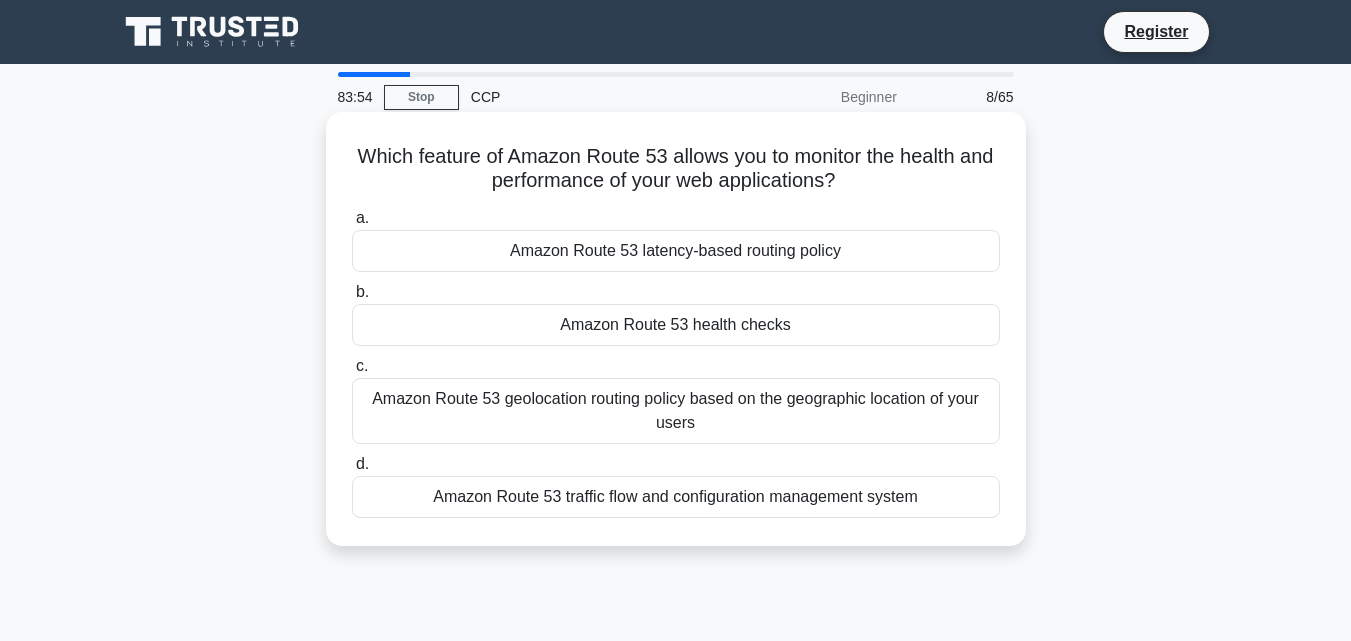 click on "Amazon Route 53 health checks" at bounding box center (676, 325) 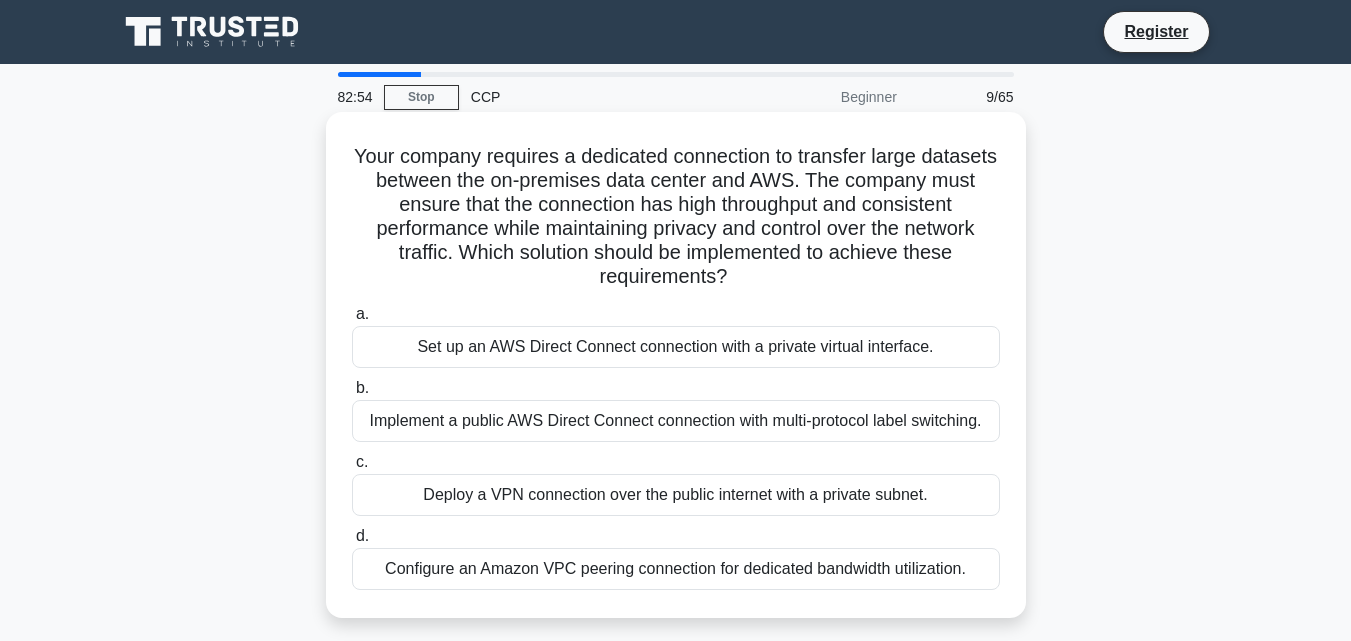 click on "Deploy a VPN connection over the public internet with a private subnet." at bounding box center [676, 495] 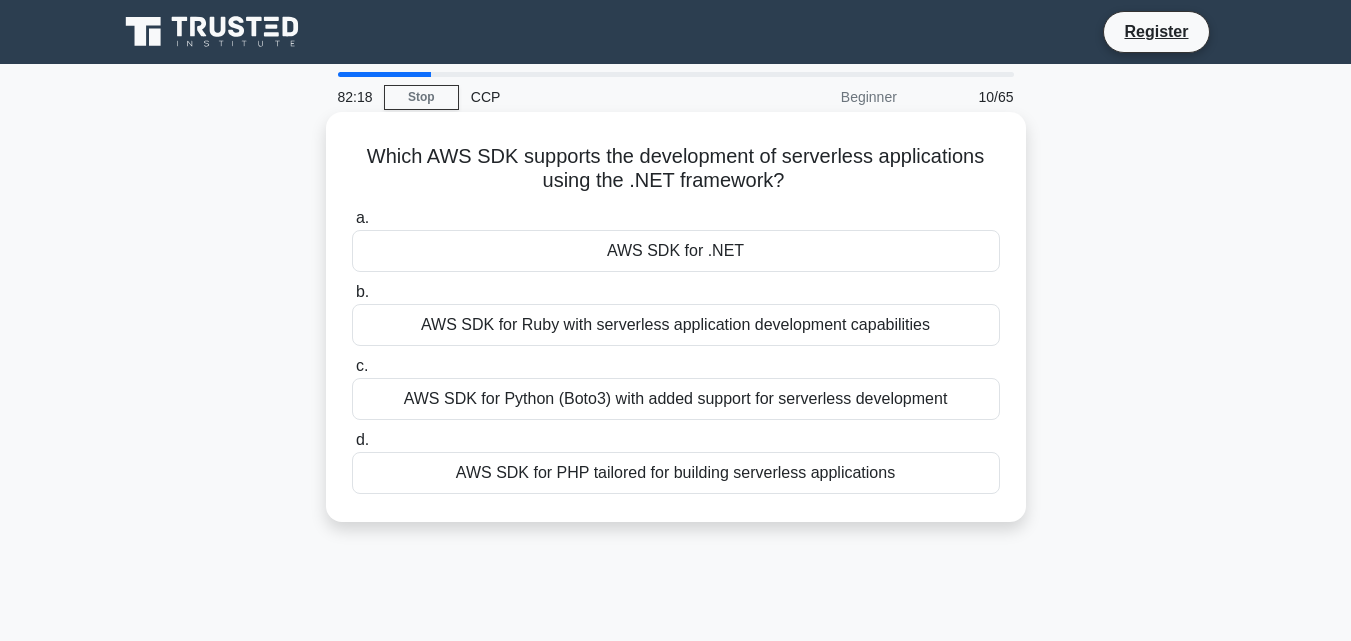 click on "AWS SDK for PHP tailored for building serverless applications" at bounding box center [676, 473] 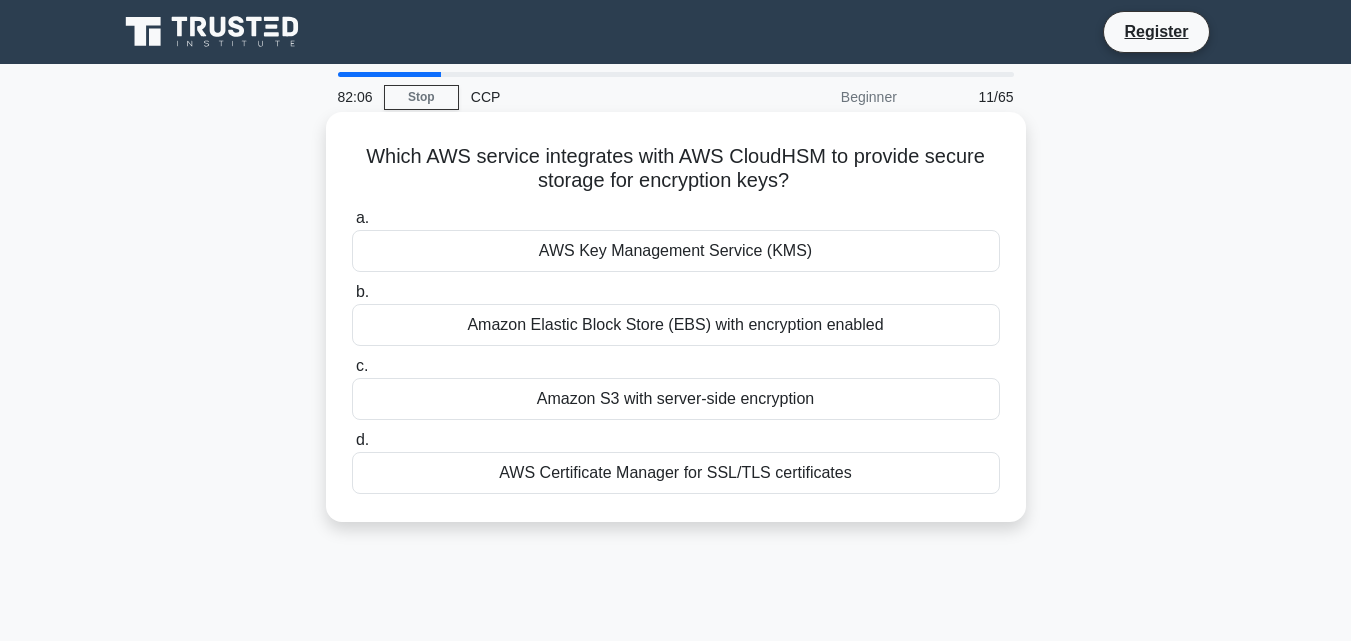 click on "AWS Key Management Service (KMS)" at bounding box center (676, 251) 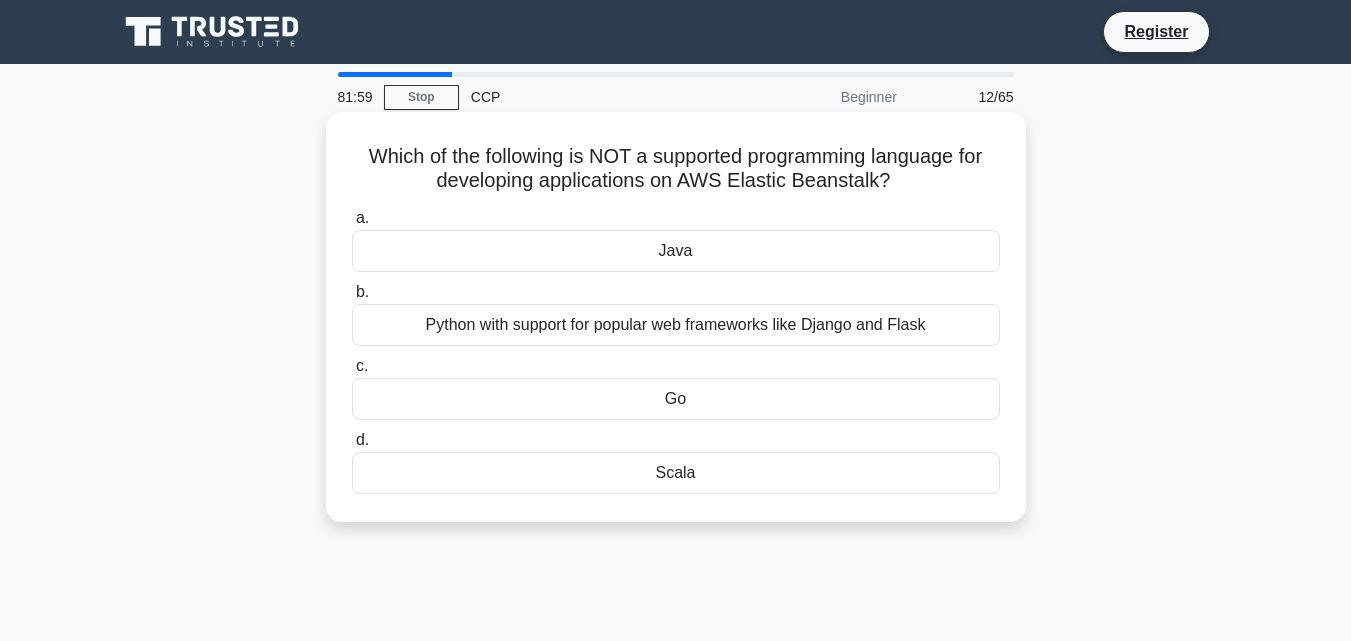 click on "Scala" at bounding box center (676, 473) 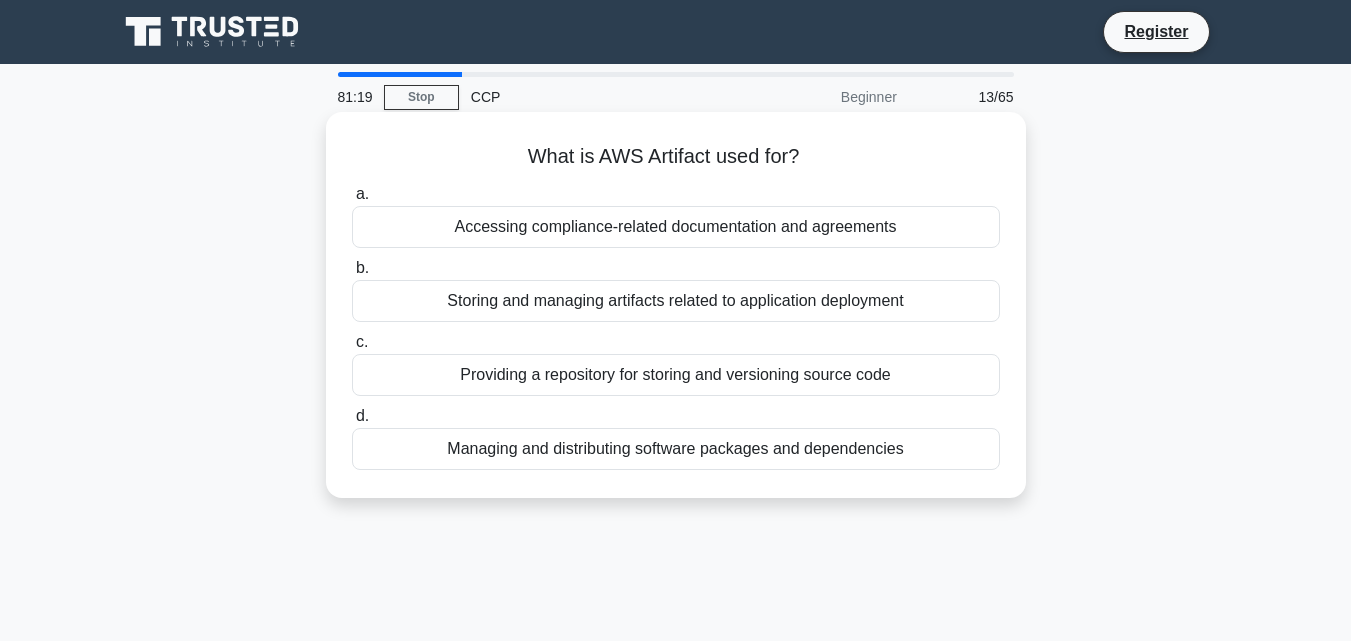 click on "Accessing compliance-related documentation and agreements" at bounding box center (676, 227) 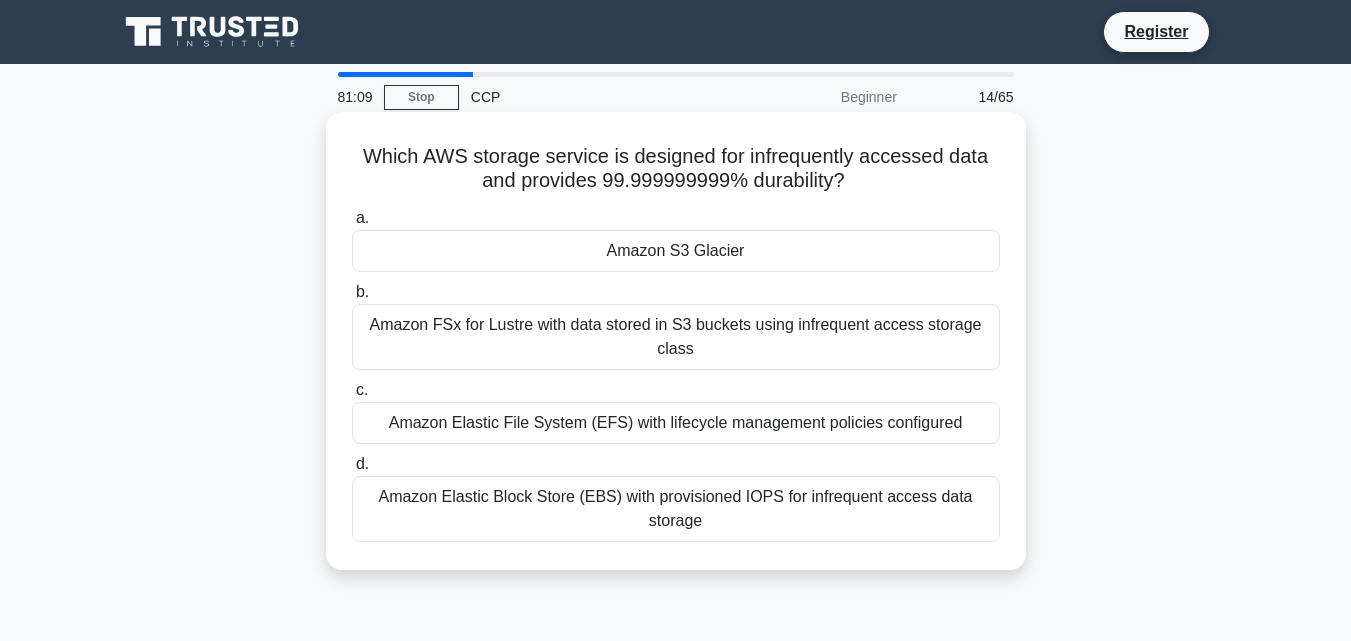 click on "Amazon S3 Glacier" at bounding box center [676, 251] 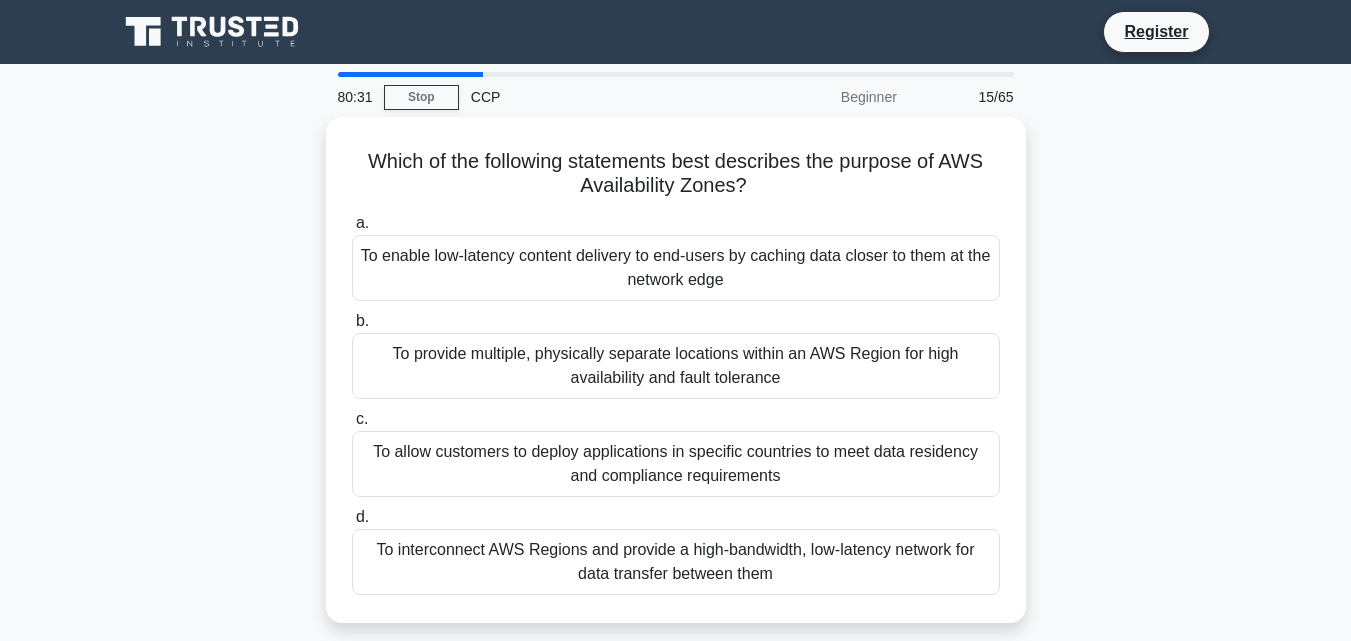 click on "To enable low-latency content delivery to end-users by caching data closer to them at the network edge" at bounding box center [676, 268] 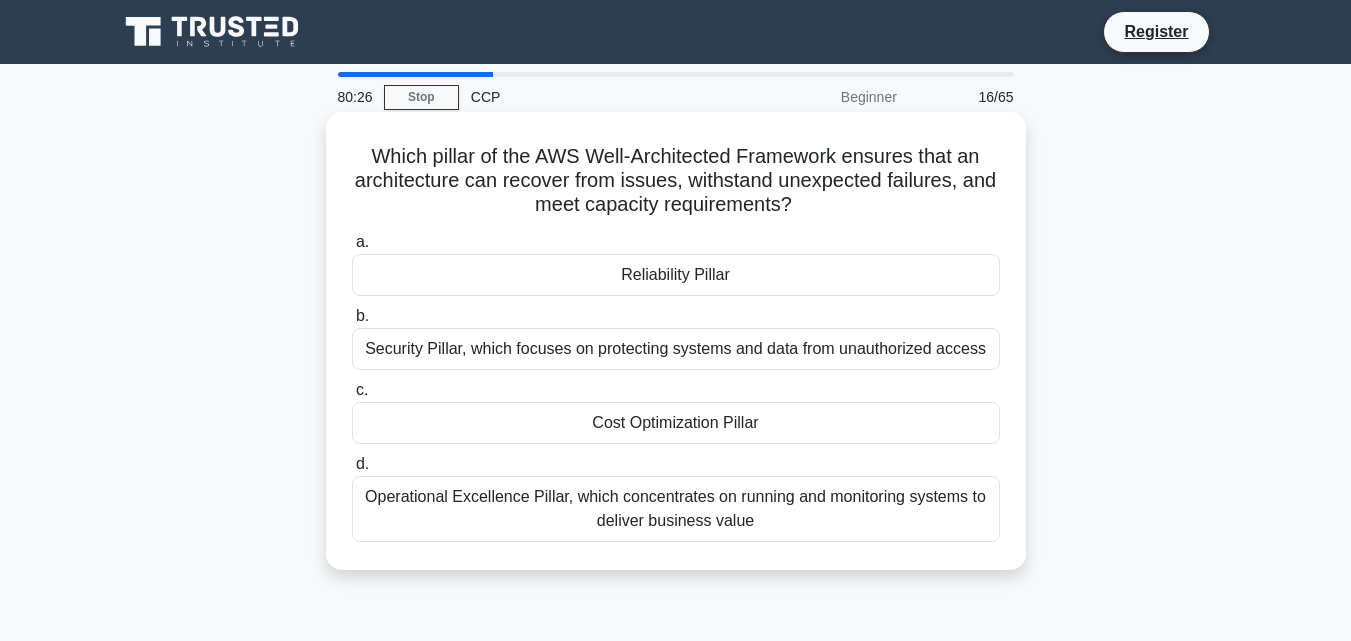 click on "Reliability Pillar" at bounding box center [676, 275] 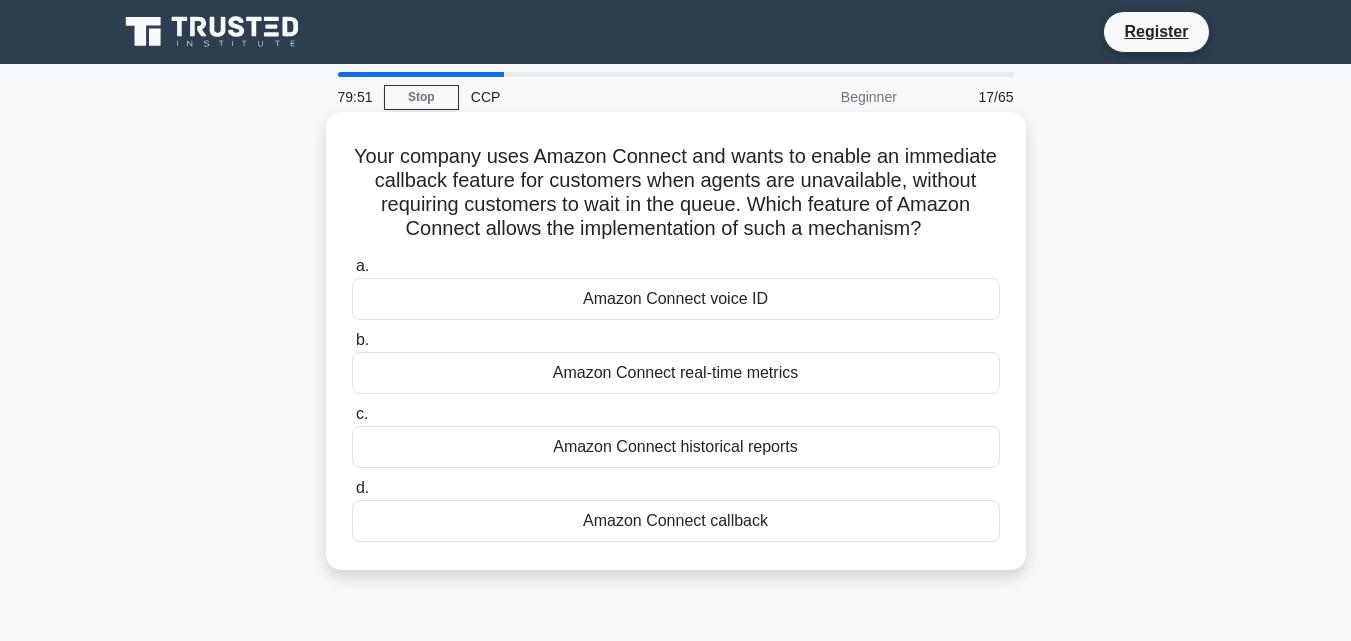 click on "Amazon Connect callback" at bounding box center (676, 521) 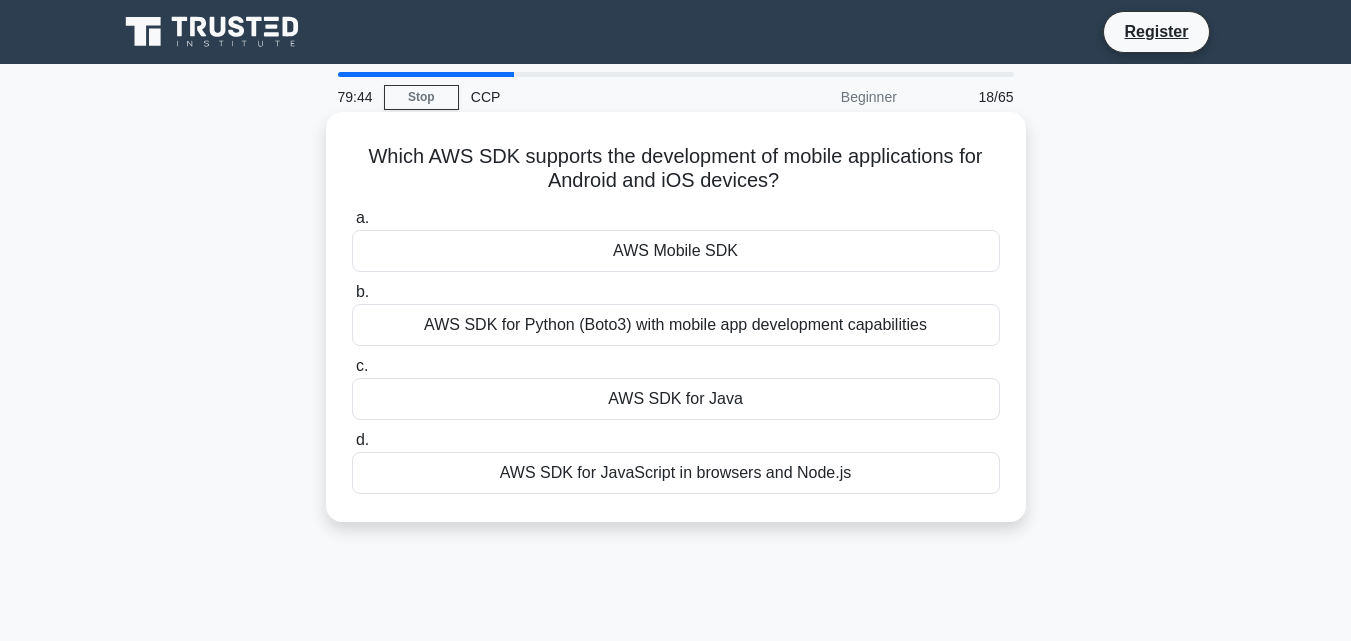 click on "AWS Mobile SDK" at bounding box center (676, 251) 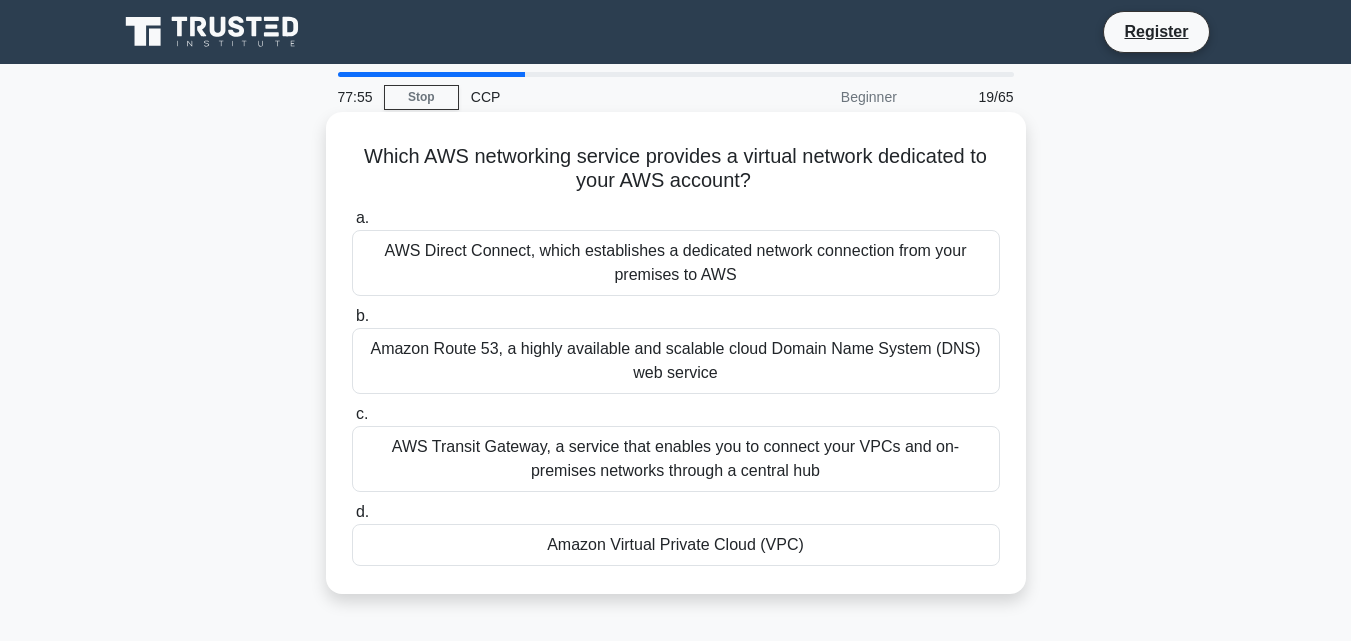 click on "Amazon Virtual Private Cloud (VPC)" at bounding box center [676, 545] 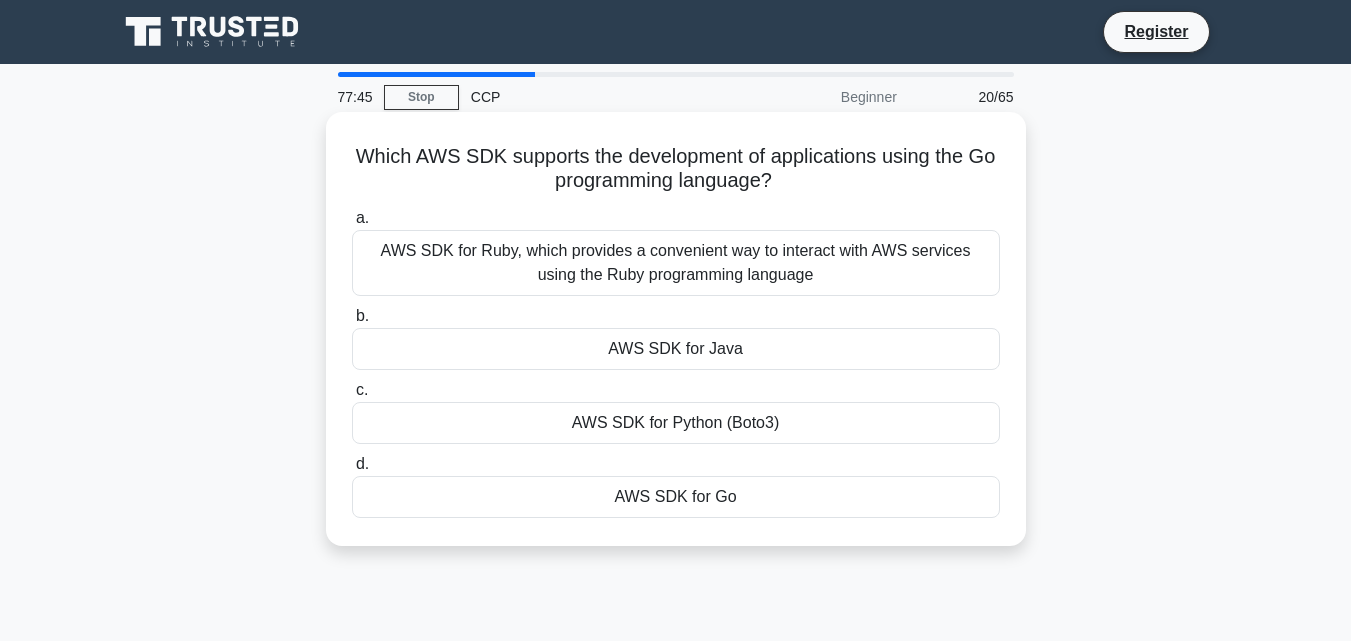 click on "AWS SDK for Go" at bounding box center [676, 497] 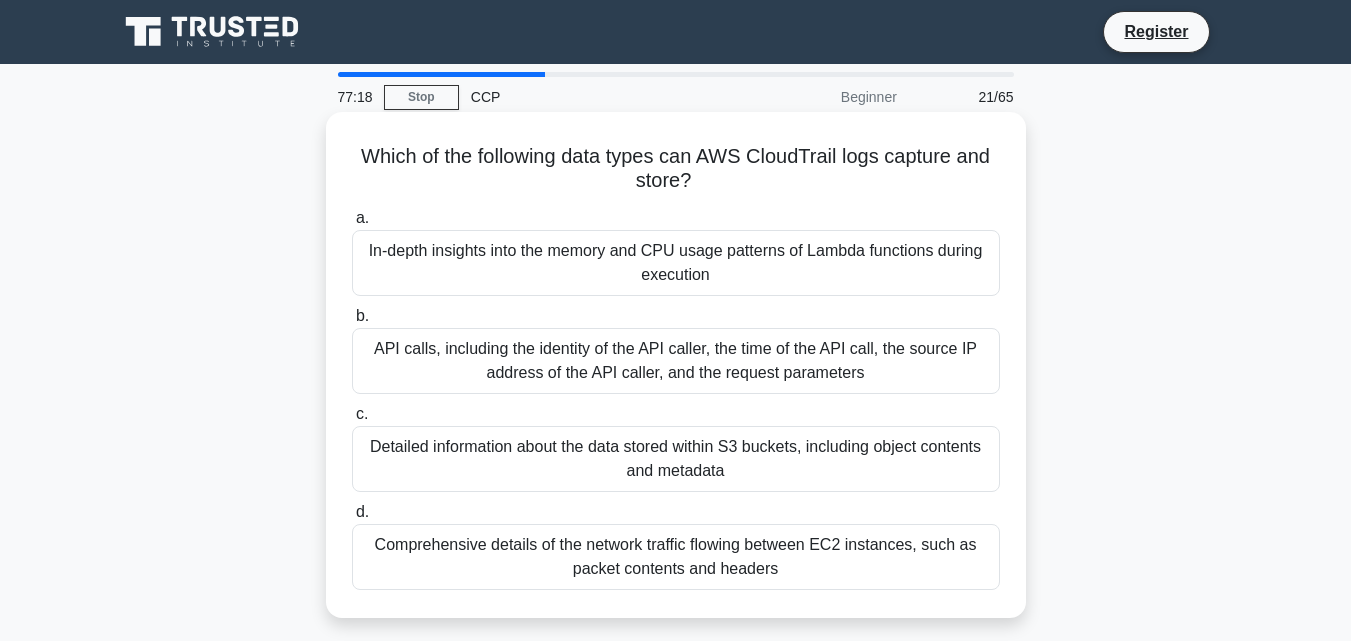 click on "API calls, including the identity of the API caller, the time of the API call, the source IP address of the API caller, and the request parameters" at bounding box center [676, 361] 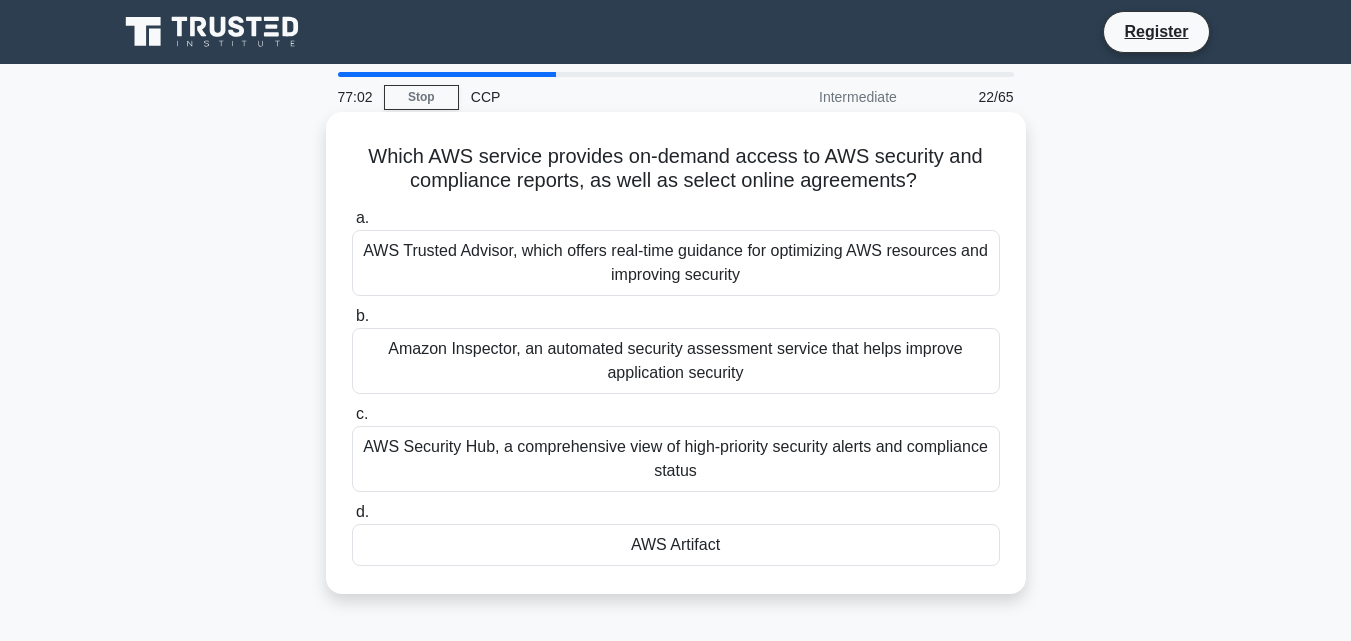click on "AWS Artifact" at bounding box center (676, 545) 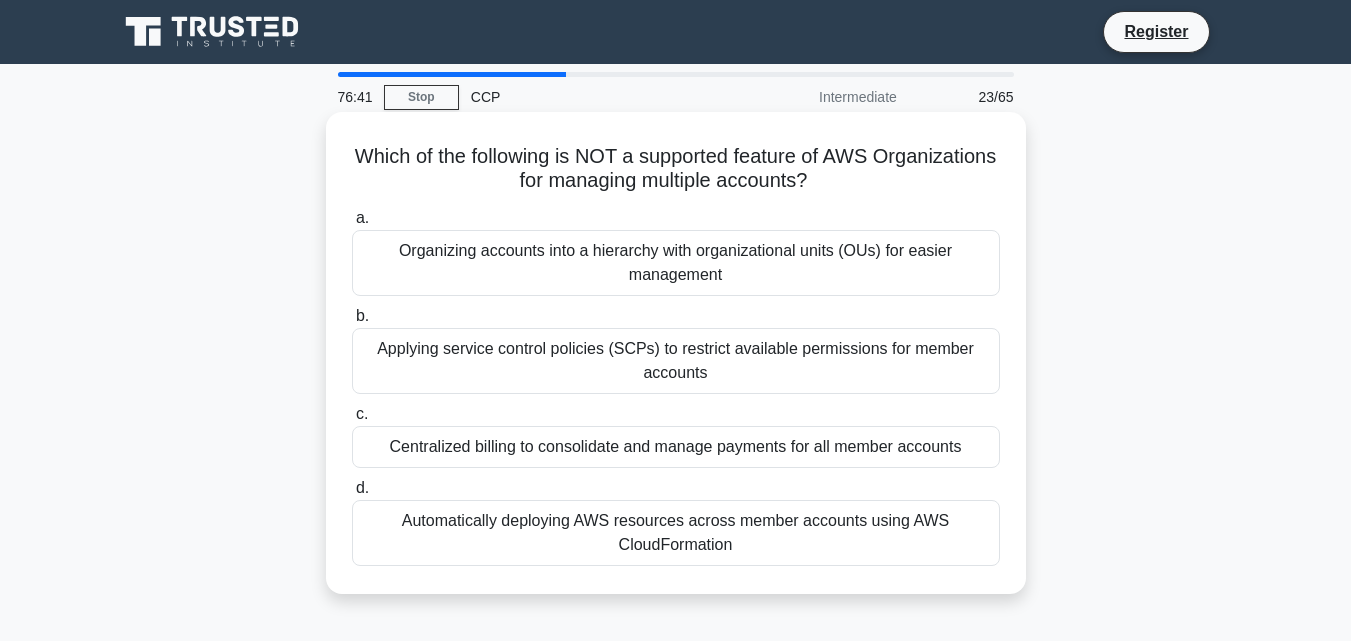 click on "Automatically deploying AWS resources across member accounts using AWS CloudFormation" at bounding box center [676, 533] 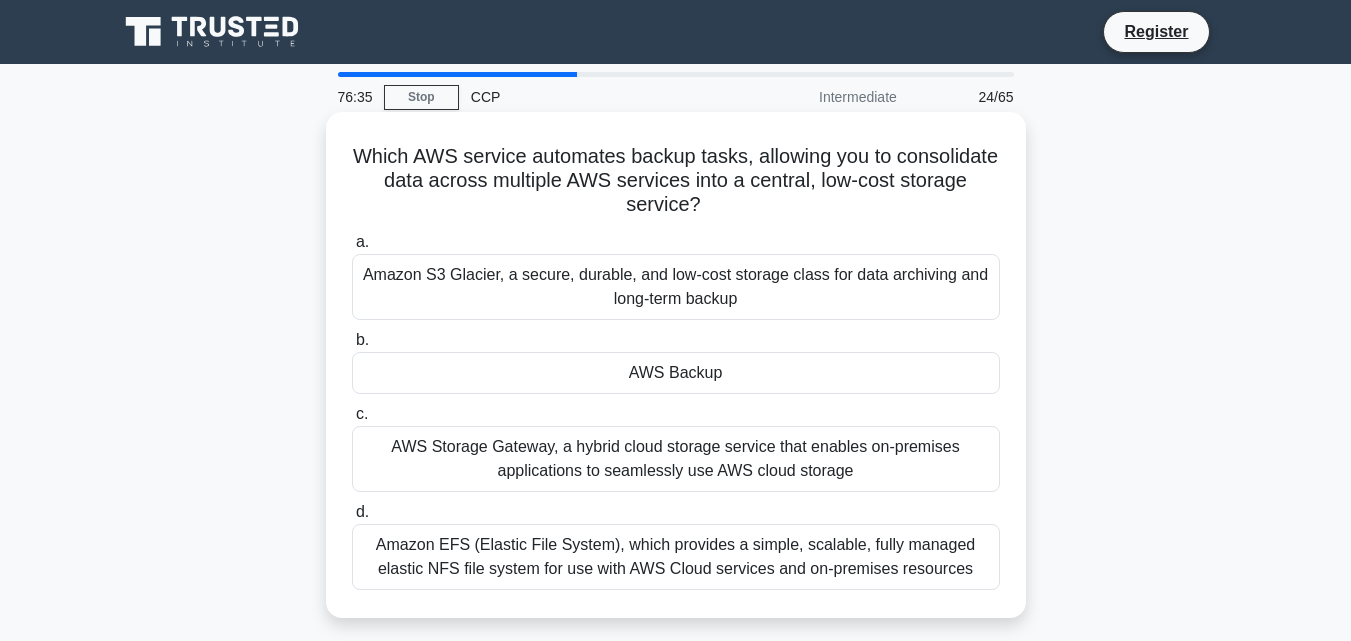 click on "AWS Backup" at bounding box center [676, 373] 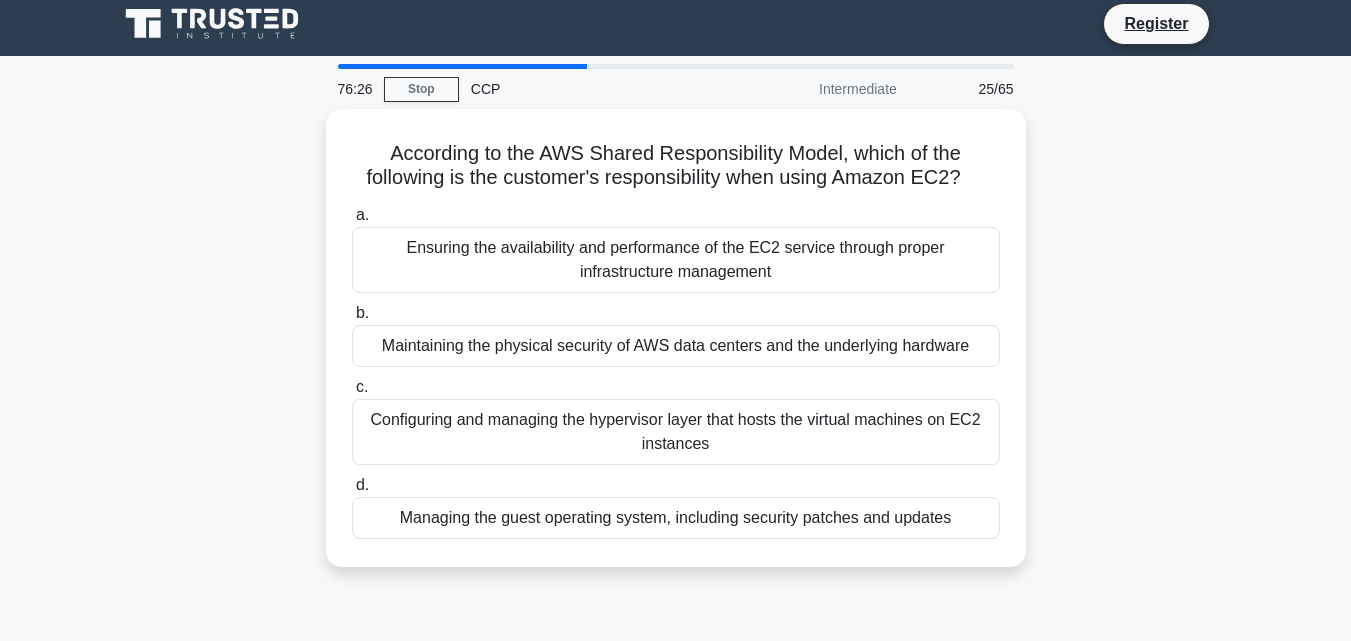 scroll, scrollTop: 0, scrollLeft: 0, axis: both 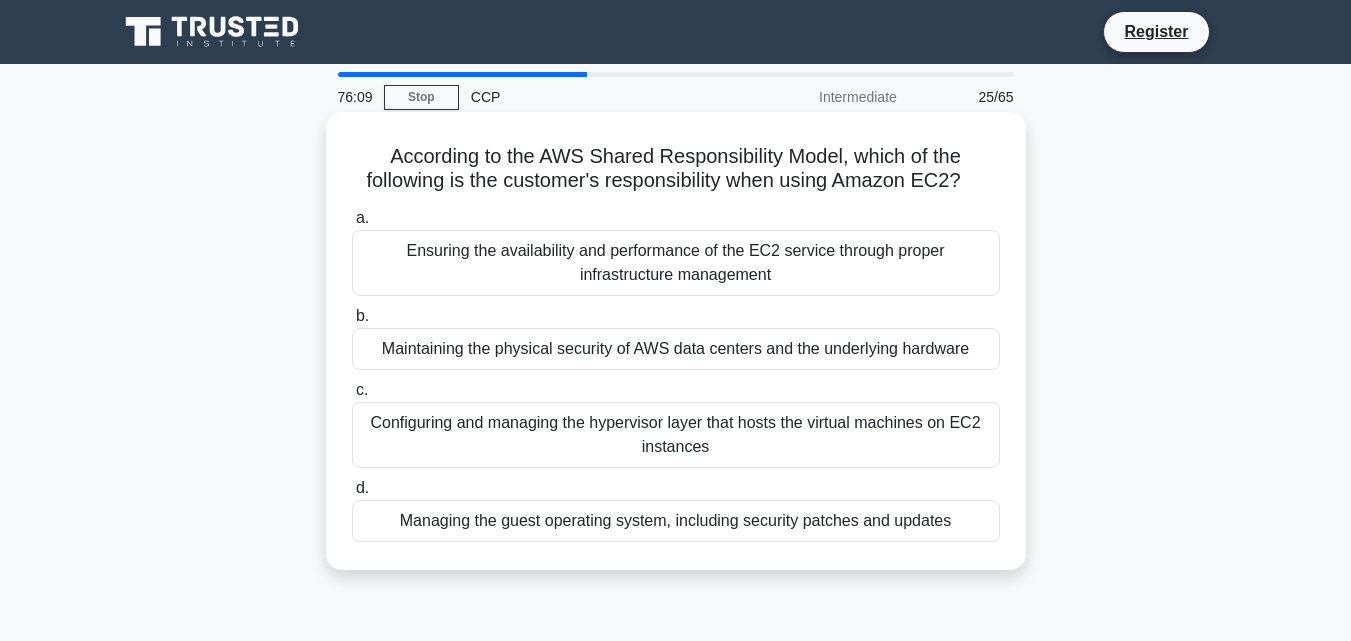click on "Managing the guest operating system, including security patches and updates" at bounding box center [676, 521] 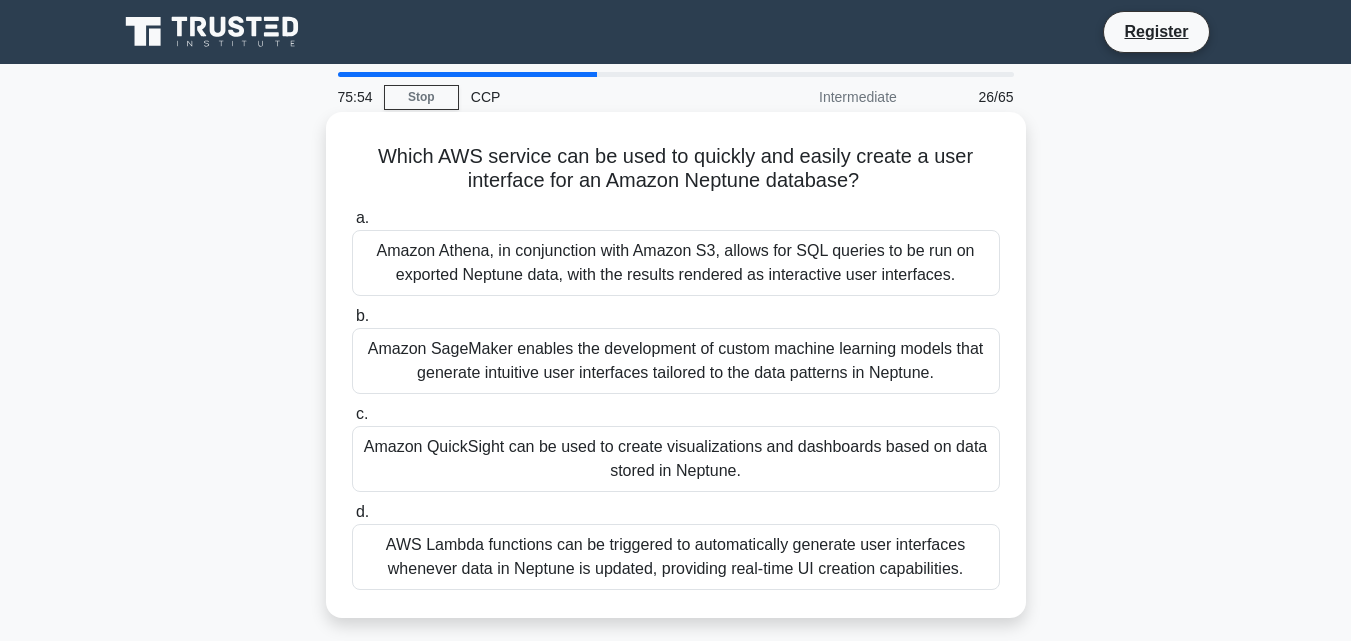 click on "Amazon QuickSight can be used to create visualizations and dashboards based on data stored in Neptune." at bounding box center (676, 459) 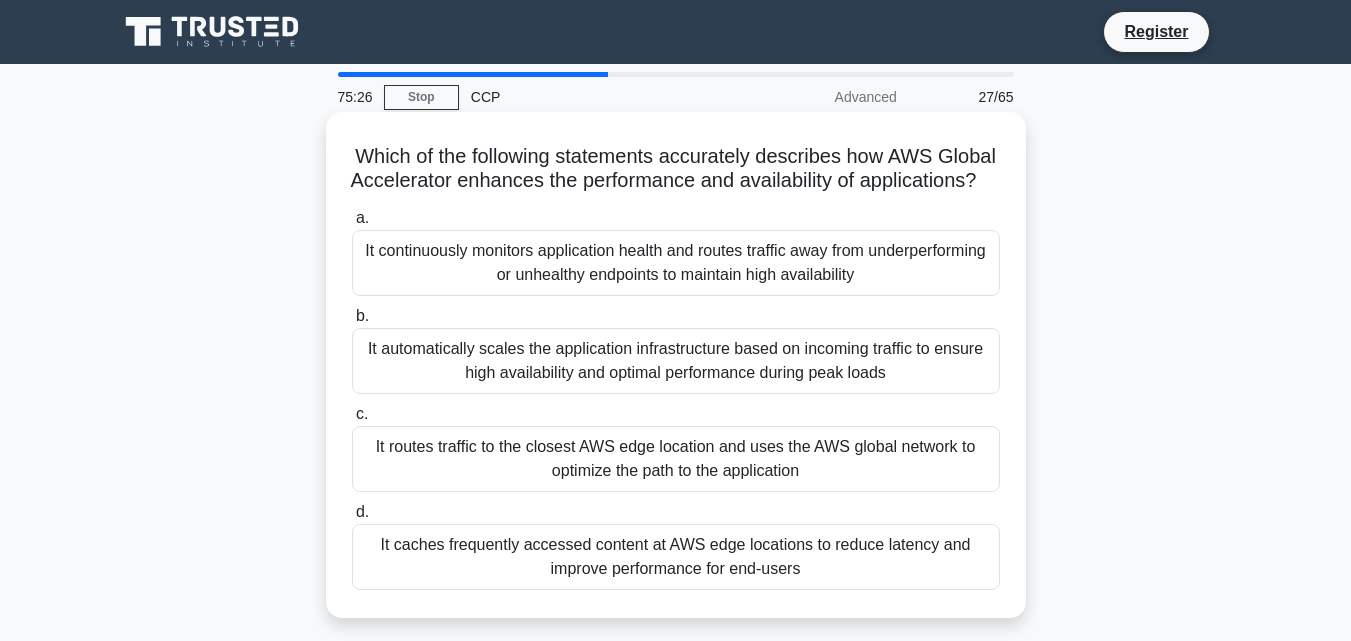 click on "It automatically scales the application infrastructure based on incoming traffic to ensure high availability and optimal performance during peak loads" at bounding box center (676, 361) 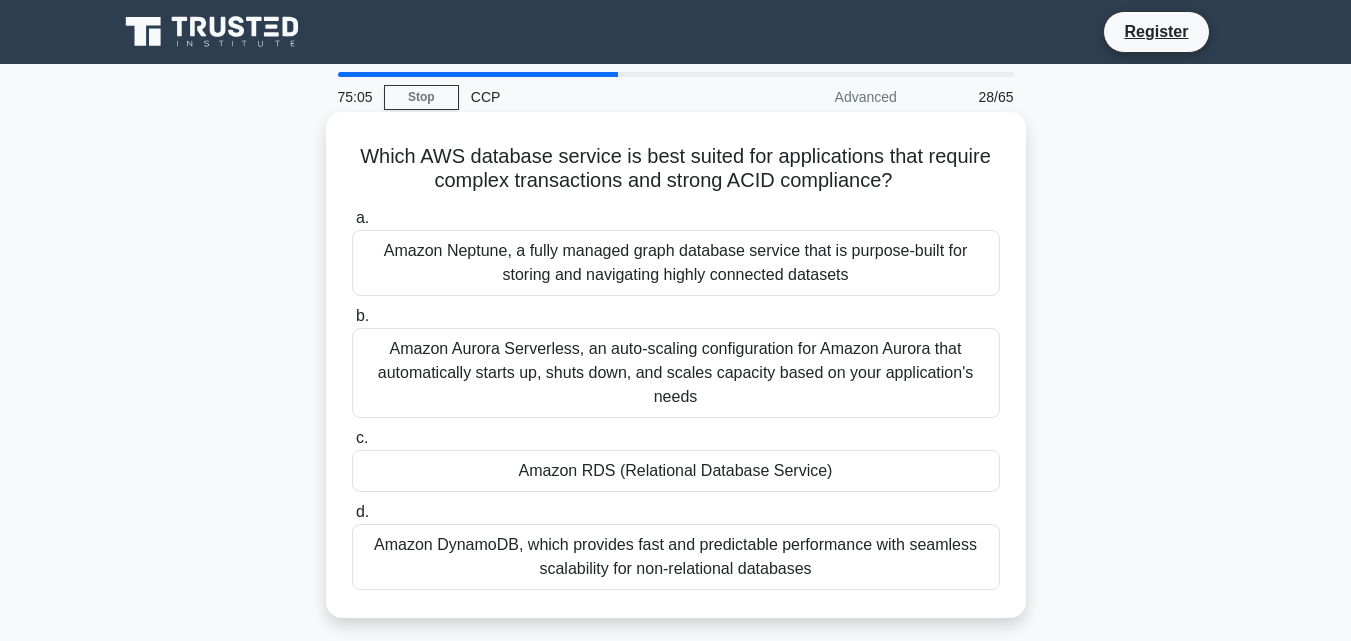 click on "Amazon Neptune, a fully managed graph database service that is purpose-built for storing and navigating highly connected datasets" at bounding box center [676, 263] 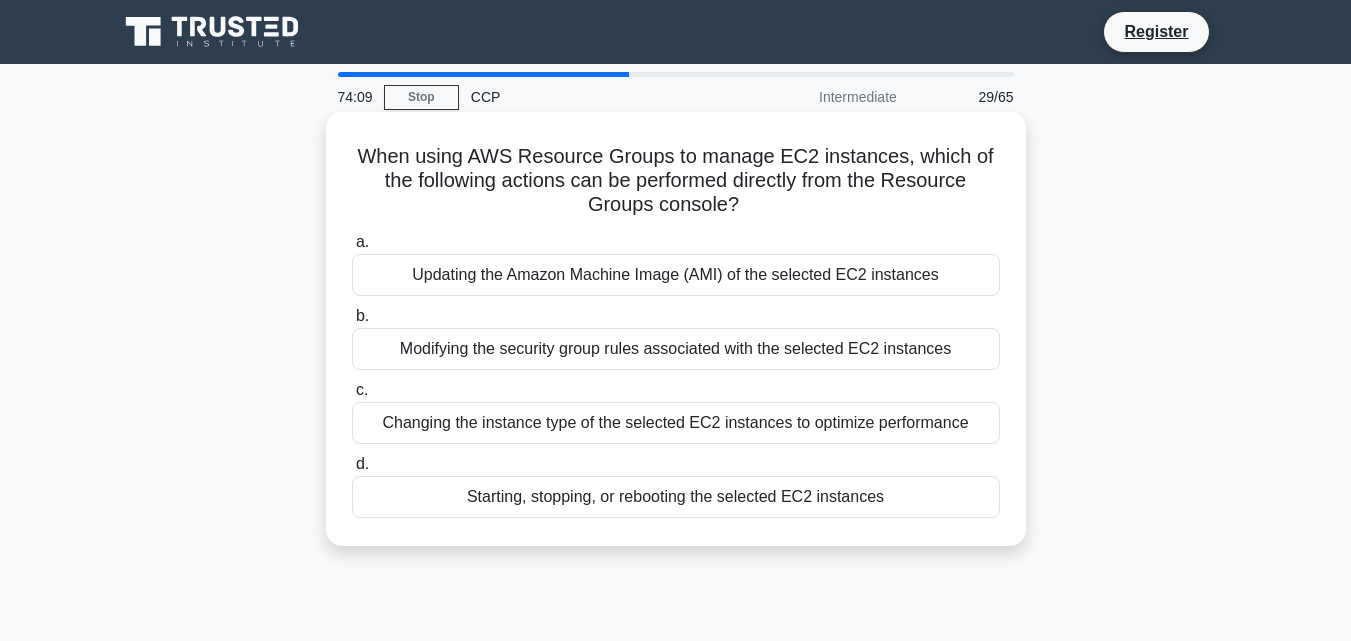 click on "Updating the Amazon Machine Image (AMI) of the selected EC2 instances" at bounding box center [676, 275] 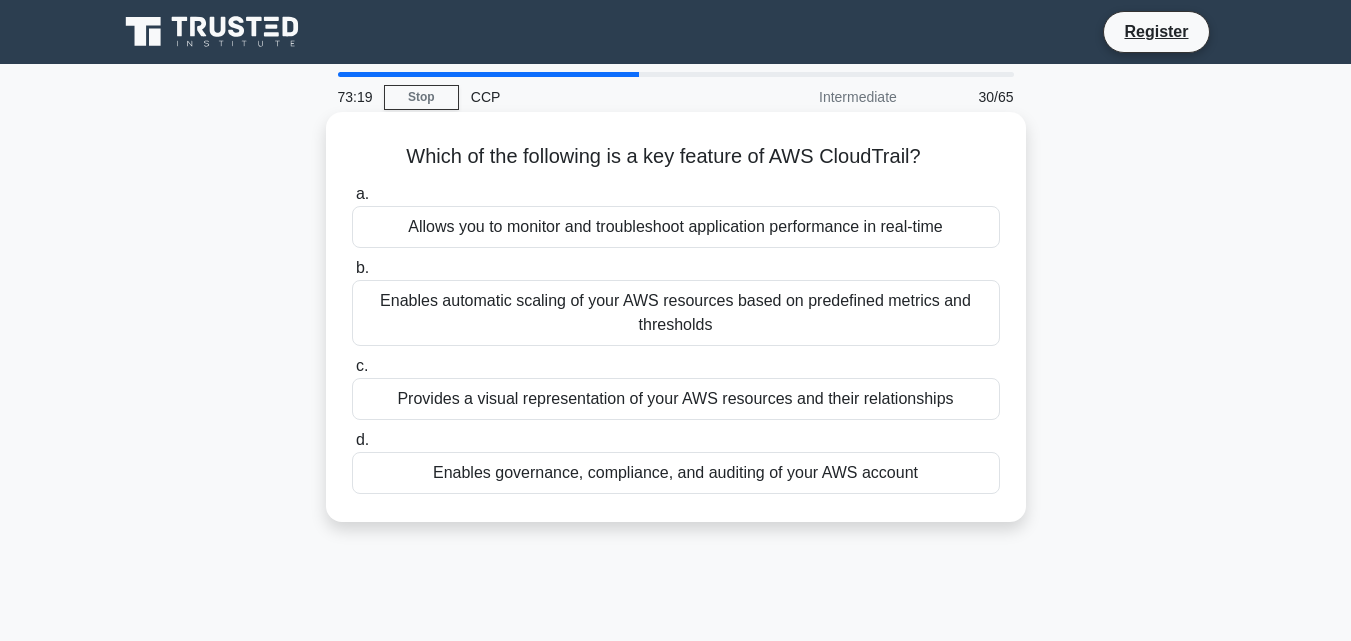 click on "Allows you to monitor and troubleshoot application performance in real-time" at bounding box center (676, 227) 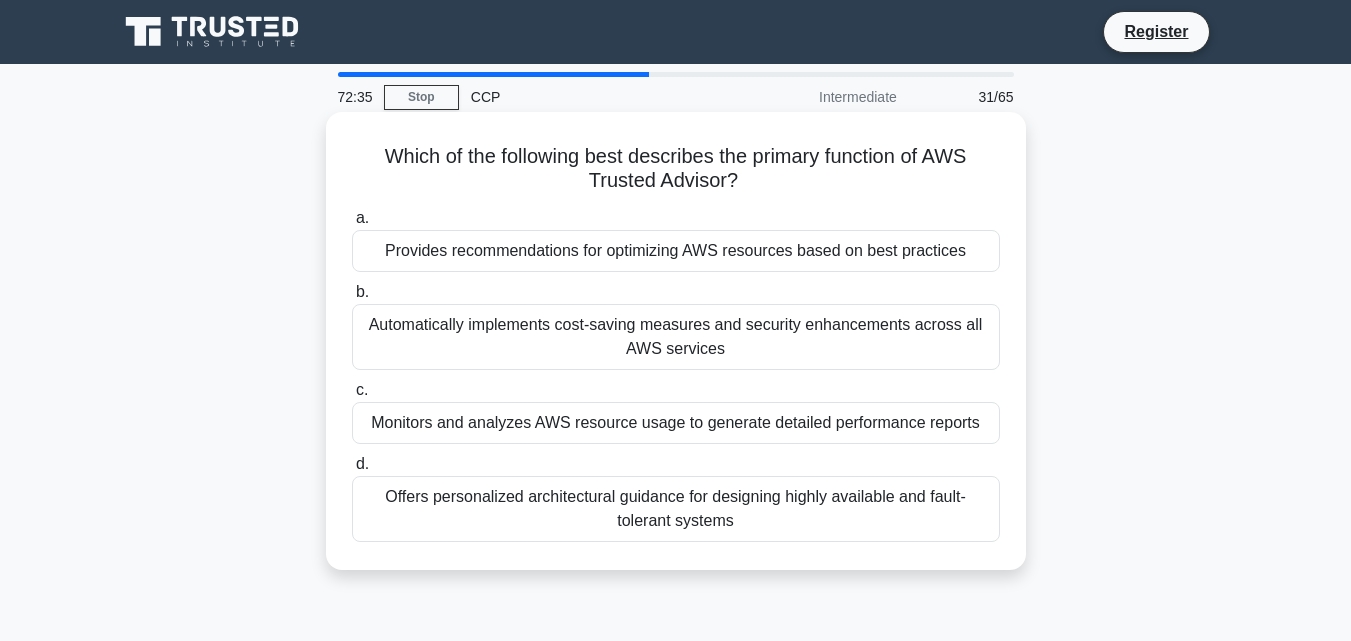 click on "Offers personalized architectural guidance for designing highly available and fault-tolerant systems" at bounding box center [676, 509] 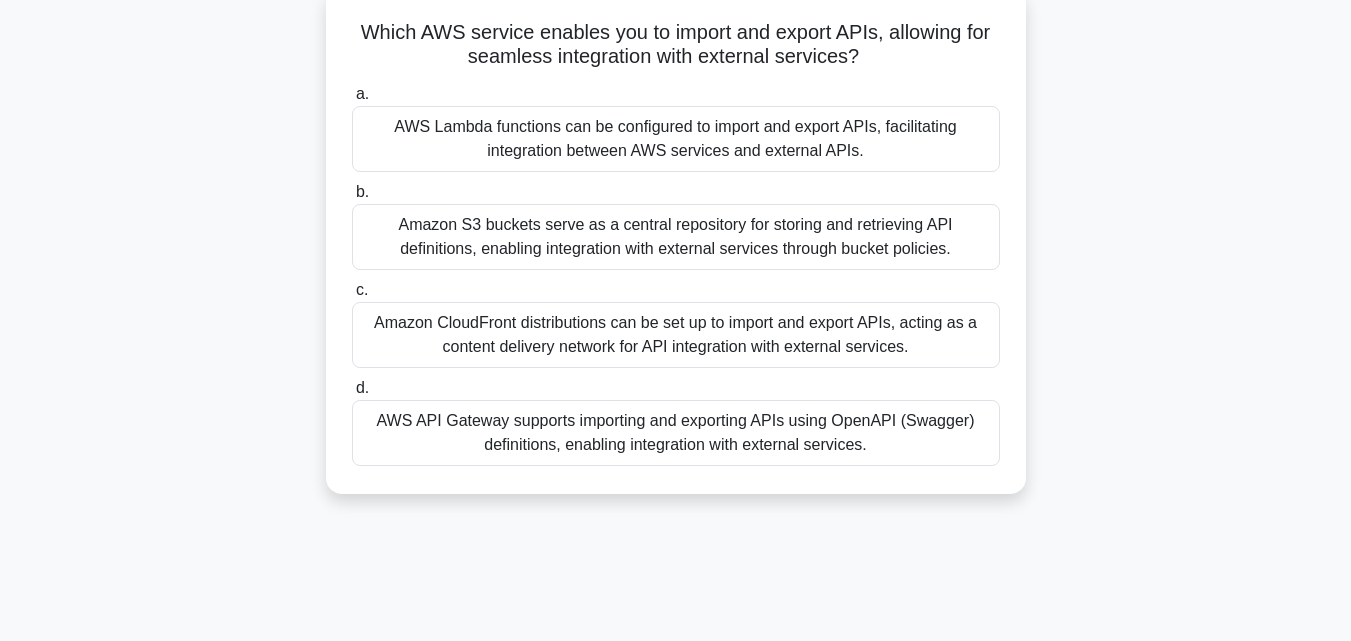 scroll, scrollTop: 0, scrollLeft: 0, axis: both 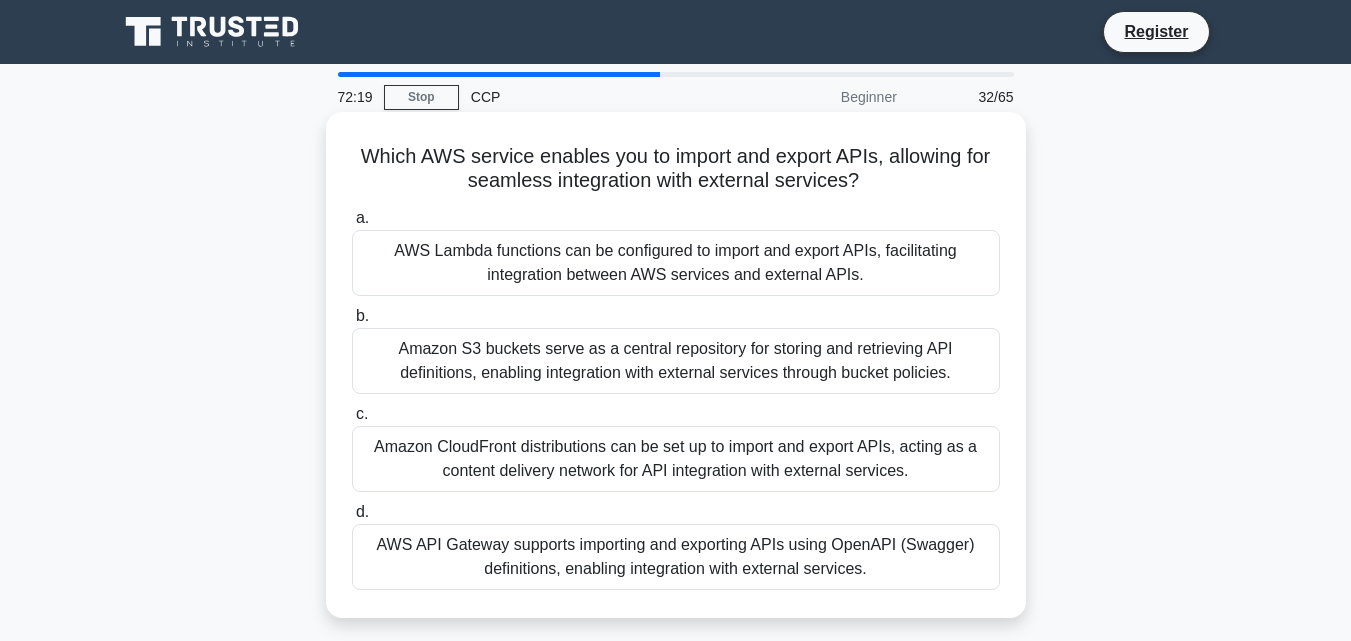 click on "Amazon CloudFront distributions can be set up to import and export APIs, acting as a content delivery network for API integration with external services." at bounding box center [676, 459] 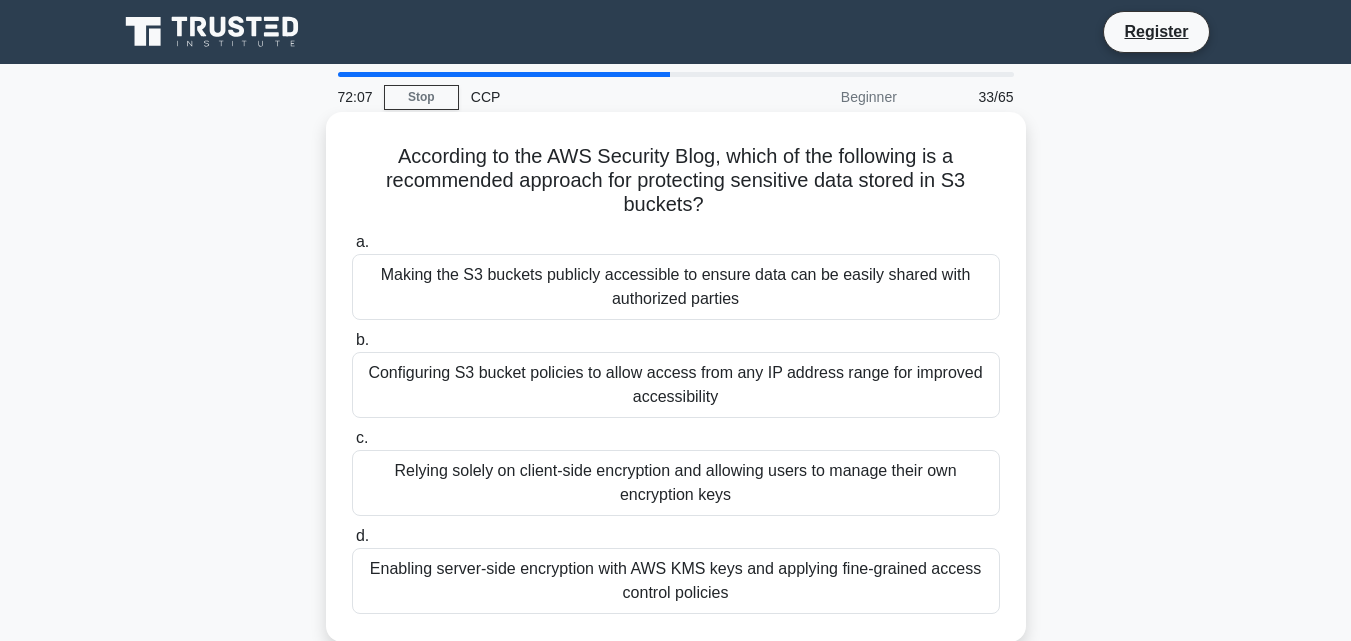 click on "Configuring S3 bucket policies to allow access from any IP address range for improved accessibility" at bounding box center (676, 385) 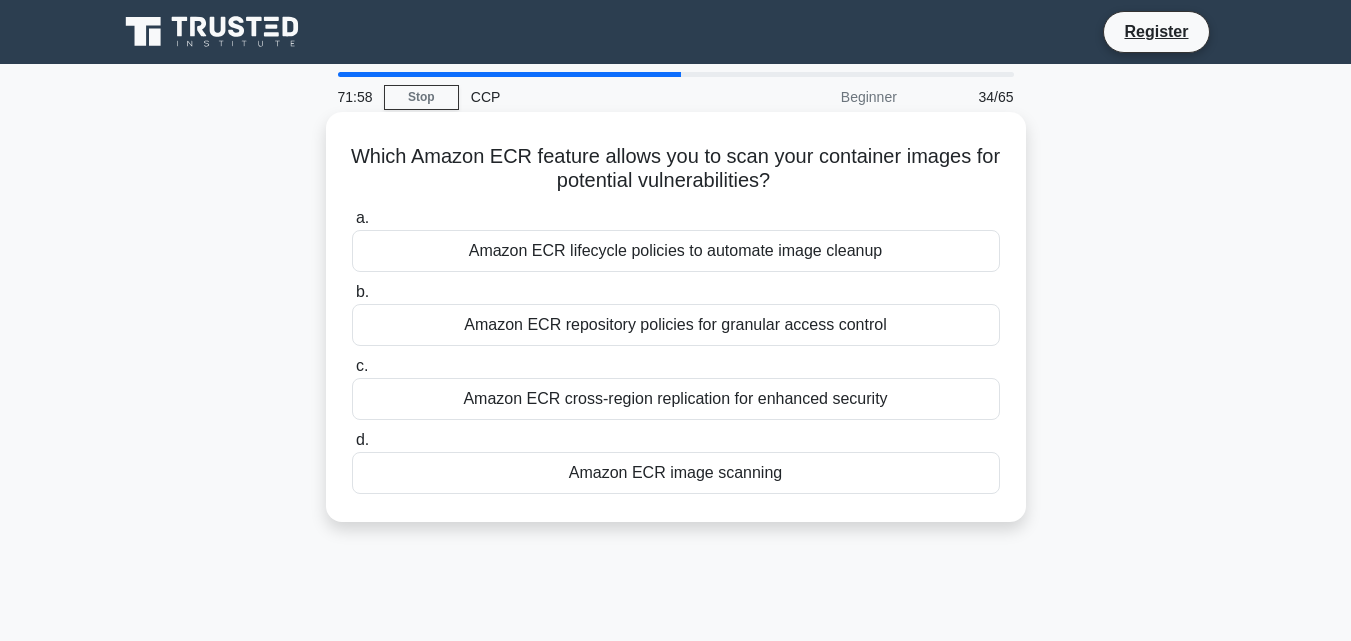 click on "Amazon ECR lifecycle policies to automate image cleanup" at bounding box center (676, 251) 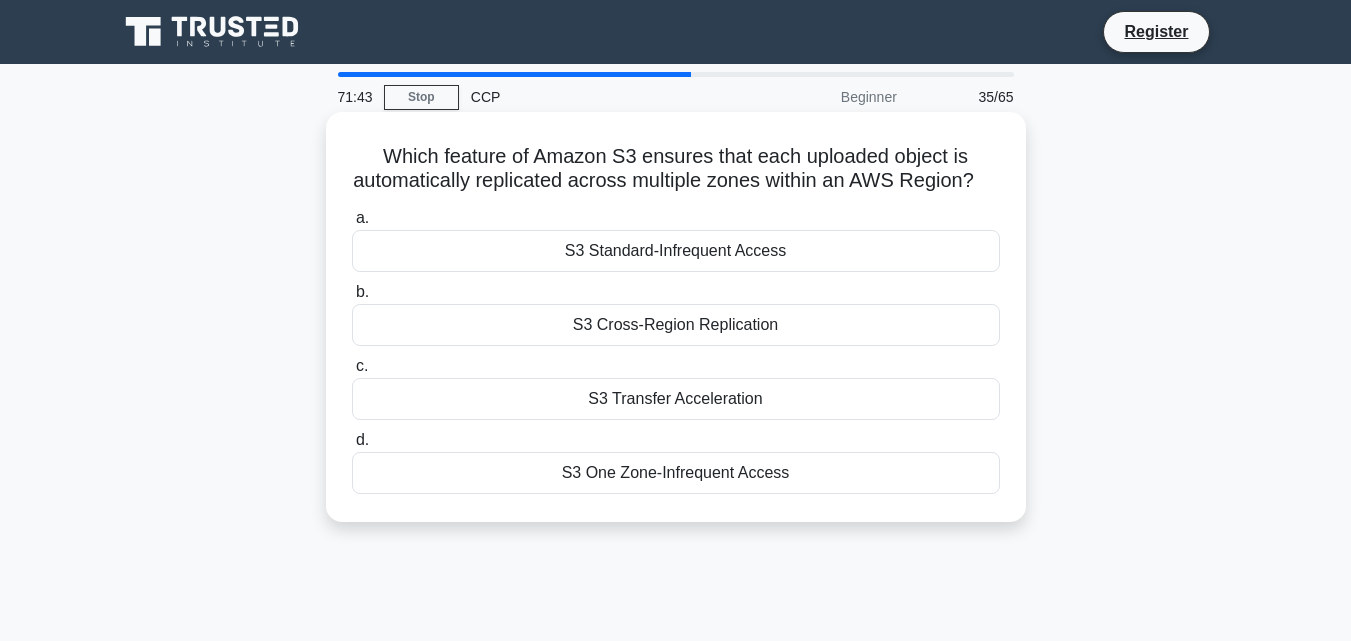 click on "S3 Transfer Acceleration" at bounding box center [676, 399] 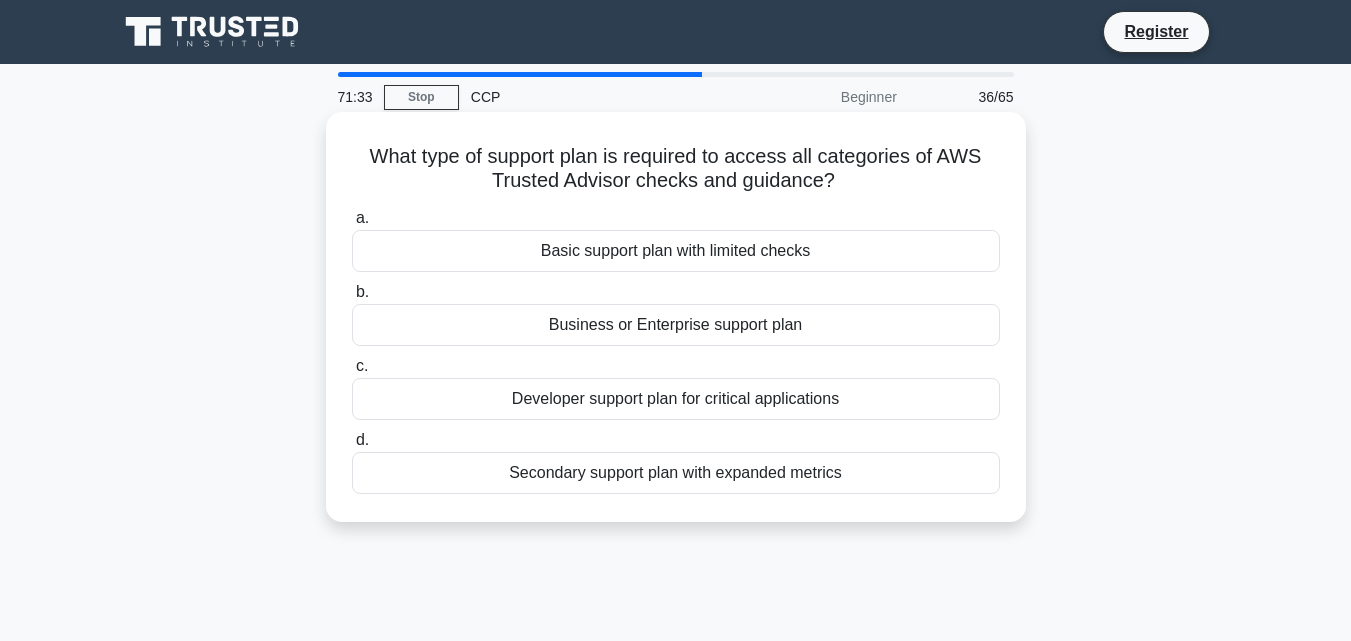 click on "Business or Enterprise support plan" at bounding box center [676, 325] 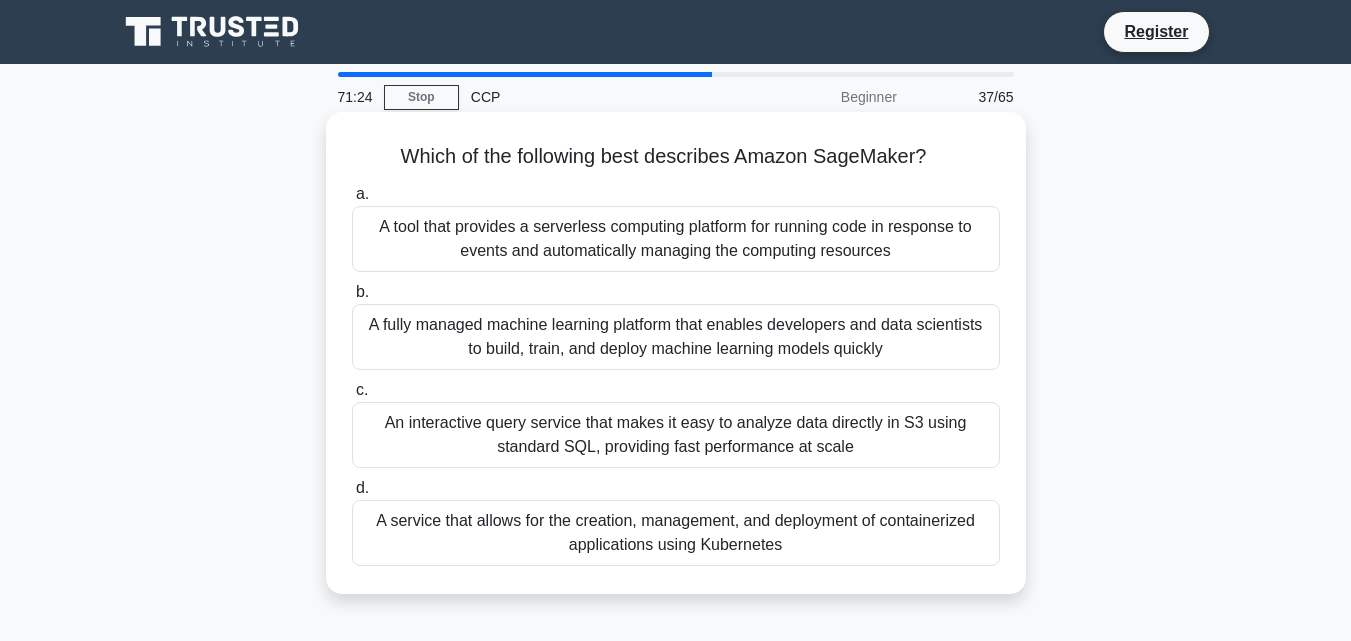 click on "A fully managed machine learning platform that enables developers and data scientists to build, train, and deploy machine learning models quickly" at bounding box center (676, 337) 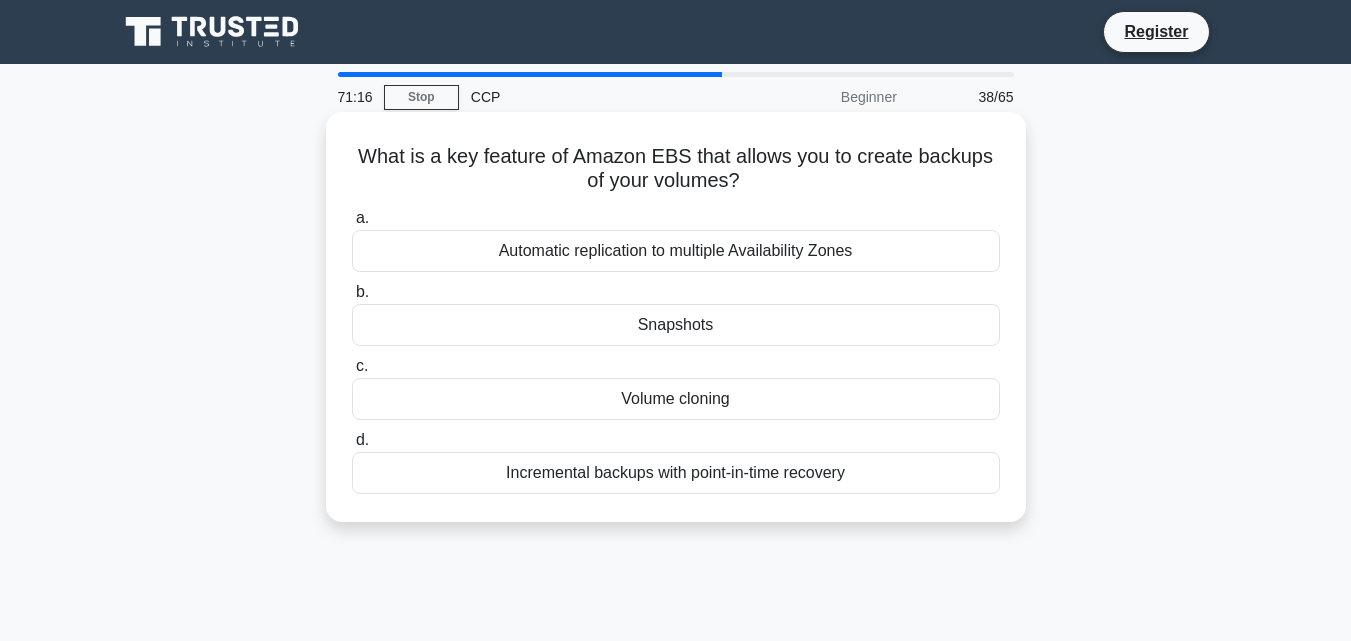 click on "Snapshots" at bounding box center (676, 325) 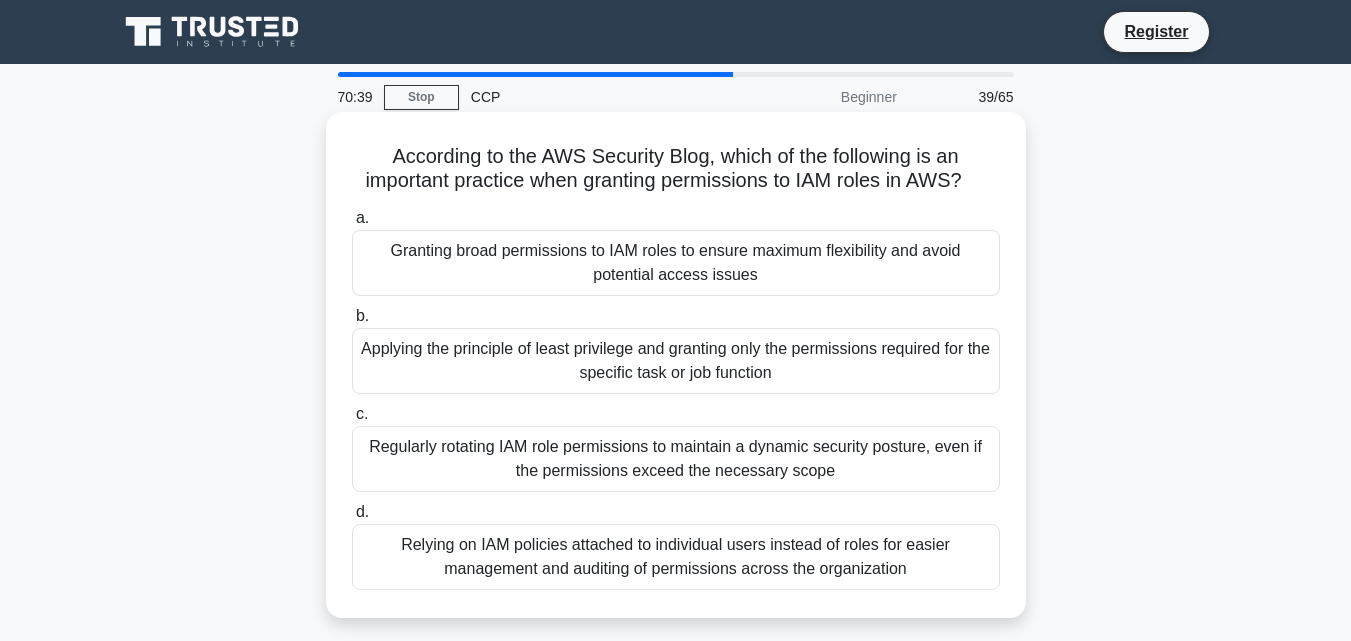 click on "Applying the principle of least privilege and granting only the permissions required for the specific task or job function" at bounding box center (676, 361) 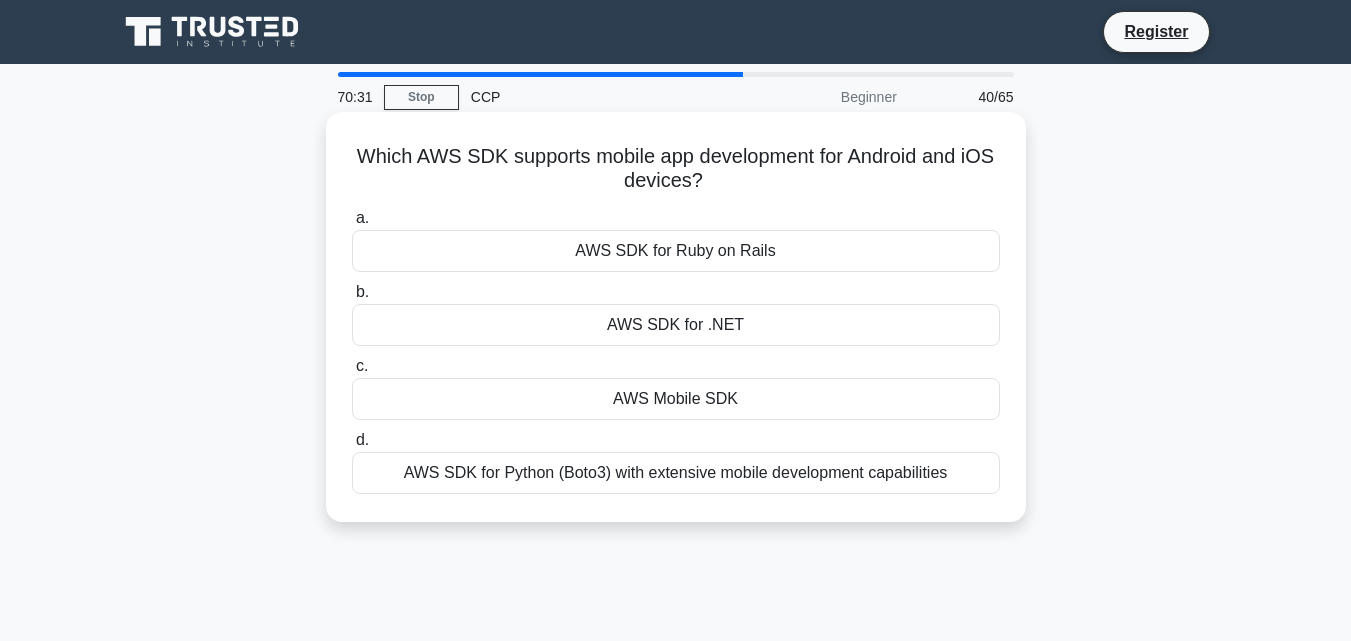 click on "AWS SDK for .NET" at bounding box center (676, 325) 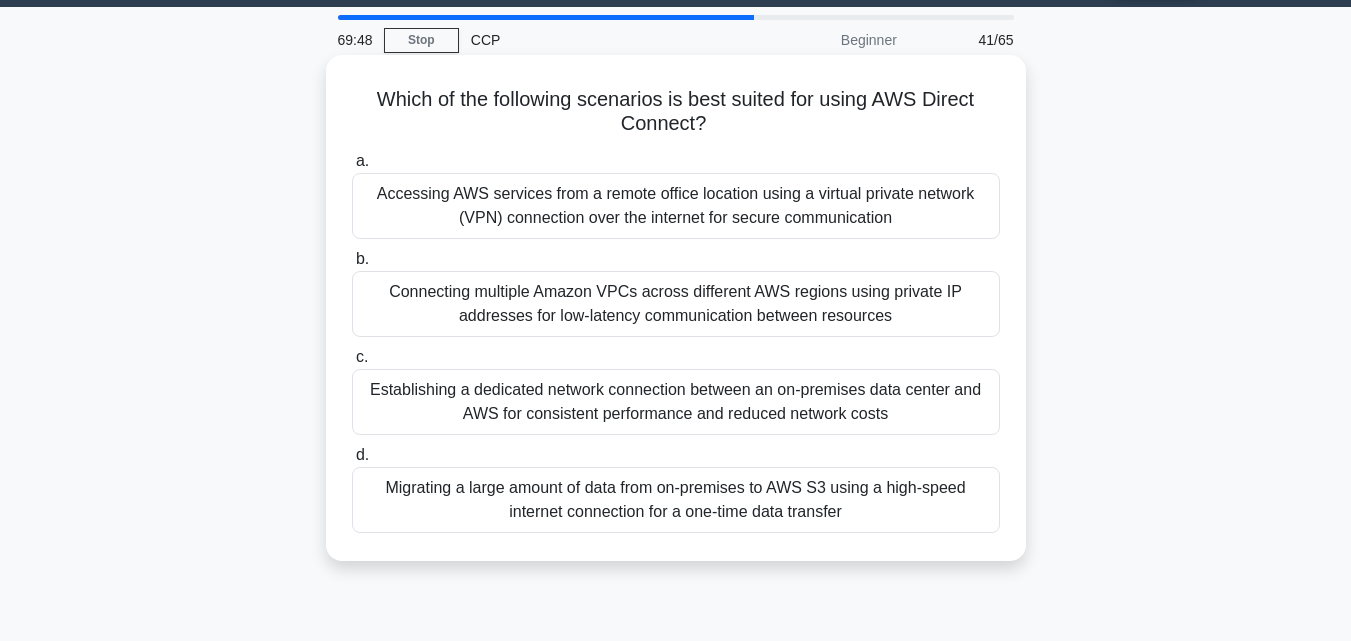 scroll, scrollTop: 56, scrollLeft: 0, axis: vertical 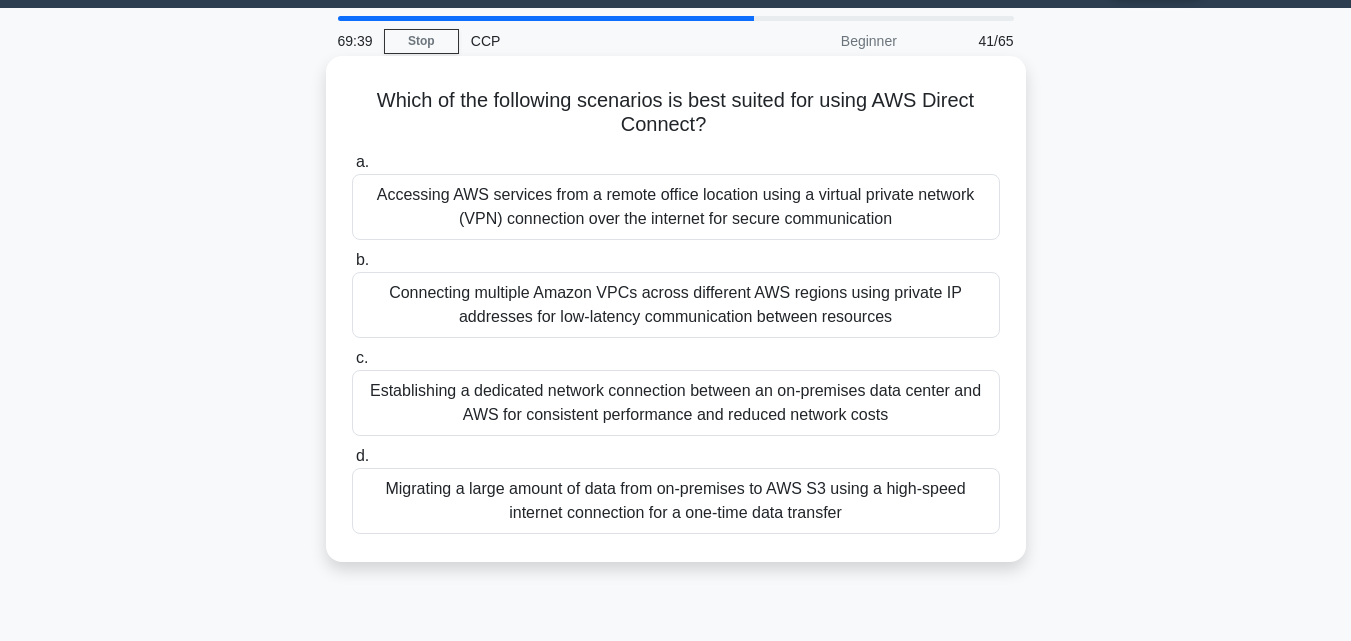 click on "Establishing a dedicated network connection between an on-premises data center and AWS for consistent performance and reduced network costs" at bounding box center (676, 403) 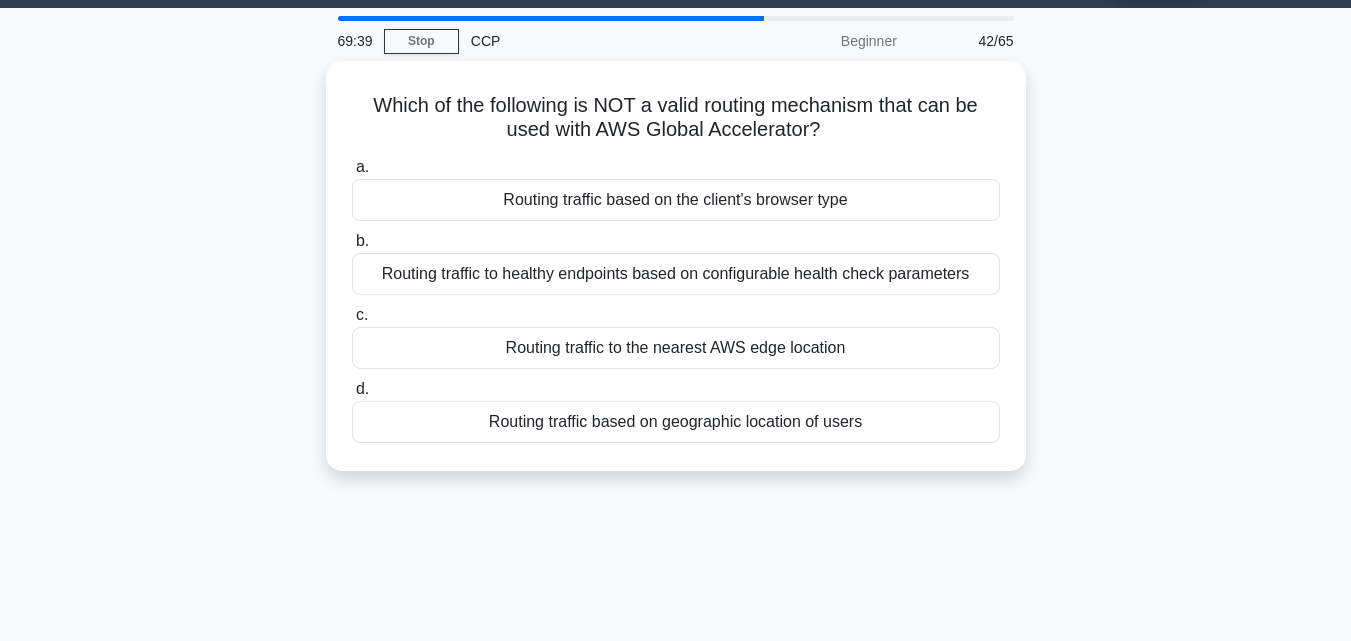 scroll, scrollTop: 0, scrollLeft: 0, axis: both 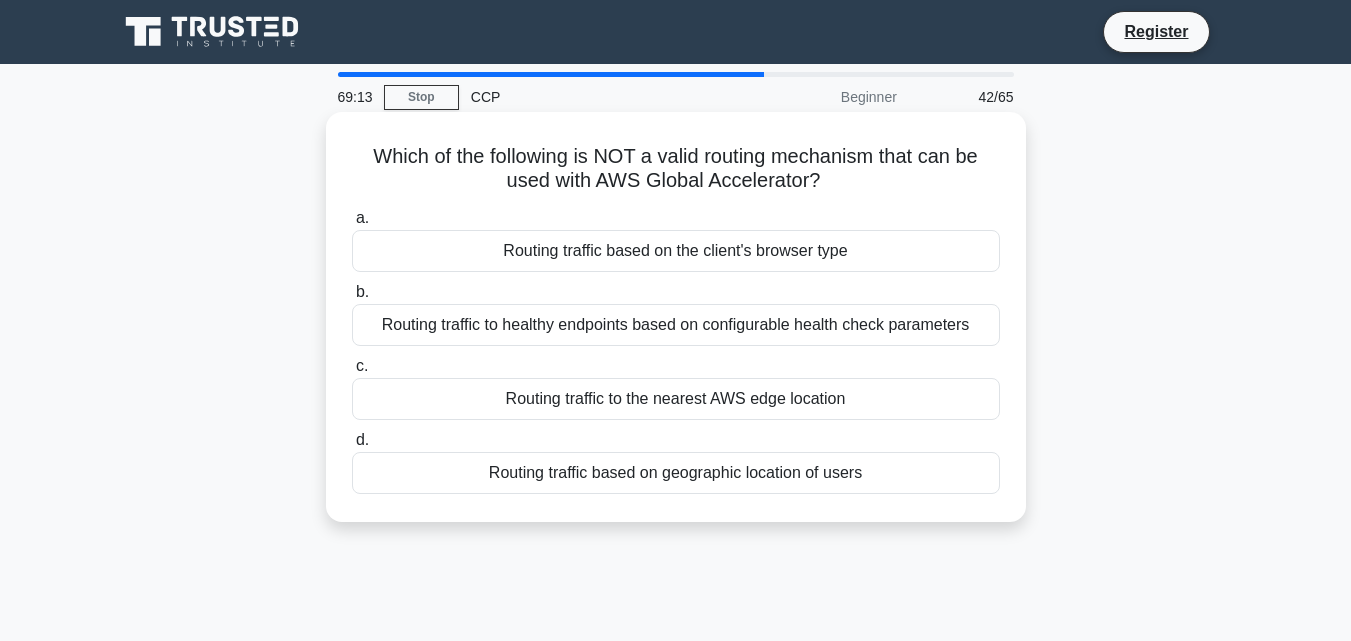 click on "Routing traffic based on the client's browser type" at bounding box center [676, 251] 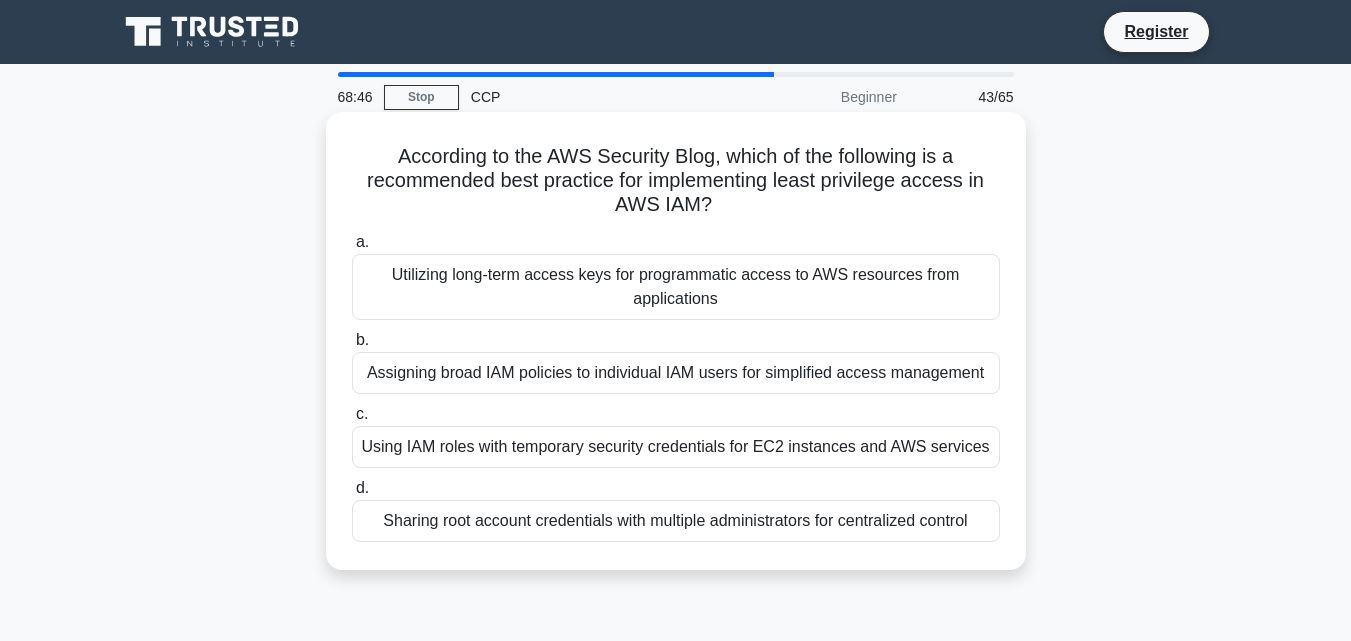 click on "Assigning broad IAM policies to individual IAM users for simplified access management" at bounding box center [676, 373] 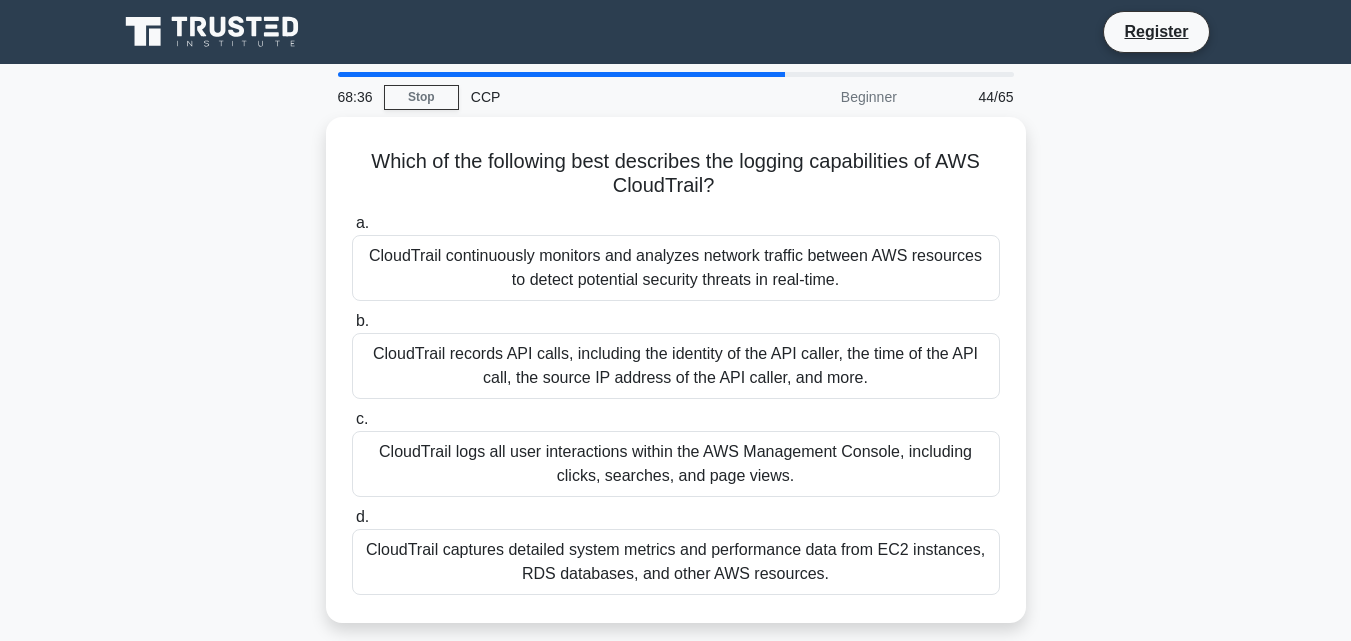click on "CloudTrail records API calls, including the identity of the API caller, the time of the API call, the source IP address of the API caller, and more." at bounding box center [676, 366] 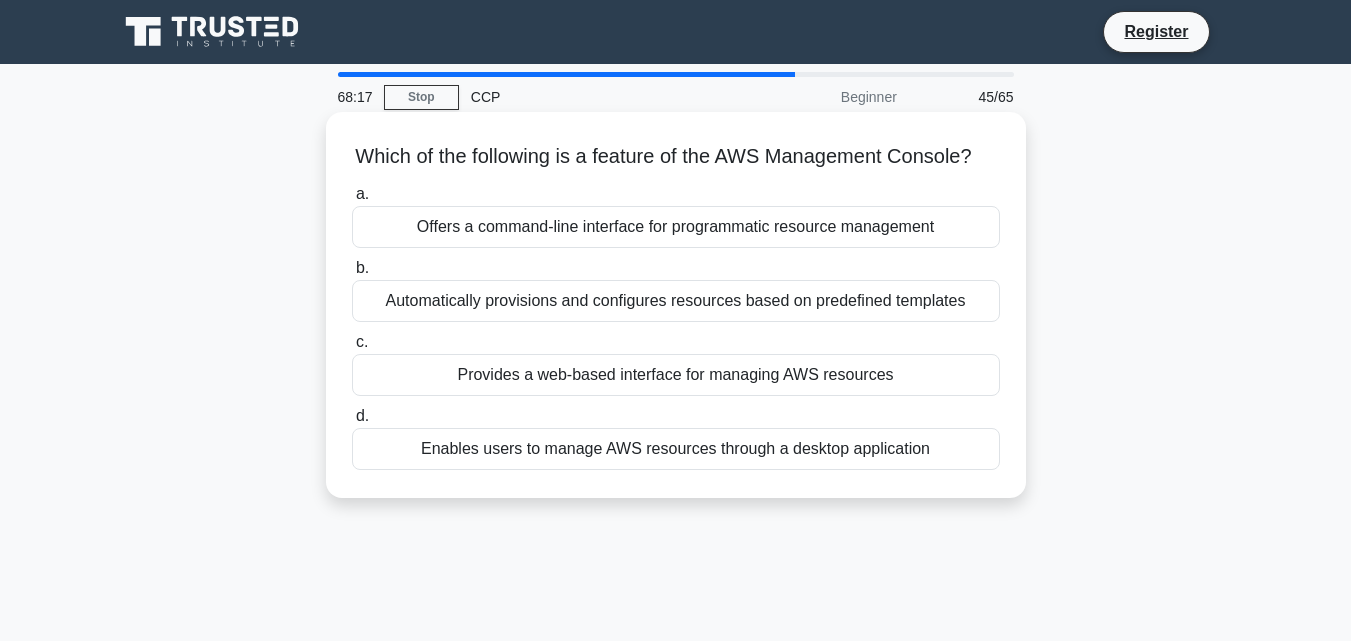 click on "Provides a web-based interface for managing AWS resources" at bounding box center [676, 375] 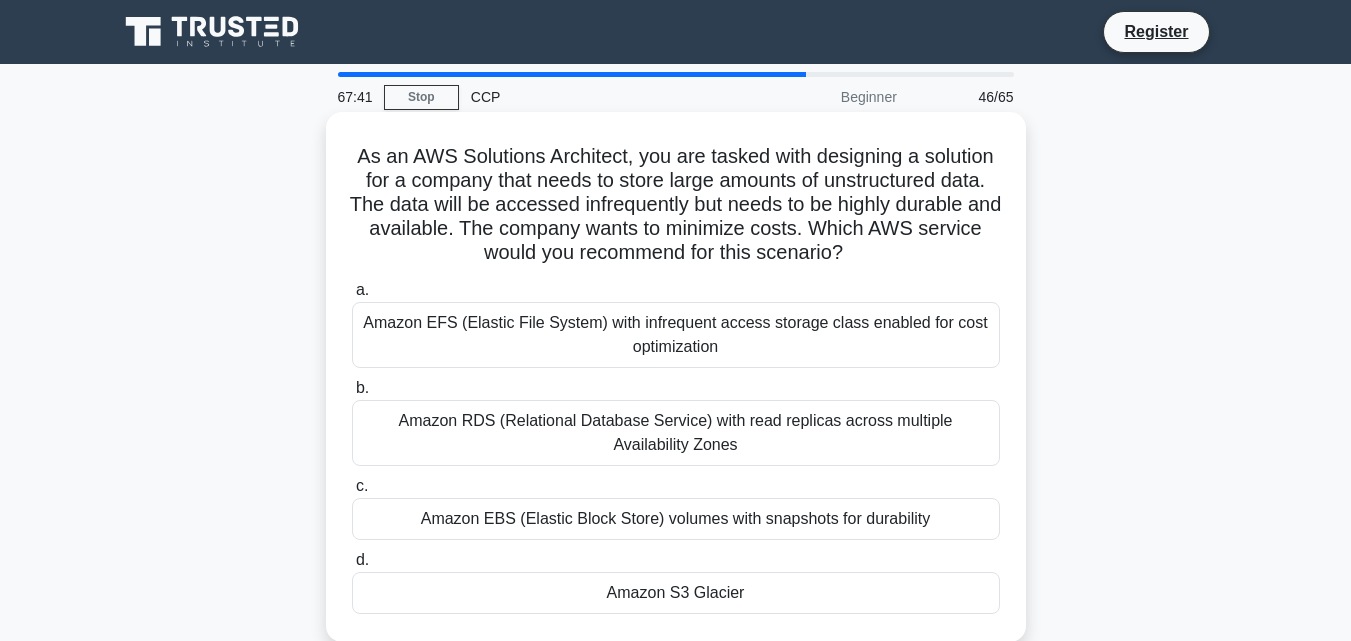 click on "Amazon S3 Glacier" at bounding box center (676, 593) 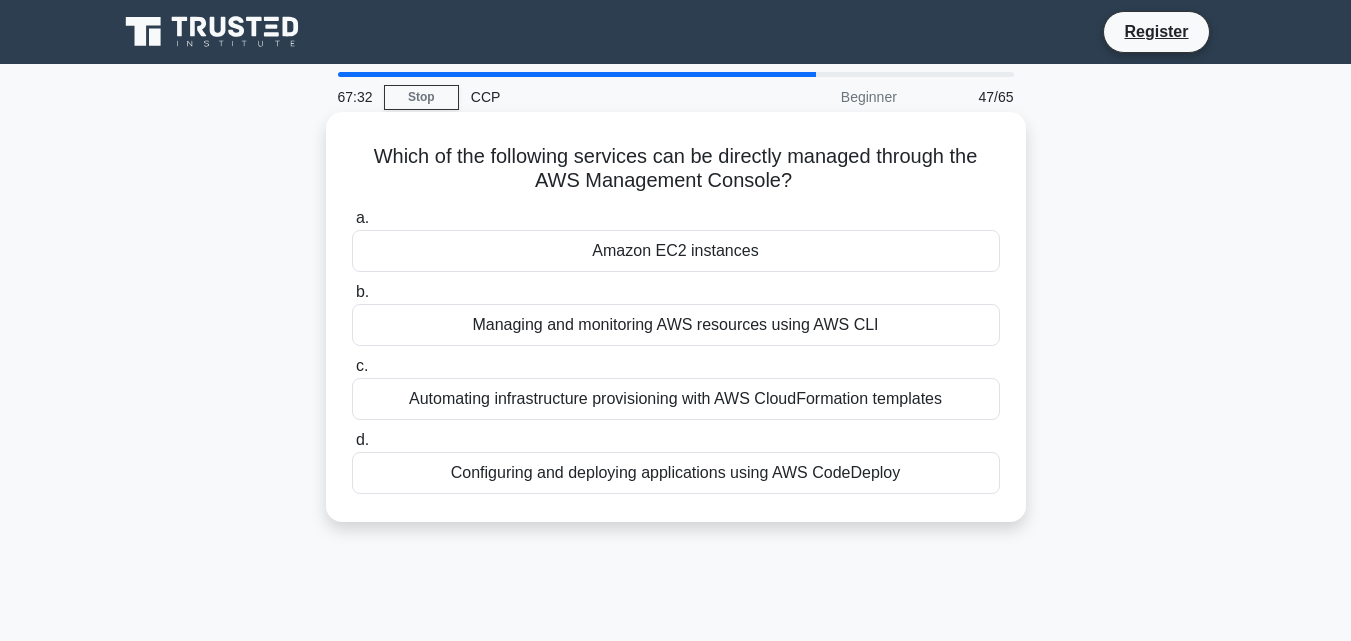 click on "Amazon EC2 instances" at bounding box center (676, 251) 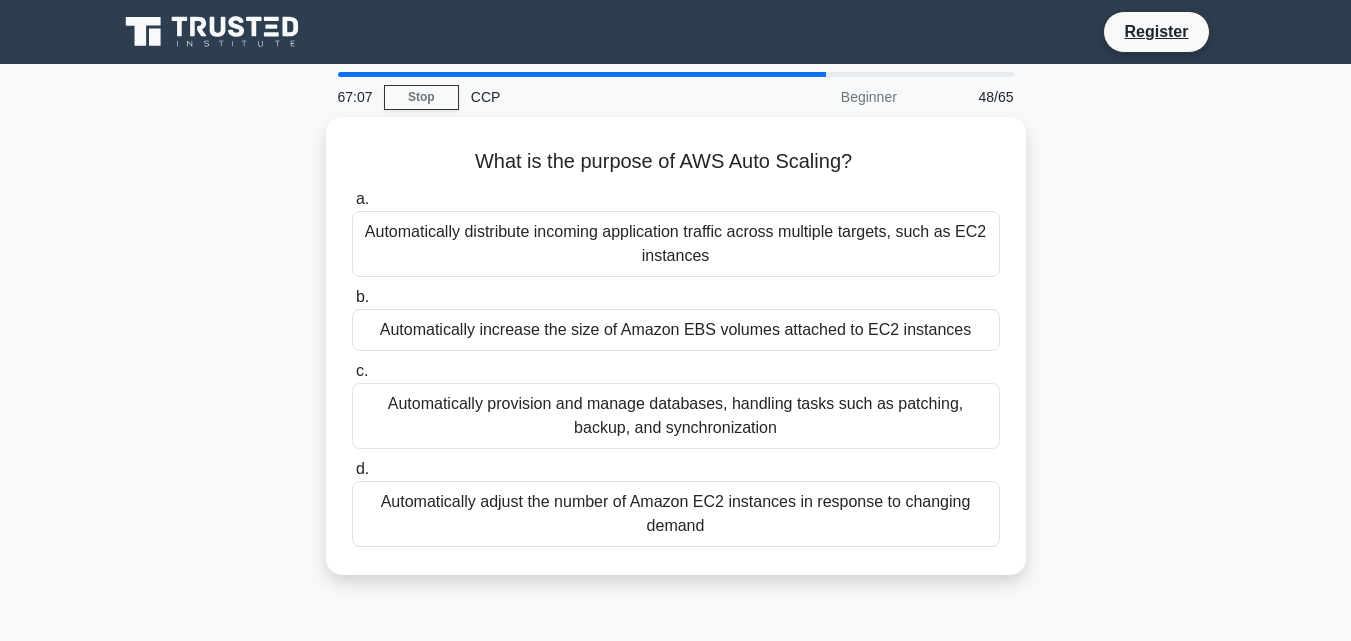 click on "Automatically distribute incoming application traffic across multiple targets, such as EC2 instances" at bounding box center (676, 244) 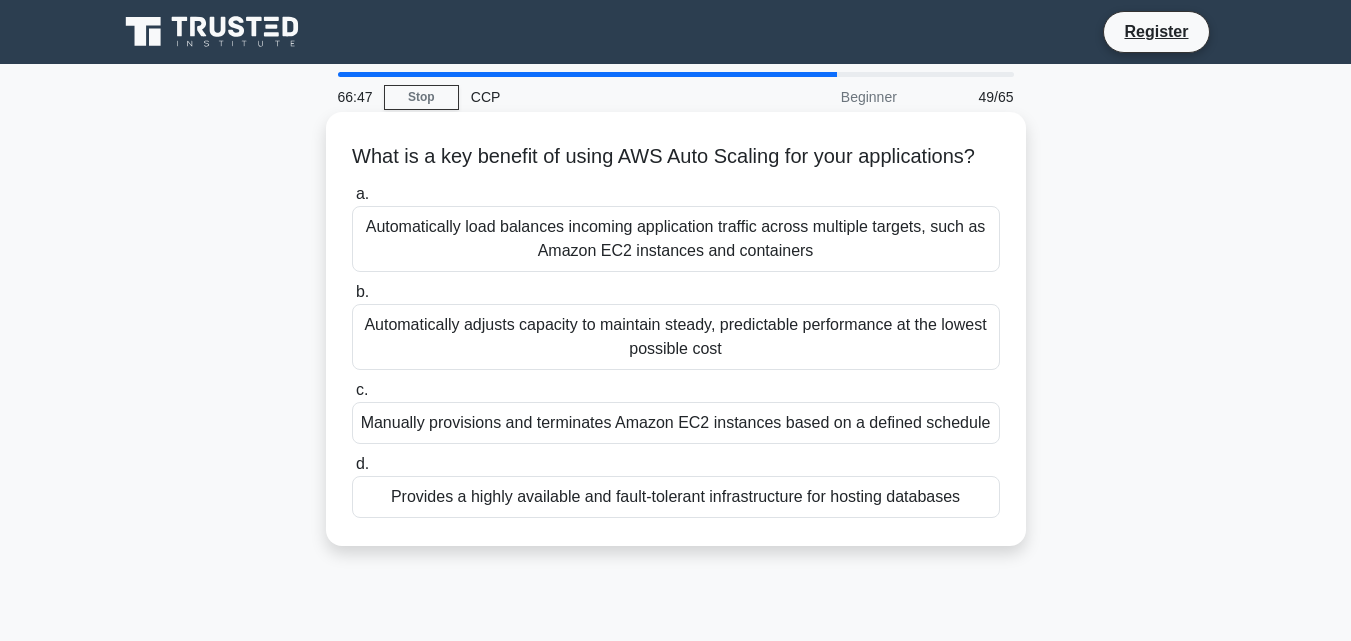 click on "Automatically load balances incoming application traffic across multiple targets, such as Amazon EC2 instances and containers" at bounding box center (676, 239) 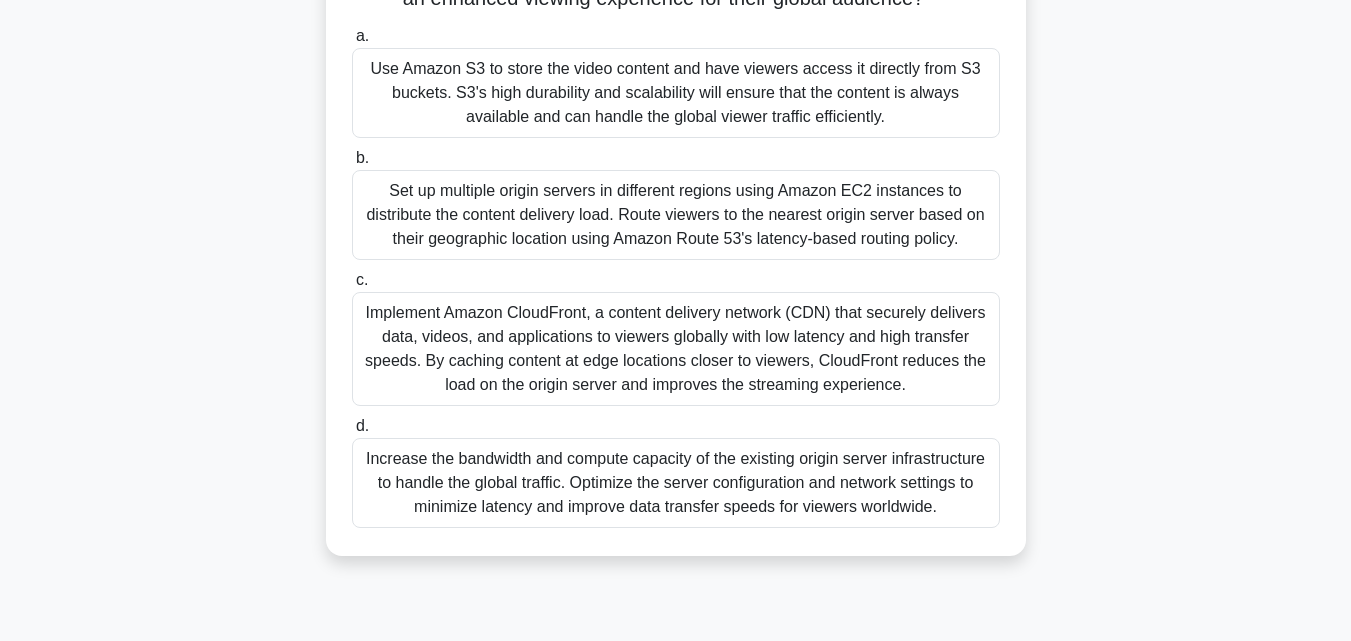 scroll, scrollTop: 327, scrollLeft: 0, axis: vertical 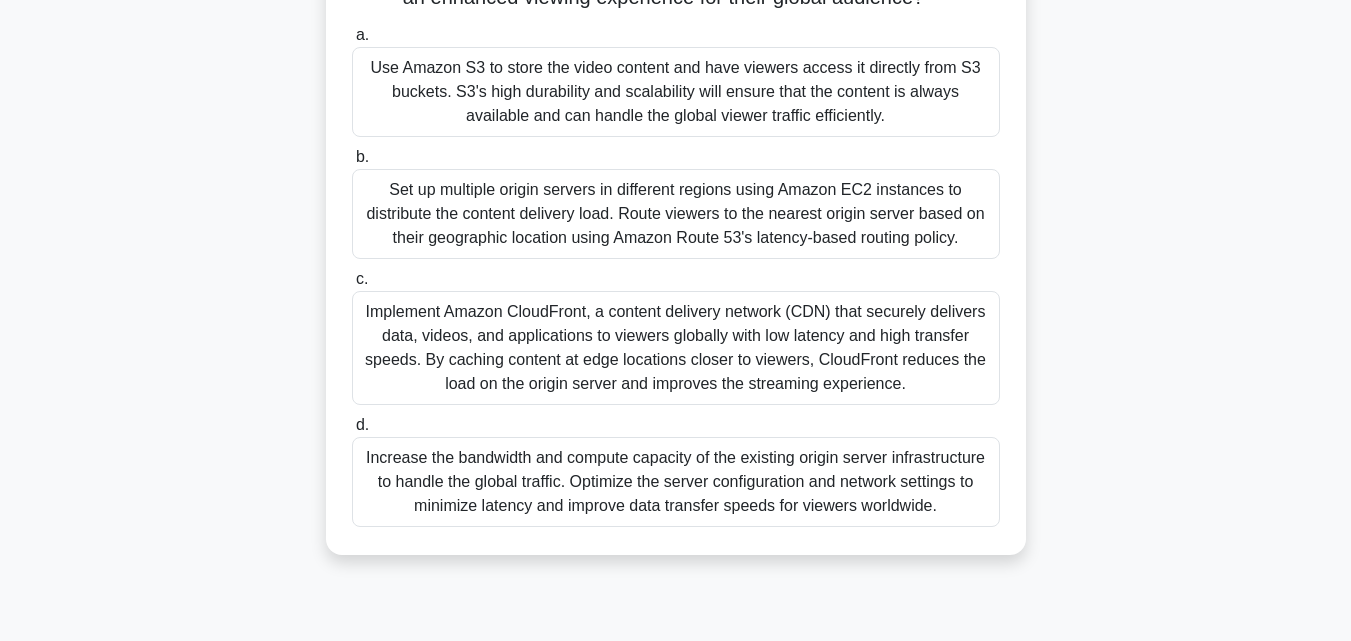 click on "Implement Amazon CloudFront, a content delivery network (CDN) that securely delivers data, videos, and applications to viewers globally with low latency and high transfer speeds. By caching content at edge locations closer to viewers, CloudFront reduces the load on the origin server and improves the streaming experience." at bounding box center [676, 348] 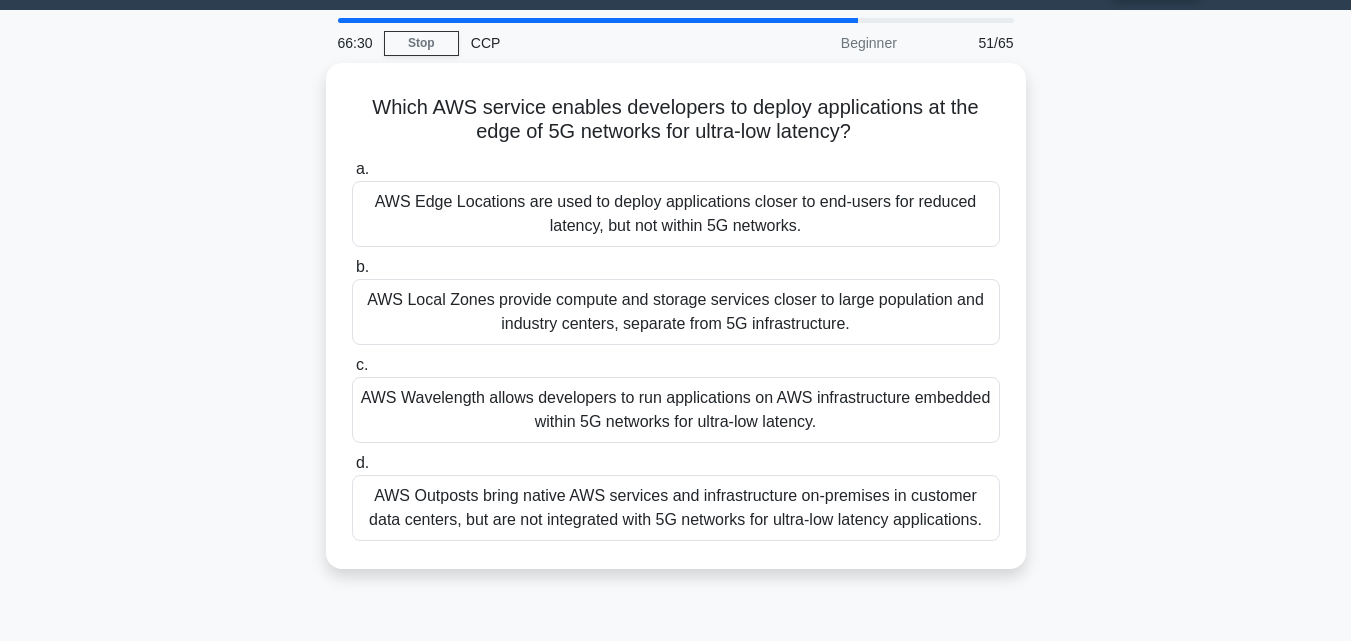 scroll, scrollTop: 0, scrollLeft: 0, axis: both 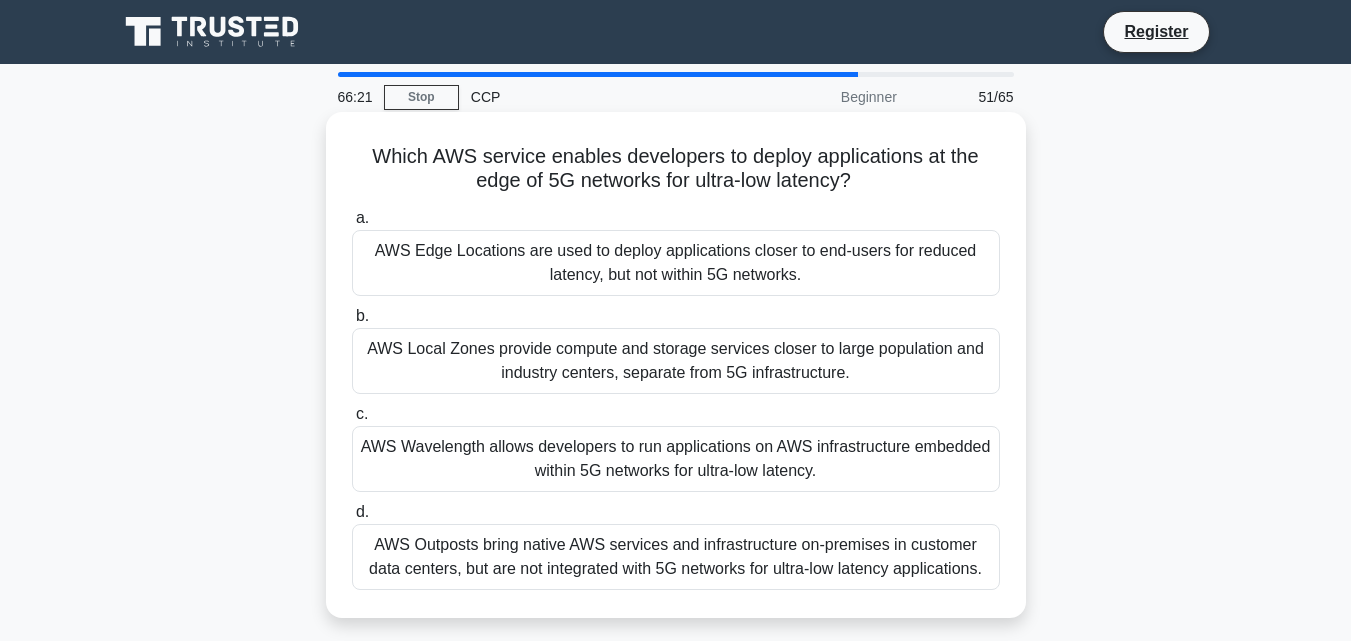 click on "AWS Outposts bring native AWS services and infrastructure on-premises in customer data centers, but are not integrated with 5G networks for ultra-low latency applications." at bounding box center (676, 557) 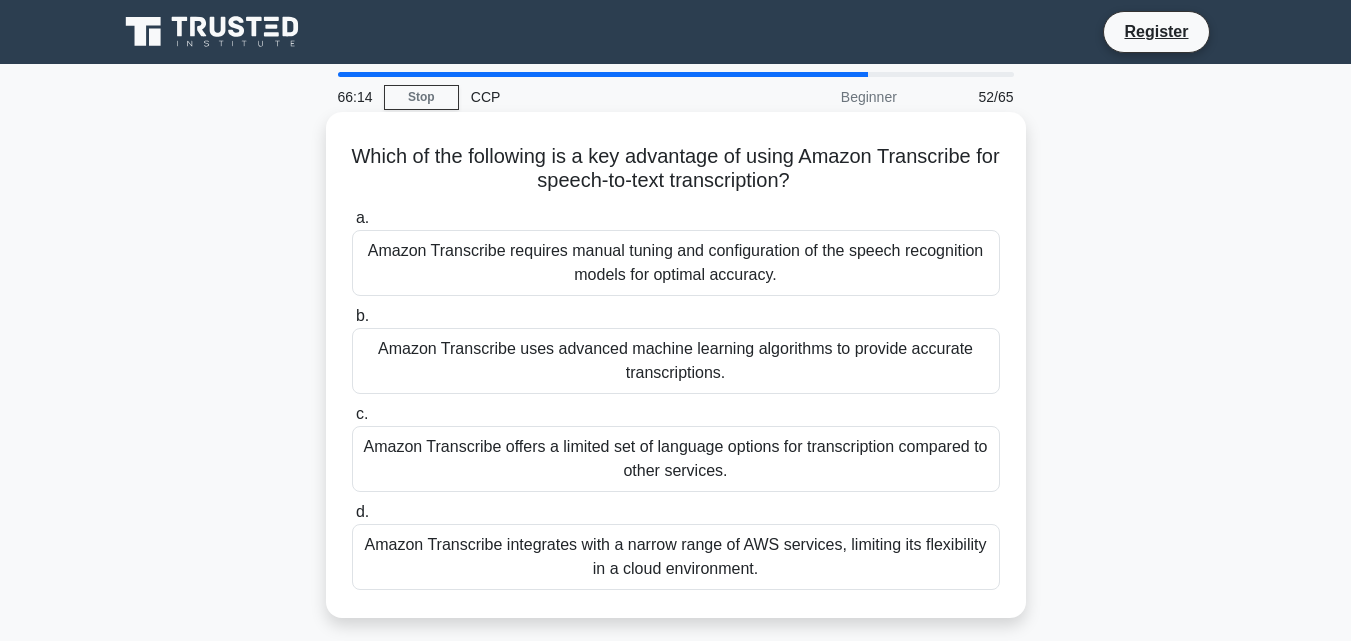 click on "Amazon Transcribe uses advanced machine learning algorithms to provide accurate transcriptions." at bounding box center (676, 361) 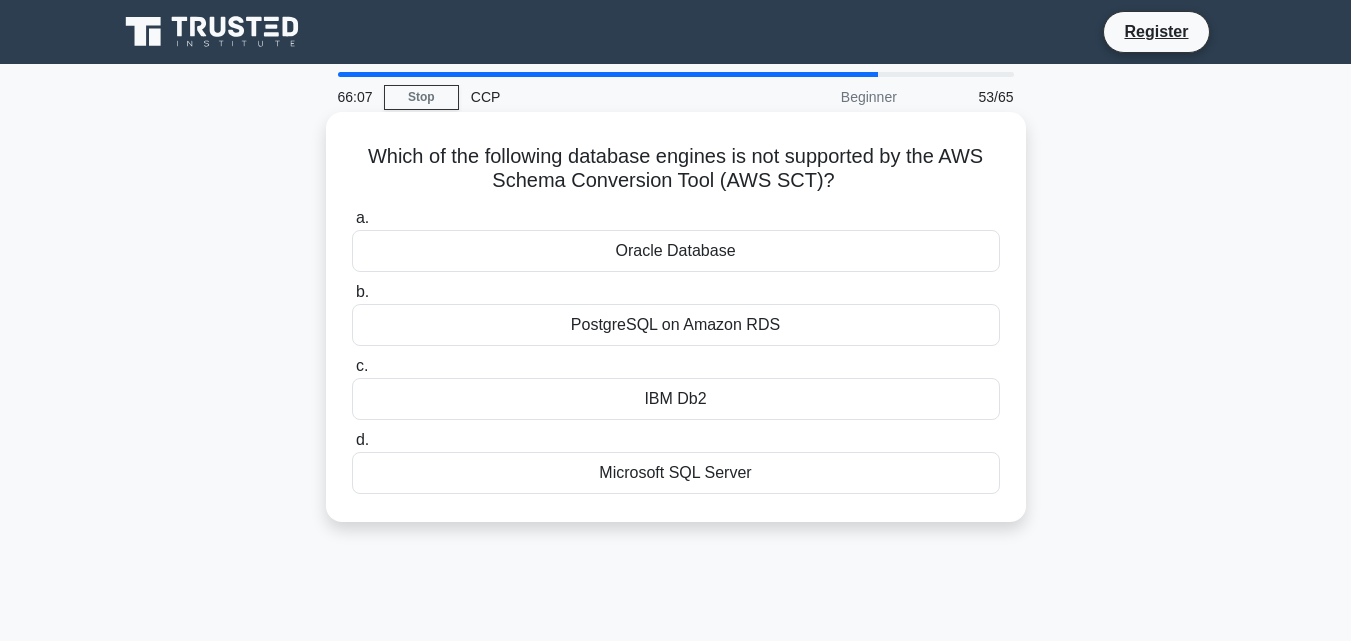 click on "IBM Db2" at bounding box center [676, 399] 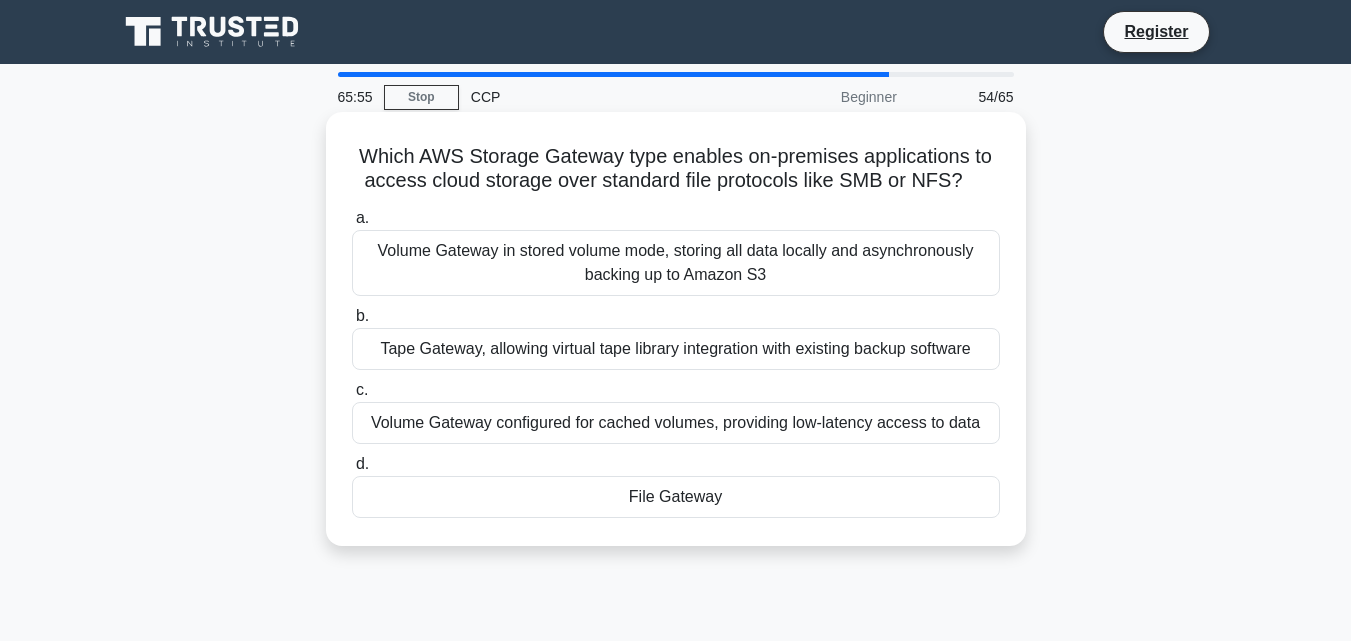 click on "File Gateway" at bounding box center (676, 497) 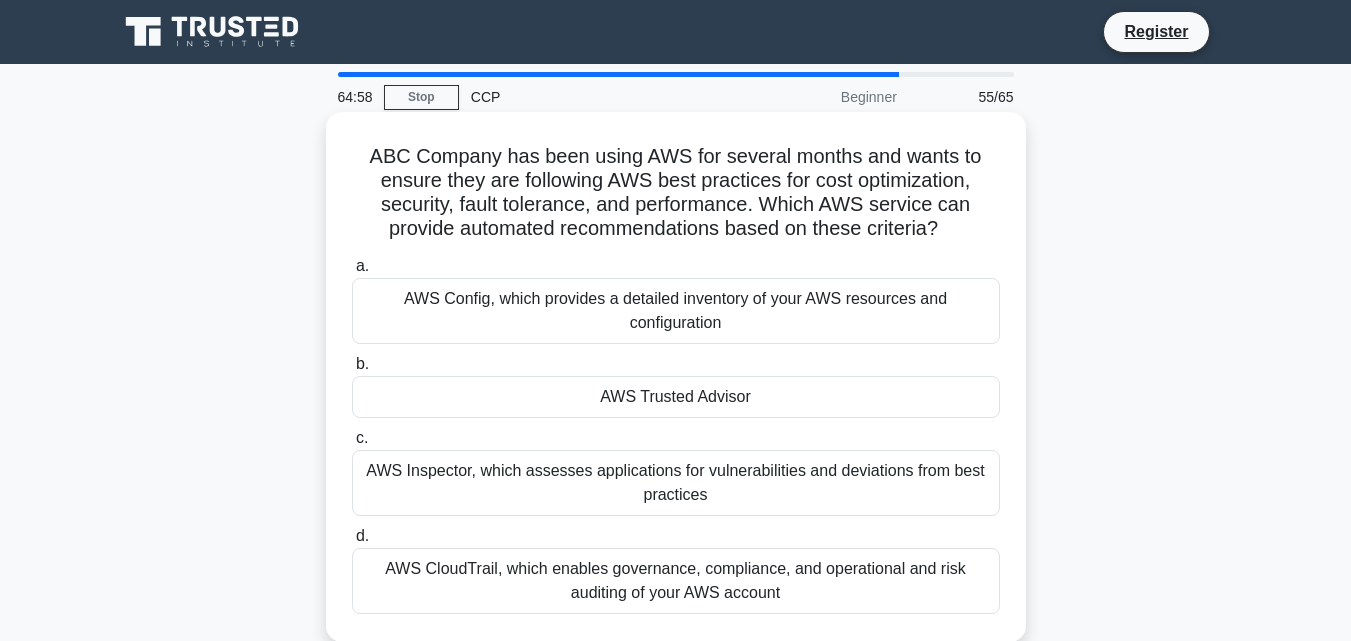 click on "AWS Config, which provides a detailed inventory of your AWS resources and configuration" at bounding box center [676, 311] 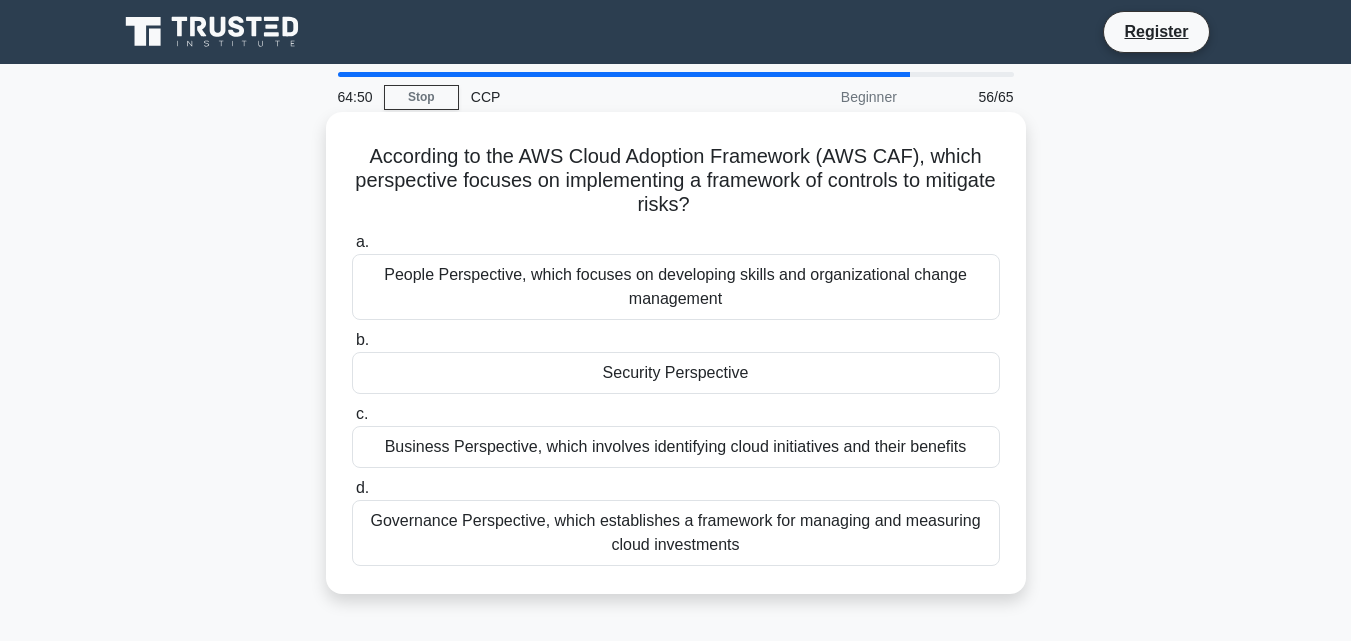 click on "Security Perspective" at bounding box center (676, 373) 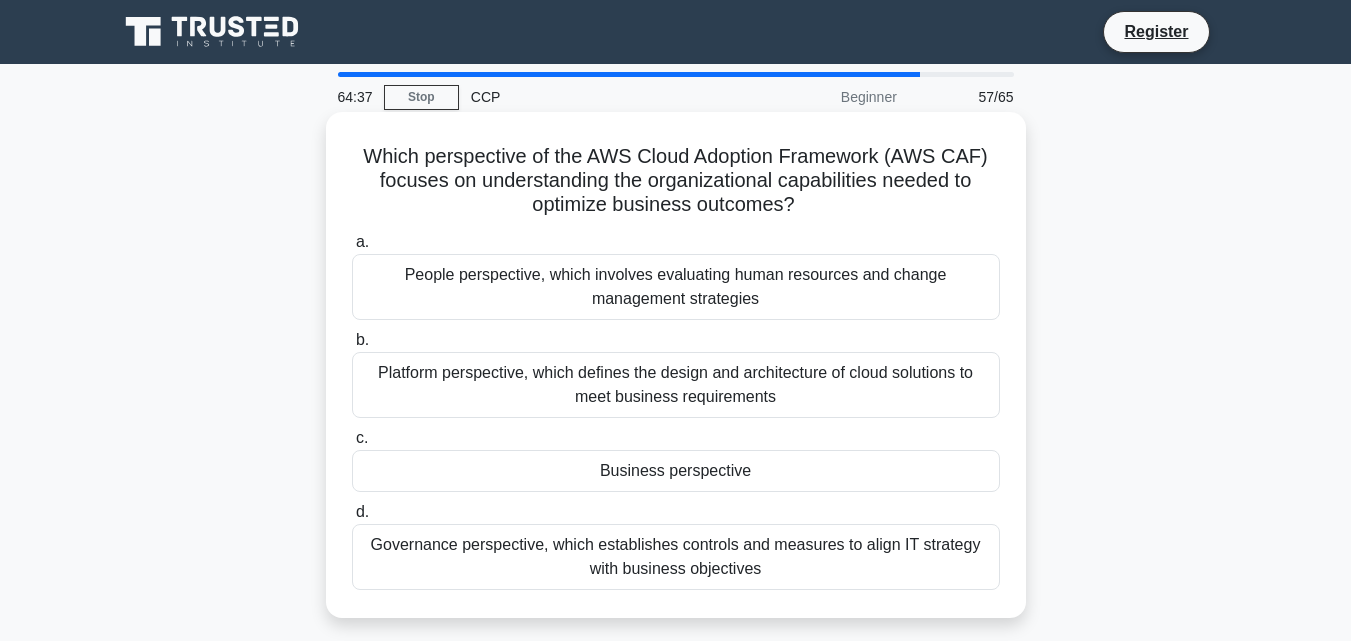 click on "Platform perspective, which defines the design and architecture of cloud solutions to meet business requirements" at bounding box center (676, 385) 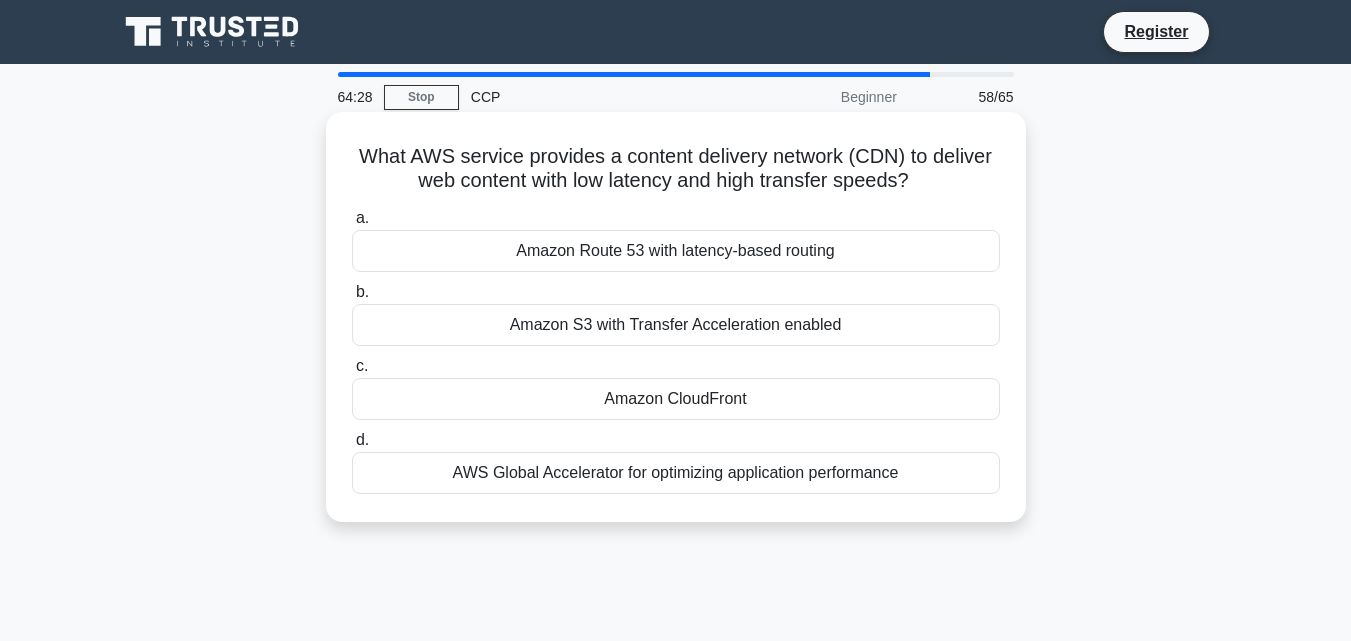 click on "Amazon Route 53 with latency-based routing" at bounding box center (676, 251) 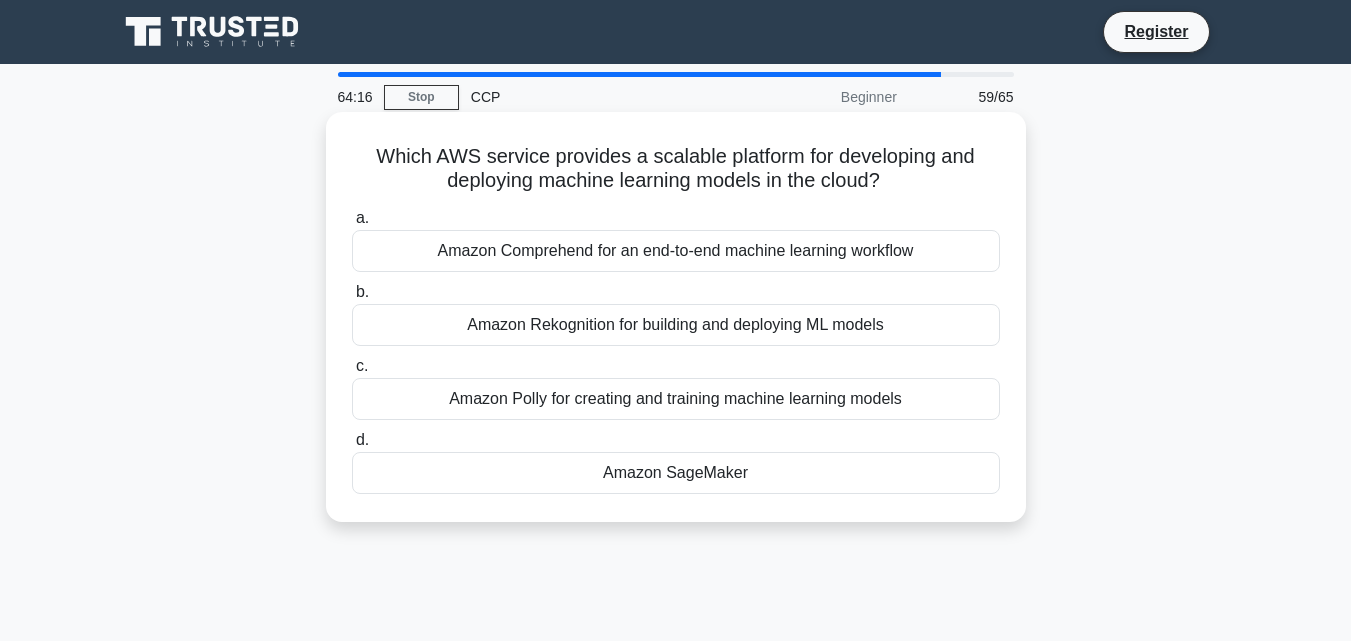 click on "Amazon SageMaker" at bounding box center (676, 473) 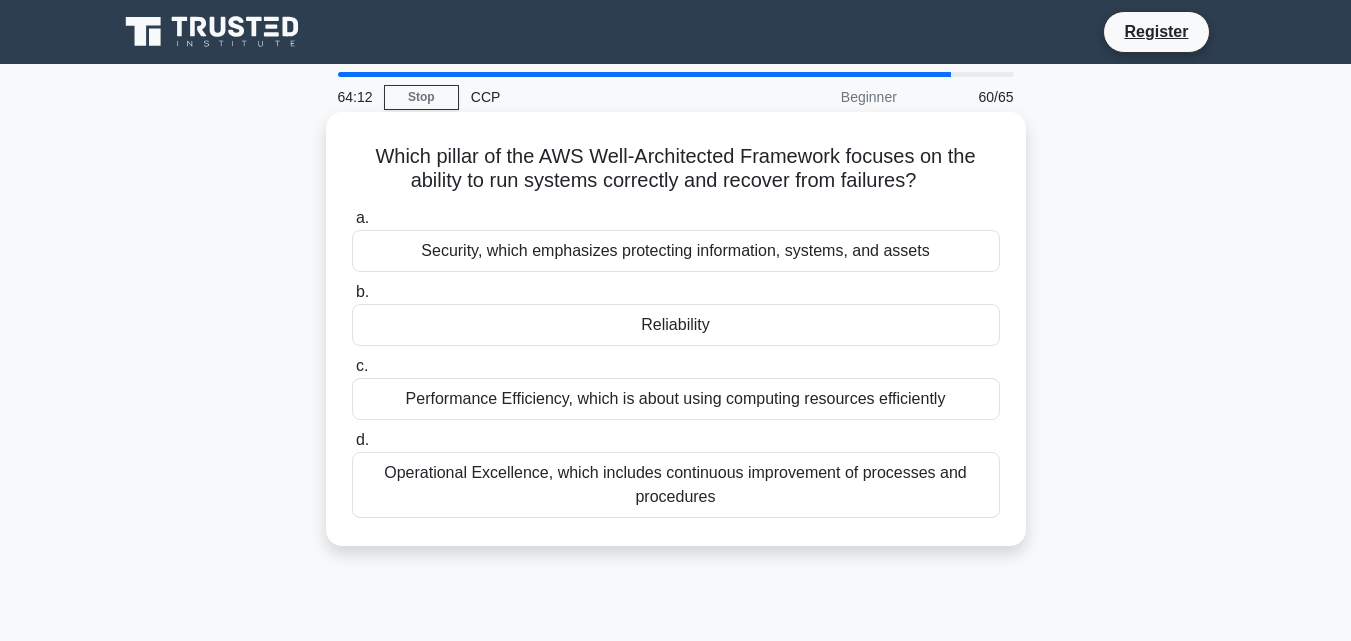 click on "Reliability" at bounding box center (676, 325) 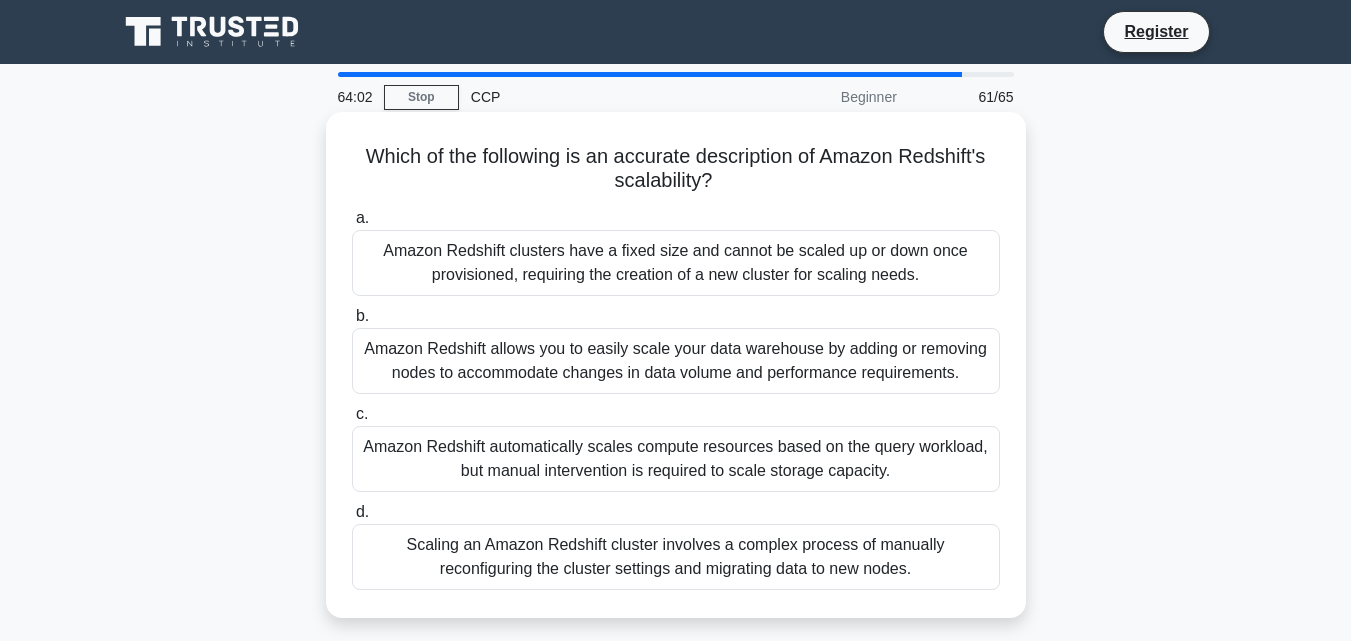 click on "Amazon Redshift allows you to easily scale your data warehouse by adding or removing nodes to accommodate changes in data volume and performance requirements." at bounding box center [676, 361] 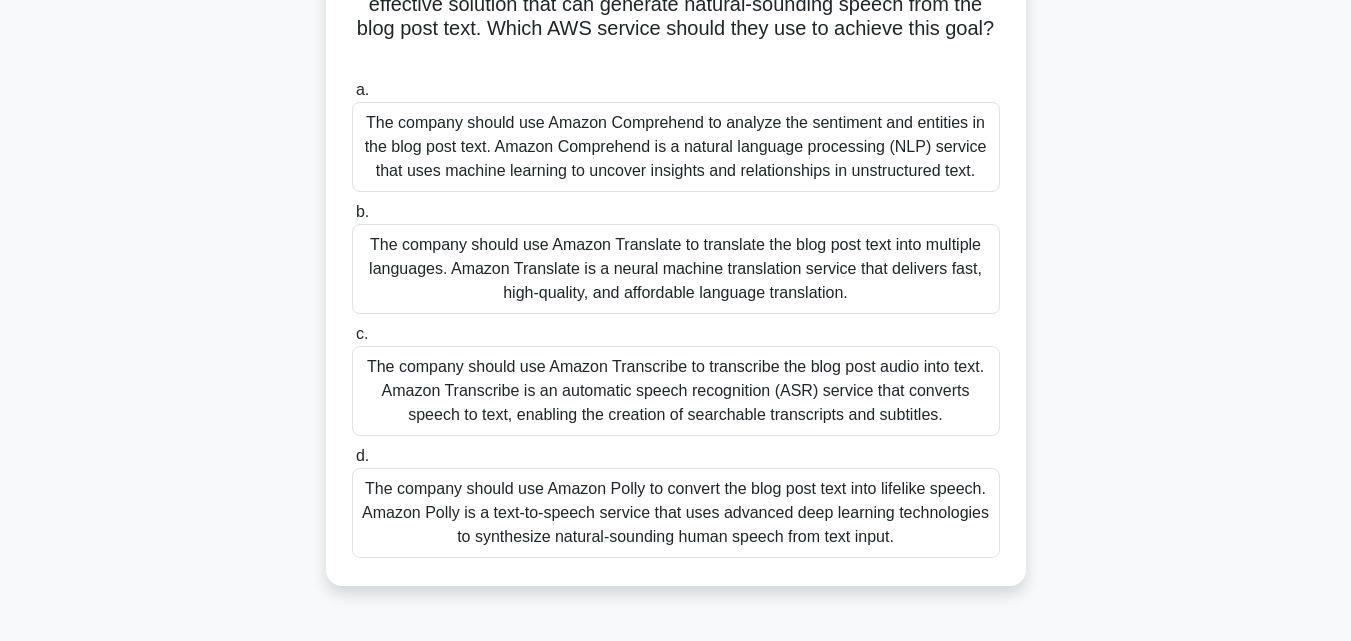 scroll, scrollTop: 225, scrollLeft: 0, axis: vertical 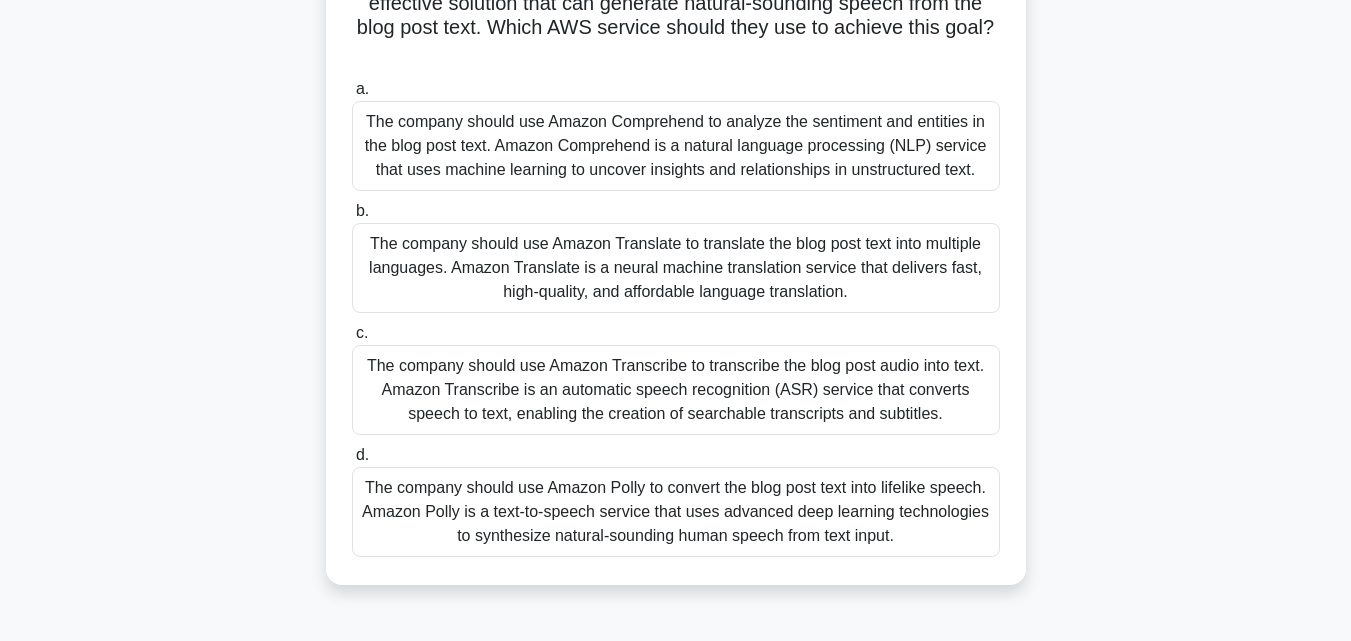 click on "The company should use Amazon Transcribe to transcribe the blog post audio into text. Amazon Transcribe is an automatic speech recognition (ASR) service that converts speech to text, enabling the creation of searchable transcripts and subtitles." at bounding box center (676, 390) 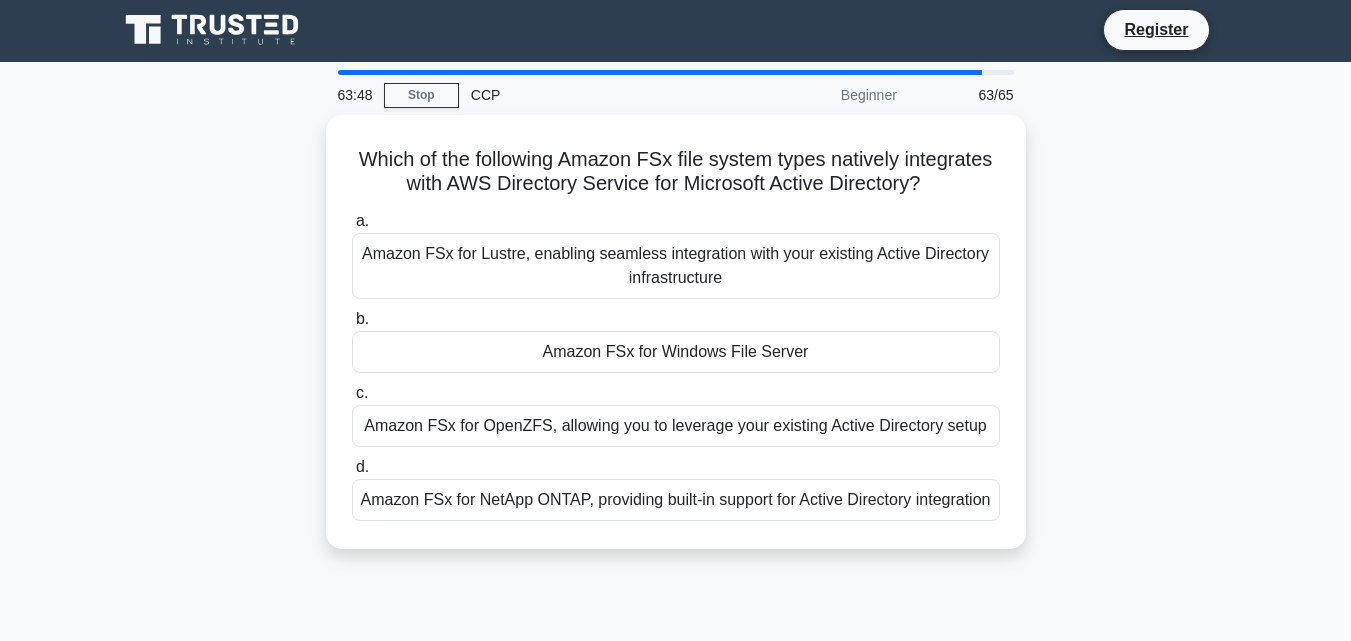 scroll, scrollTop: 0, scrollLeft: 0, axis: both 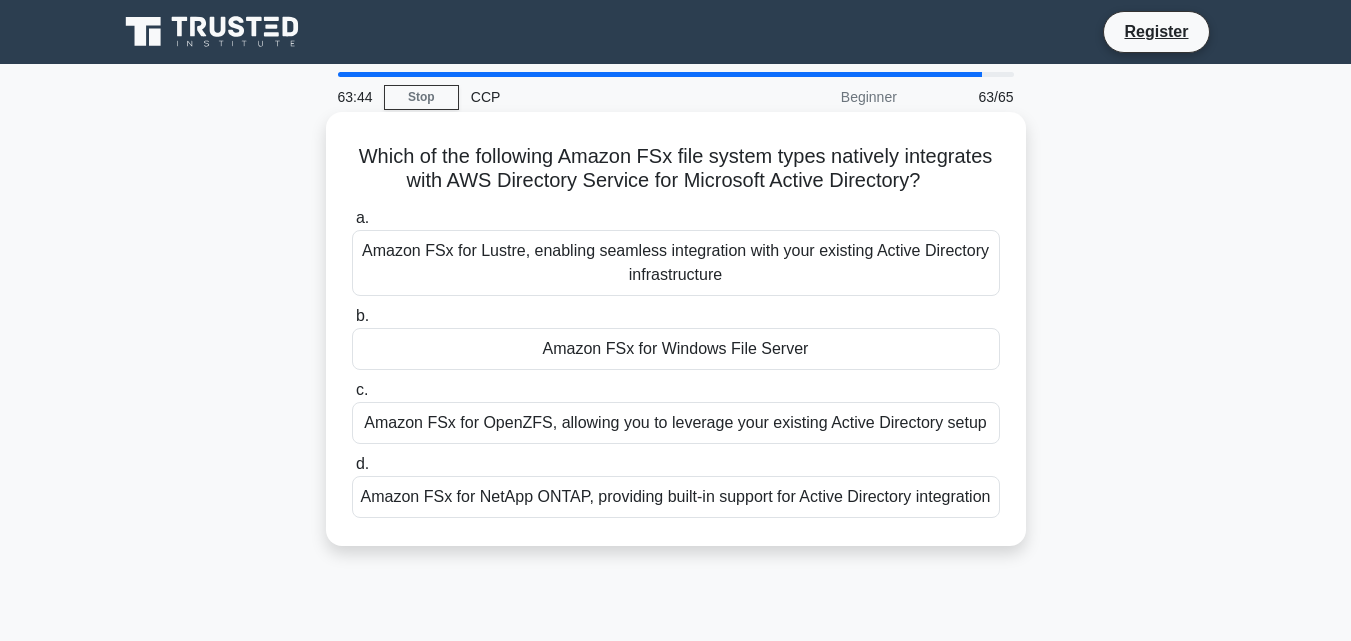 click on "Amazon FSx for Windows File Server" at bounding box center (676, 349) 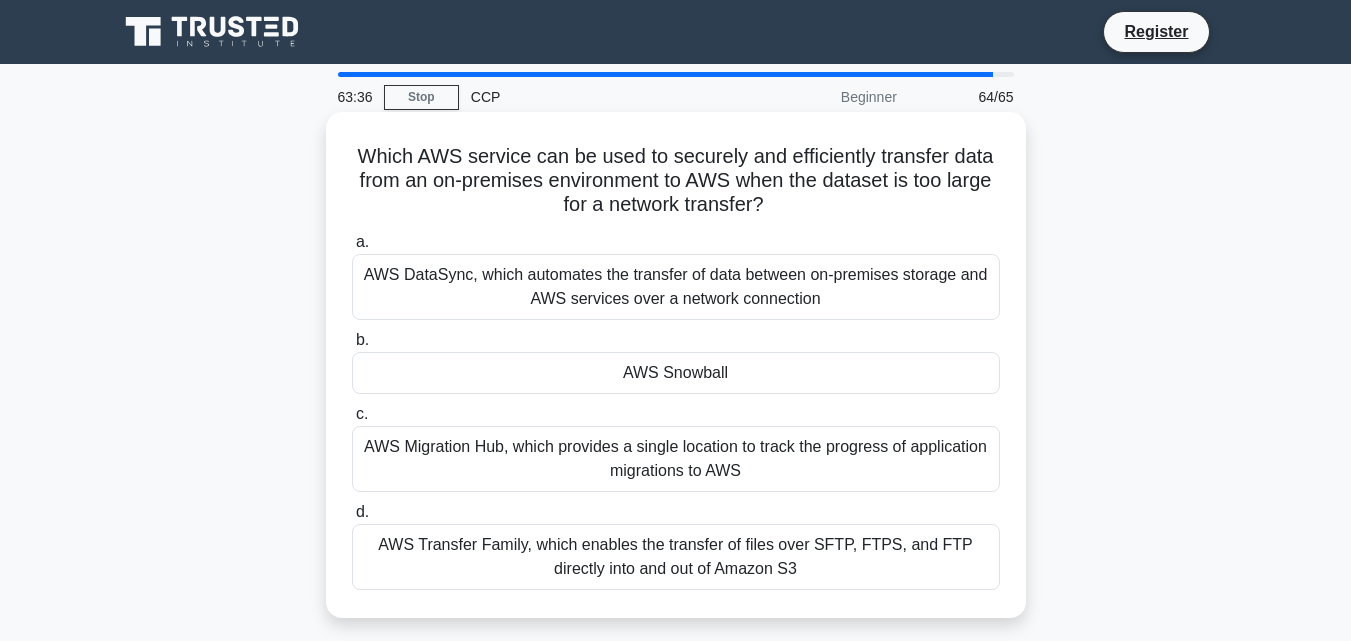 click on "AWS Migration Hub, which provides a single location to track the progress of application migrations to AWS" at bounding box center (676, 459) 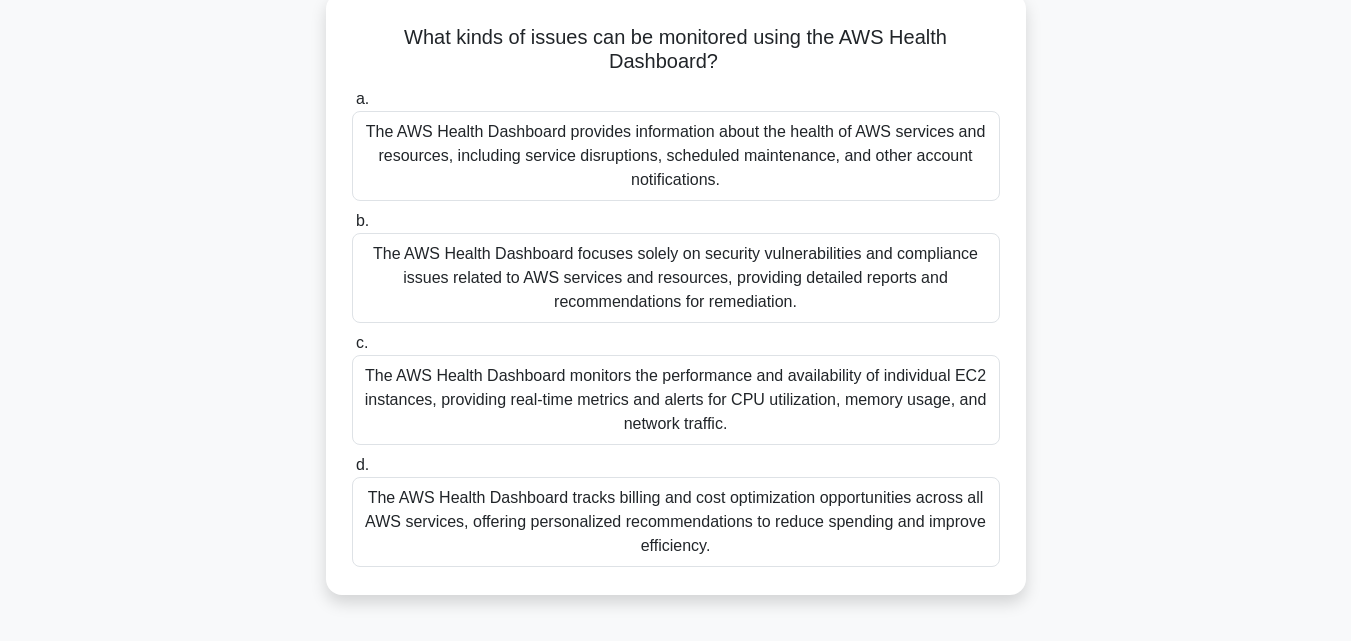 scroll, scrollTop: 126, scrollLeft: 0, axis: vertical 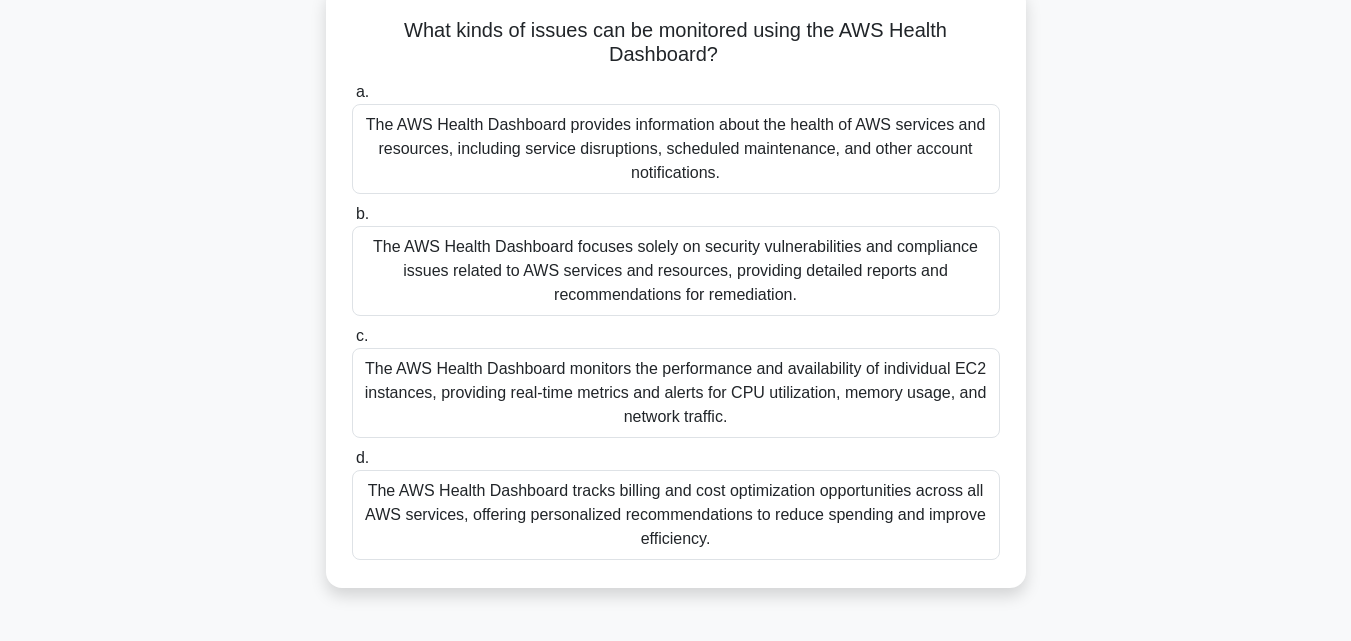 click on "The AWS Health Dashboard monitors the performance and availability of individual EC2 instances, providing real-time metrics and alerts for CPU utilization, memory usage, and network traffic." at bounding box center [676, 393] 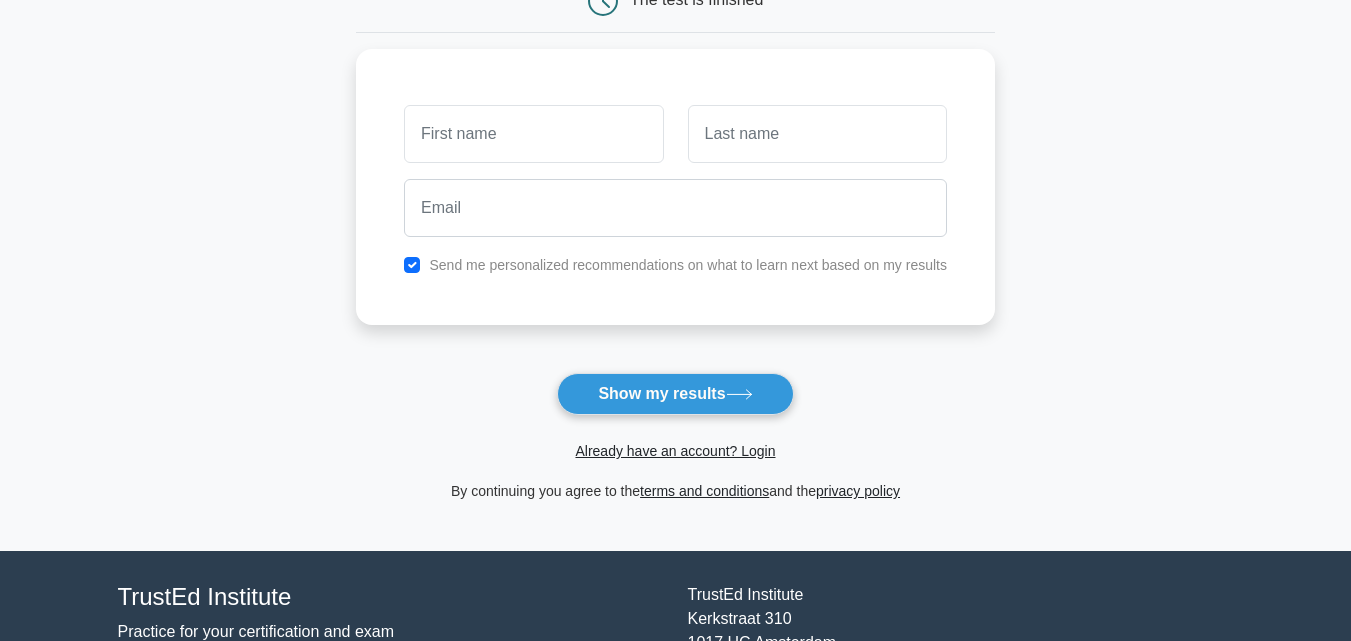 scroll, scrollTop: 262, scrollLeft: 0, axis: vertical 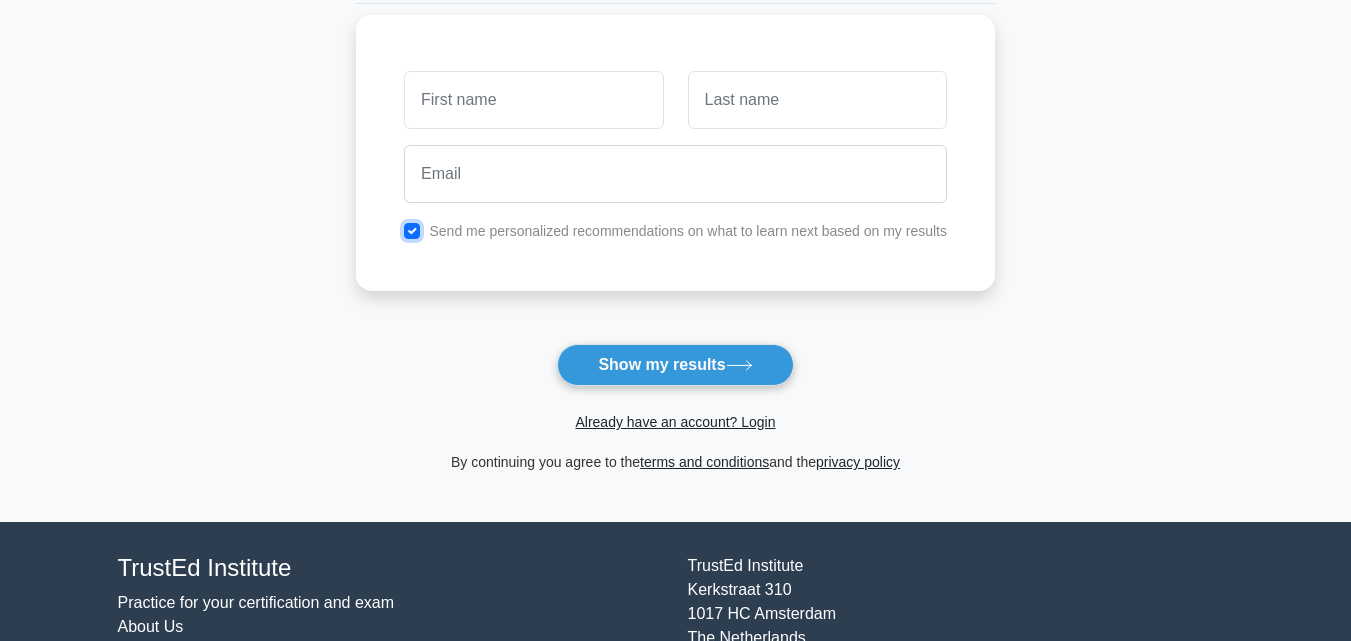 click at bounding box center [412, 231] 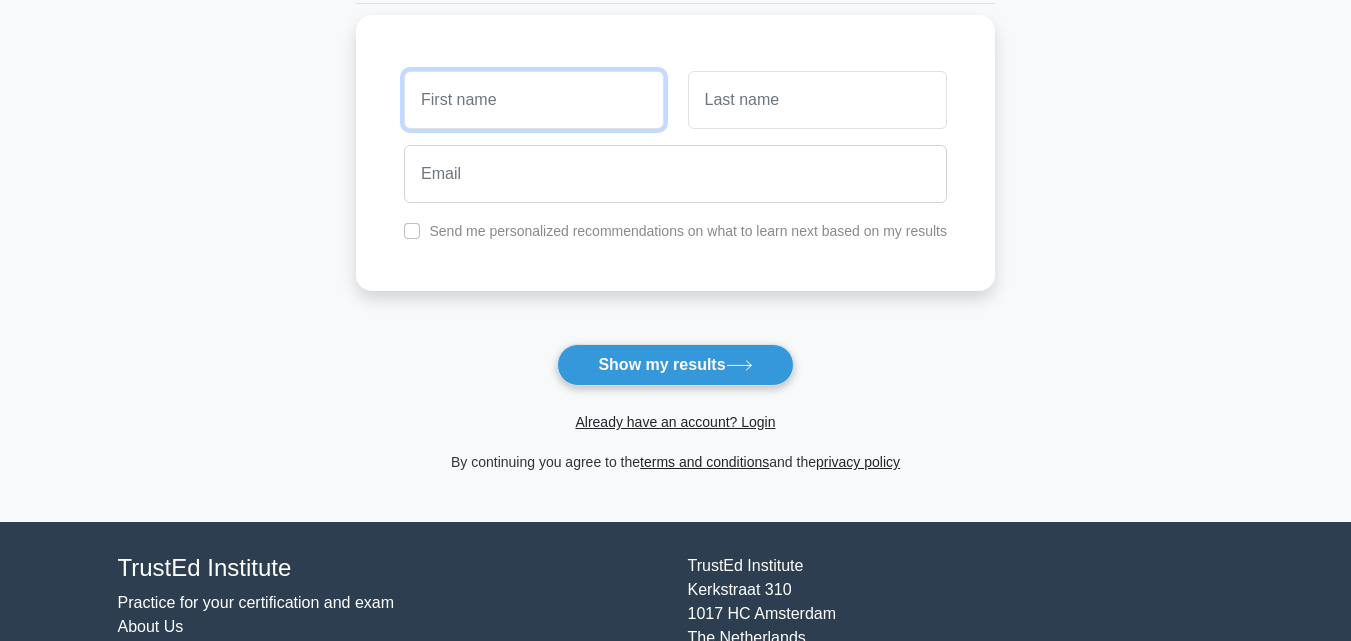 click at bounding box center [533, 100] 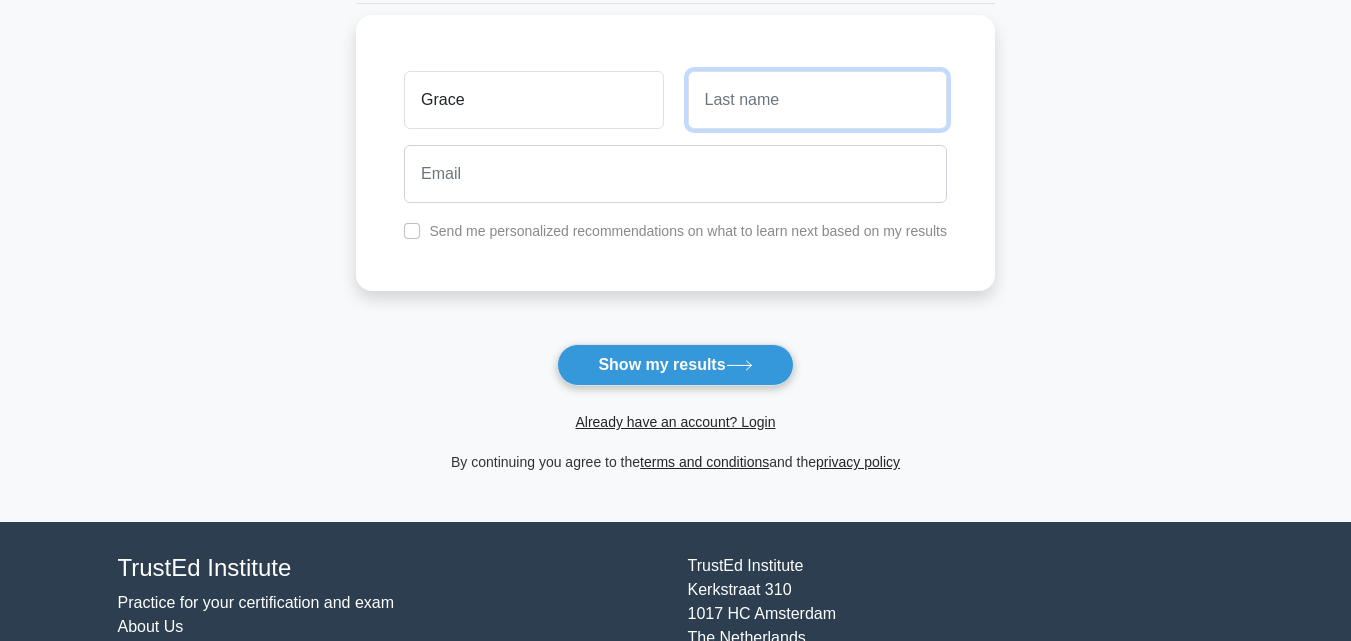 click at bounding box center [817, 100] 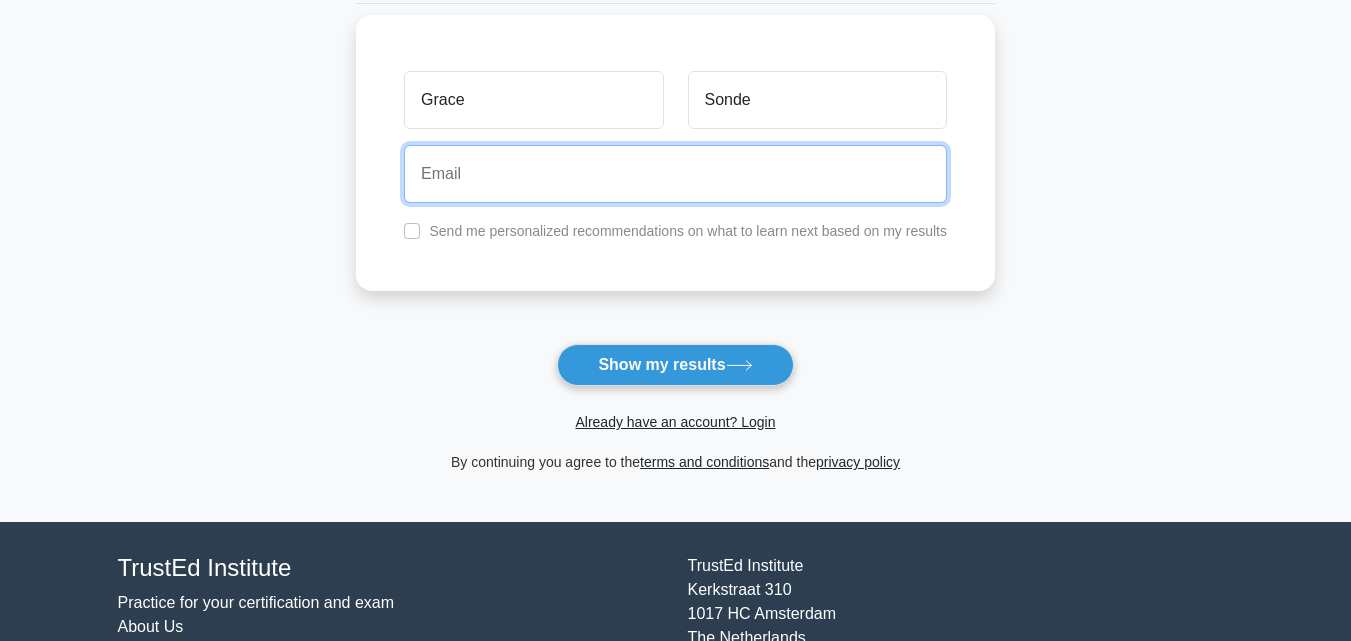 click at bounding box center (675, 174) 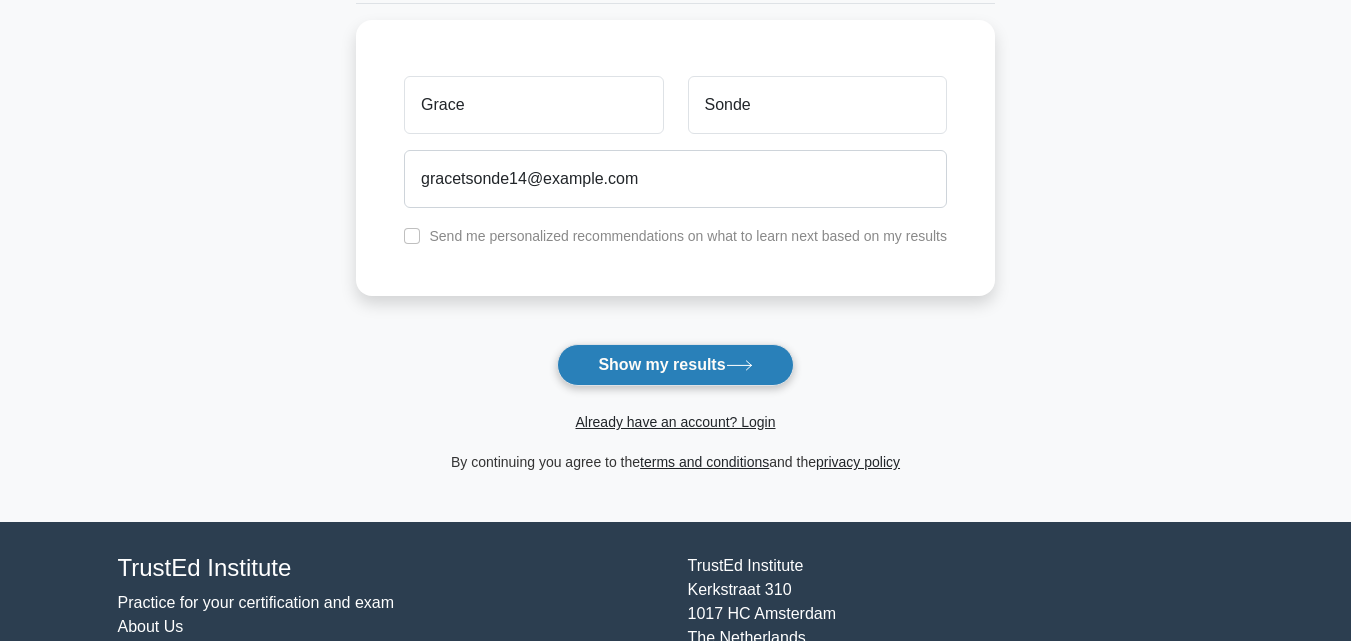 click on "Show my results" at bounding box center [675, 365] 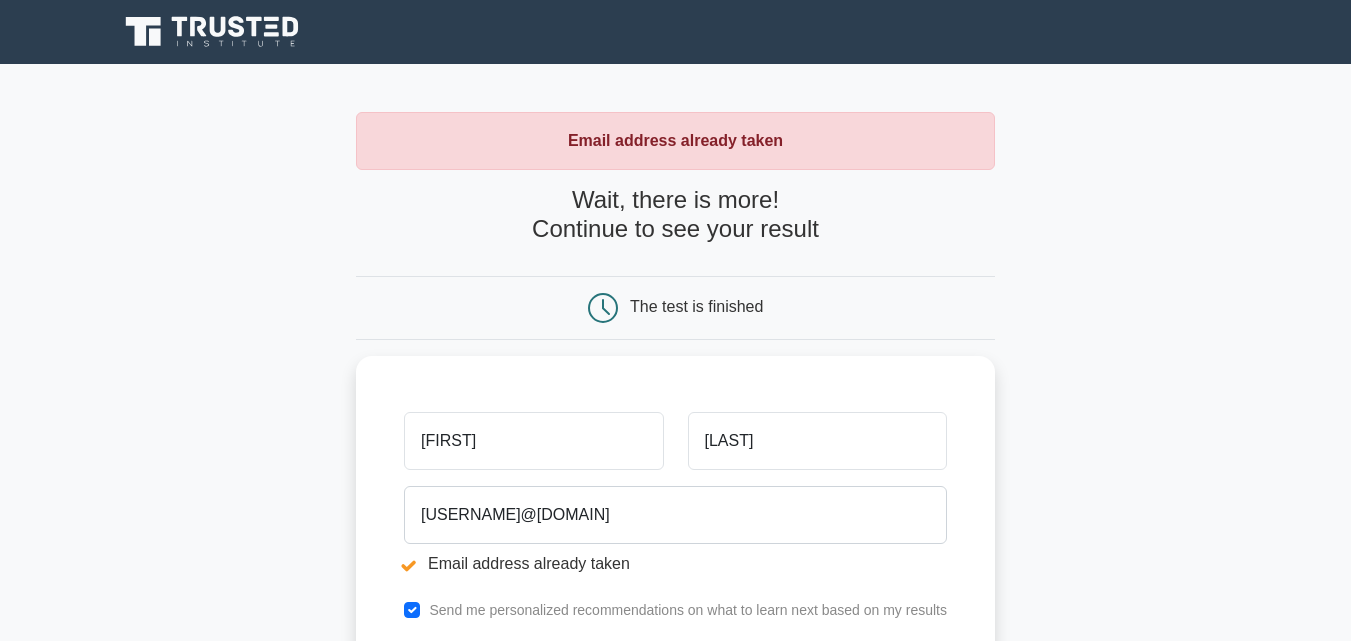 scroll, scrollTop: 0, scrollLeft: 0, axis: both 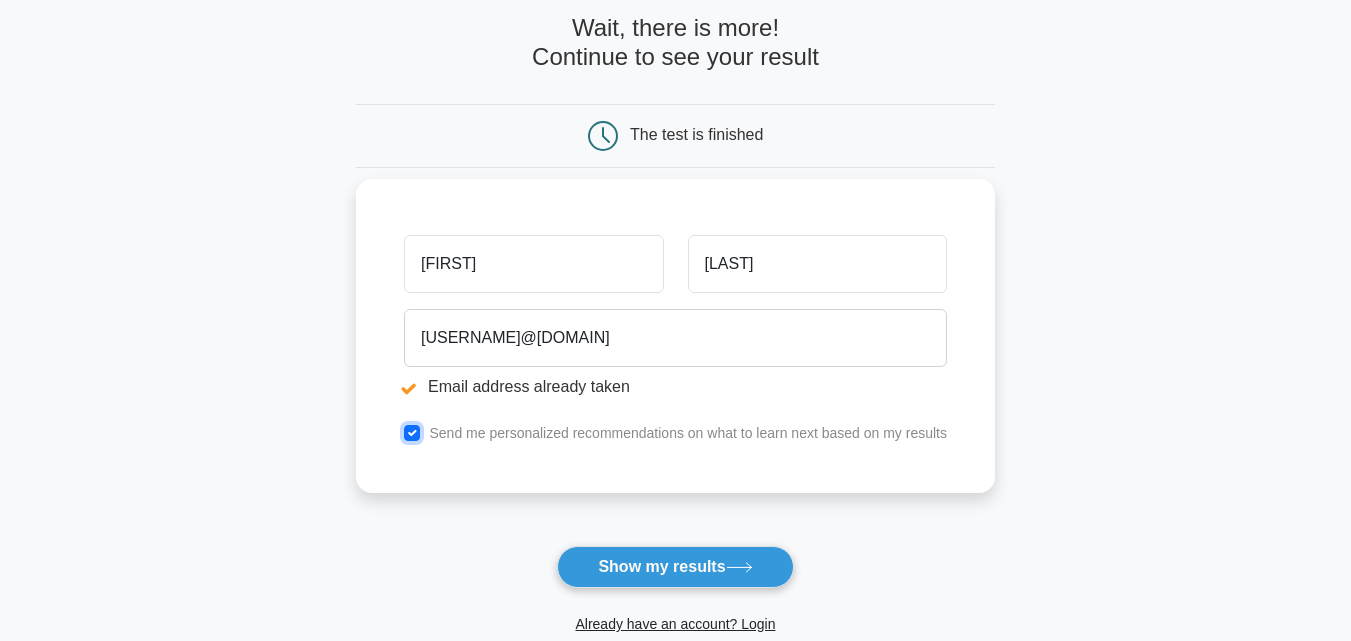 click at bounding box center [412, 433] 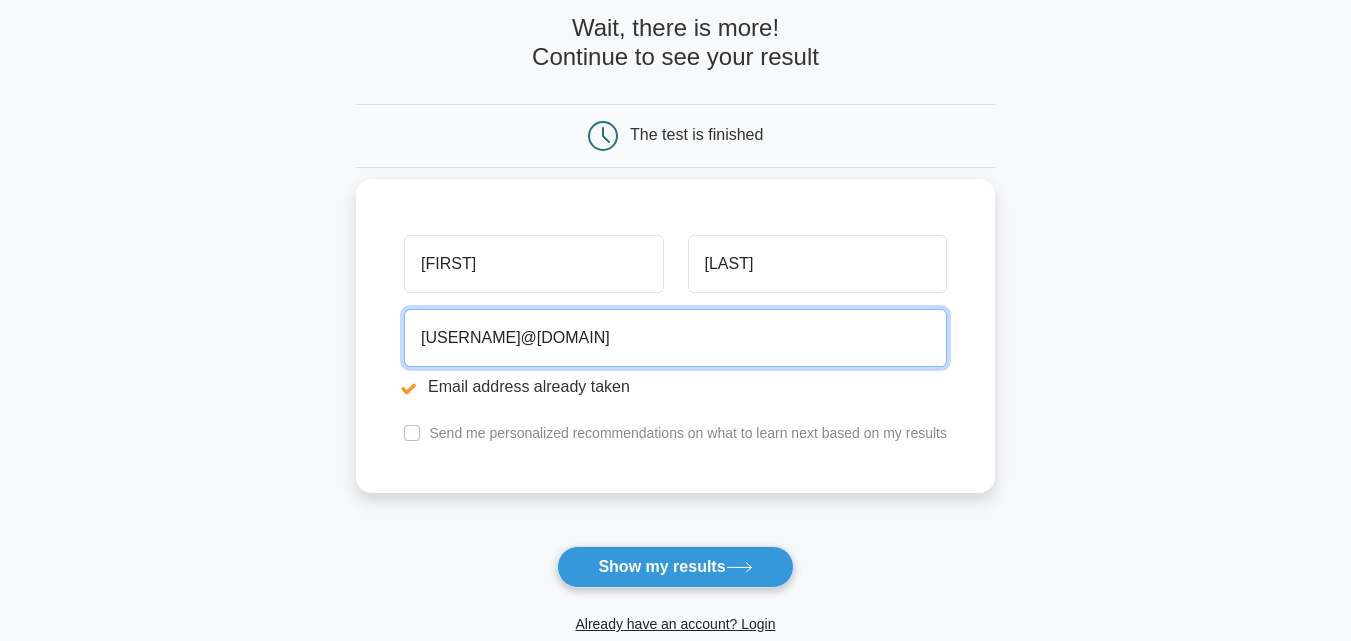 click on "gracetsonde14@example.com" at bounding box center [675, 338] 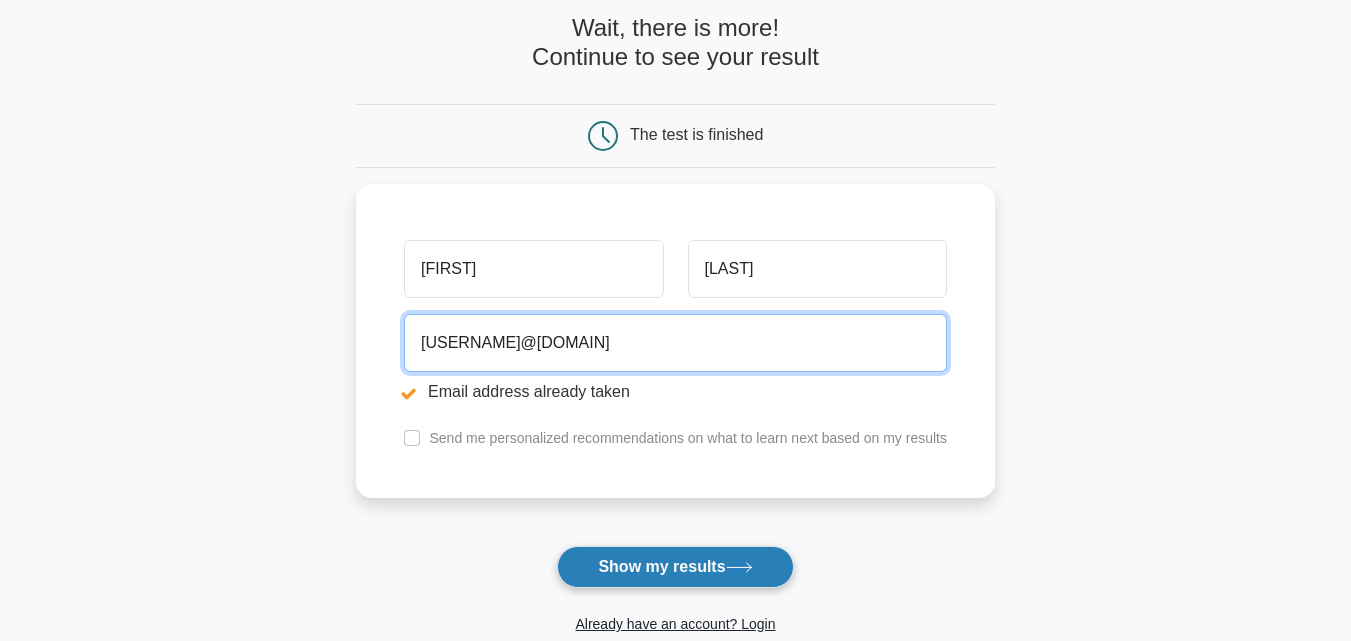type on "gracetsonde@gmail.com" 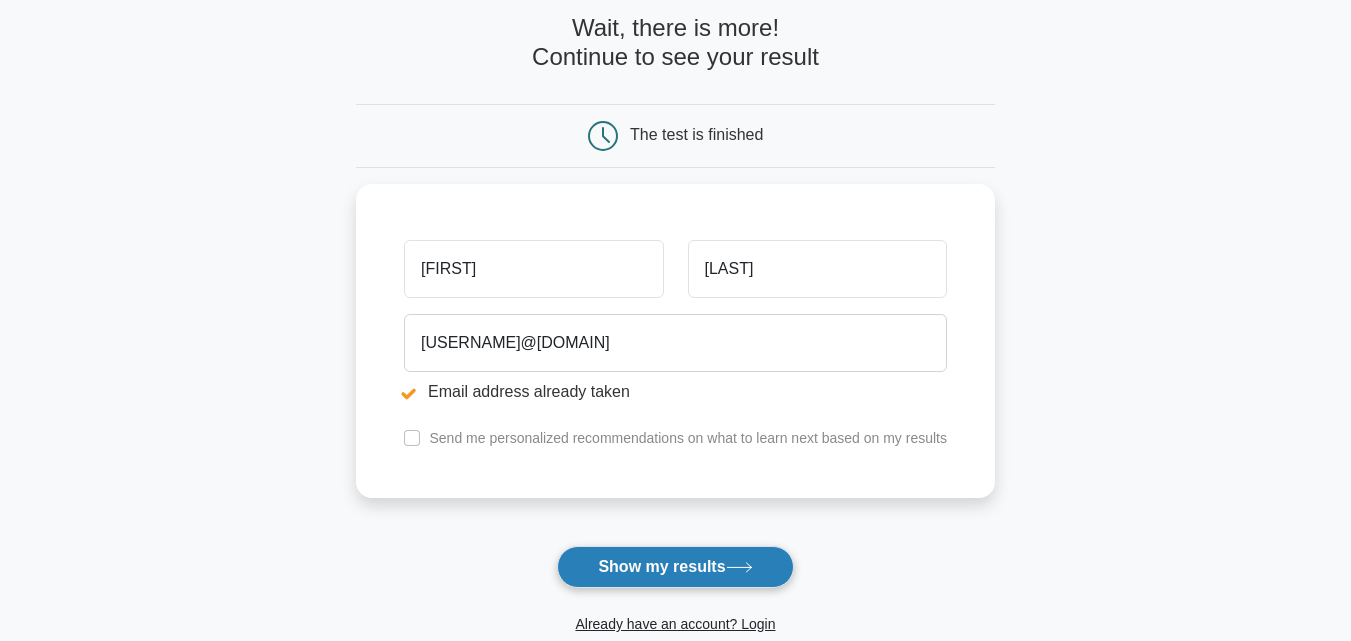 click on "Show my results" at bounding box center (675, 567) 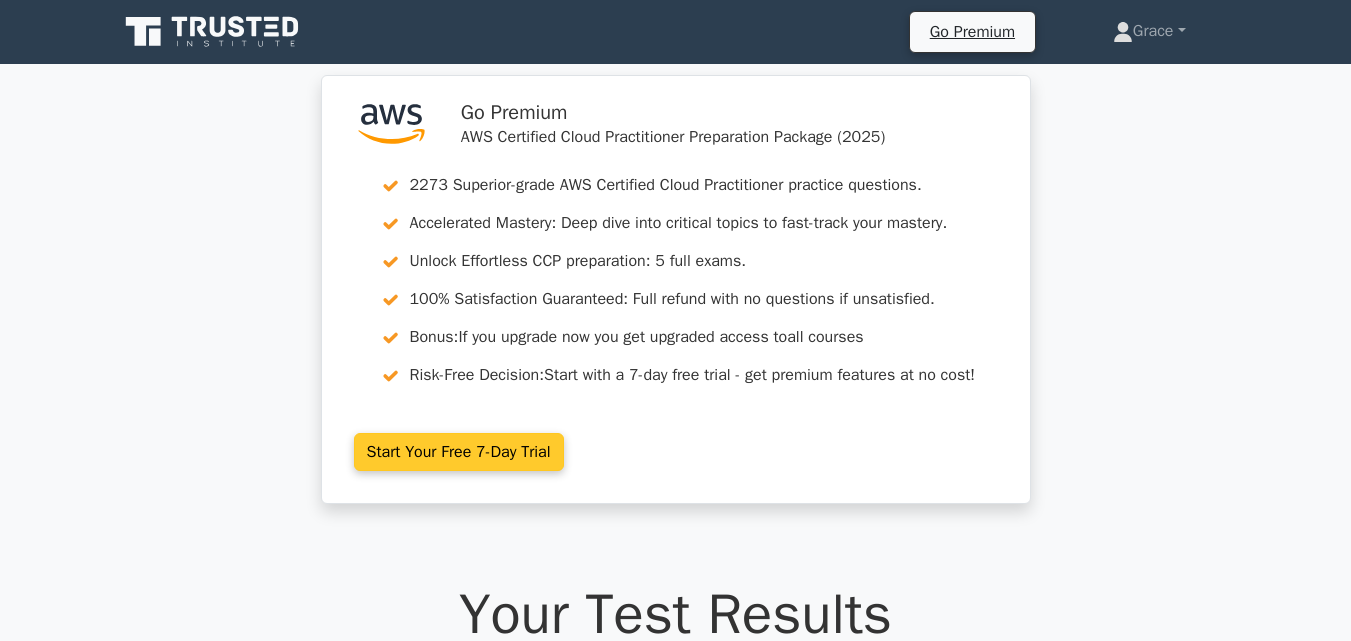 scroll, scrollTop: 395, scrollLeft: 0, axis: vertical 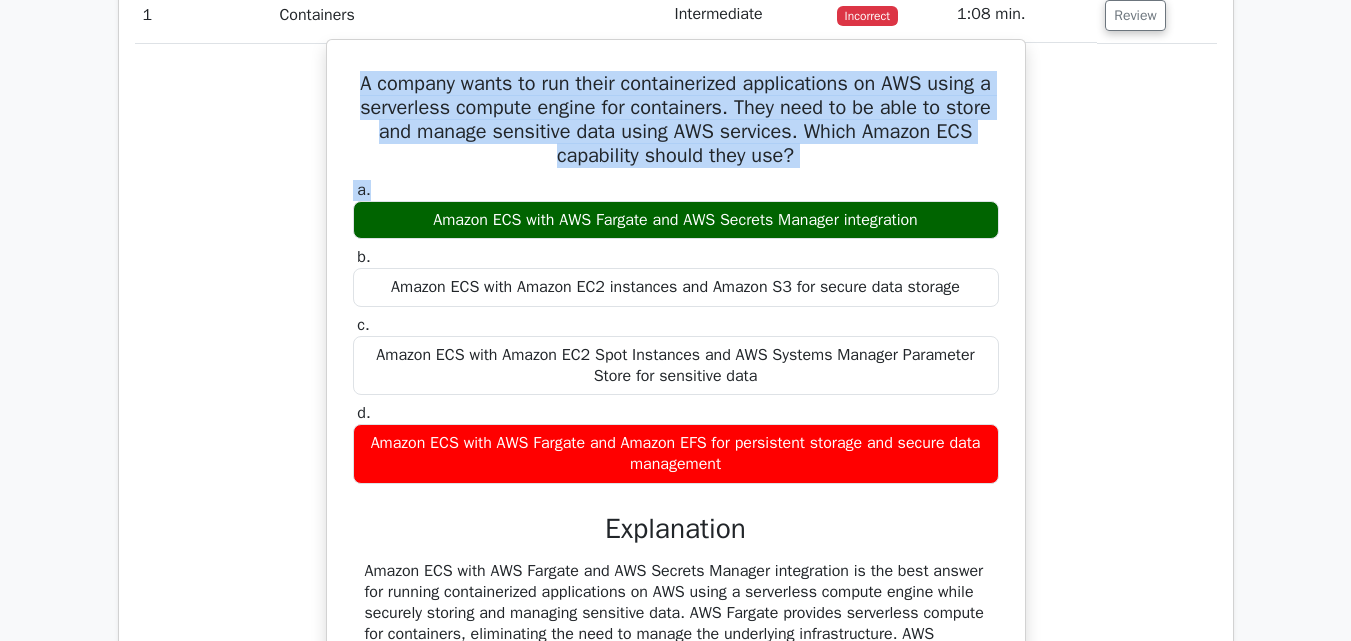 drag, startPoint x: 1083, startPoint y: 191, endPoint x: 332, endPoint y: 54, distance: 763.39374 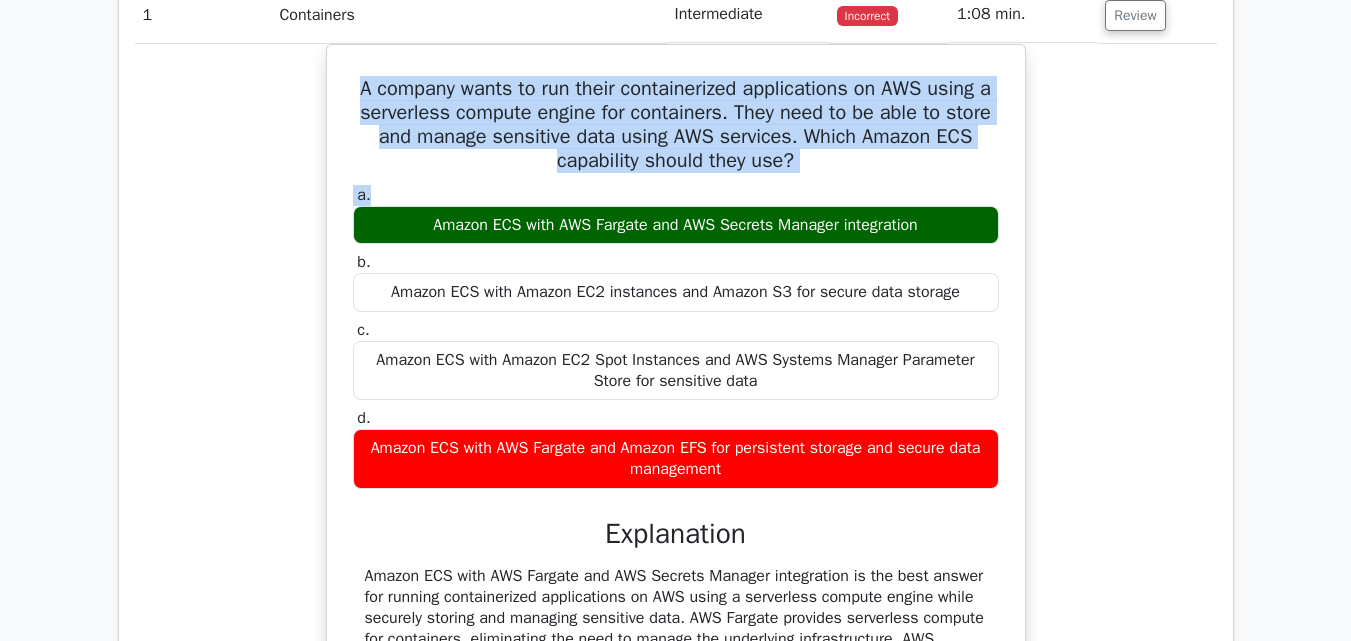 click on "Question Analysis
Question  #
Topic
Difficulty
Result
Time Spent
Action
1
Containers
Intermediate
Incorrect" at bounding box center [676, 2236] 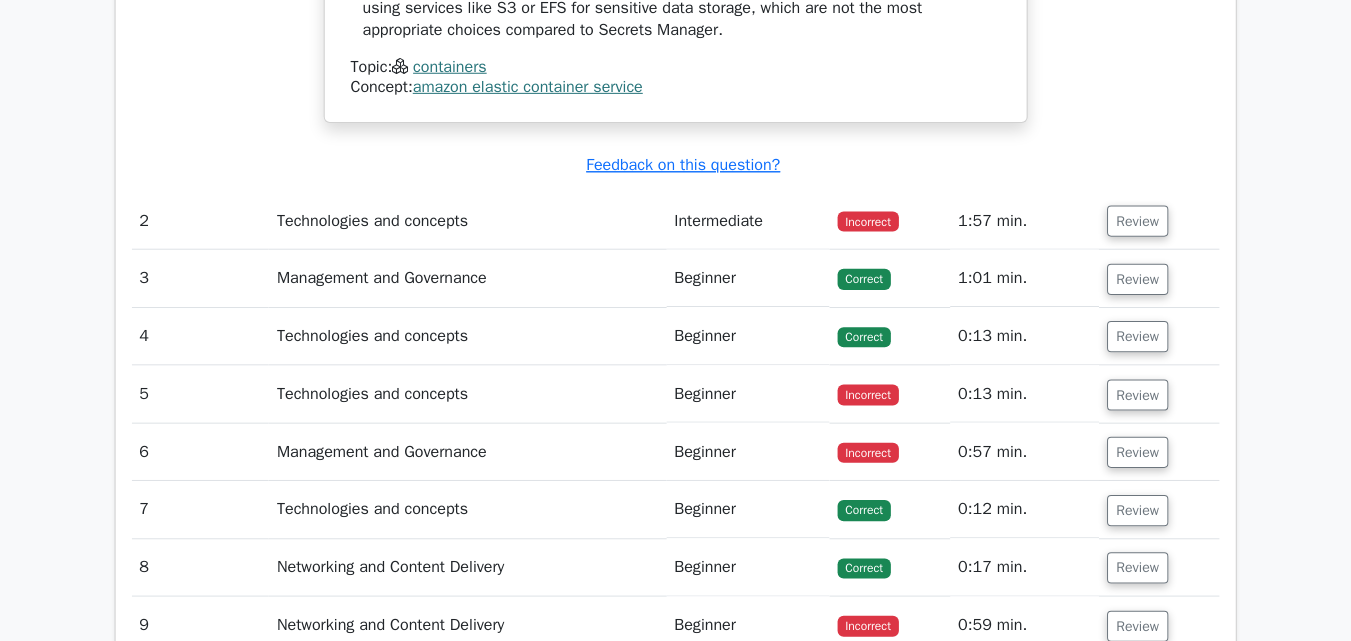 scroll, scrollTop: 2638, scrollLeft: 0, axis: vertical 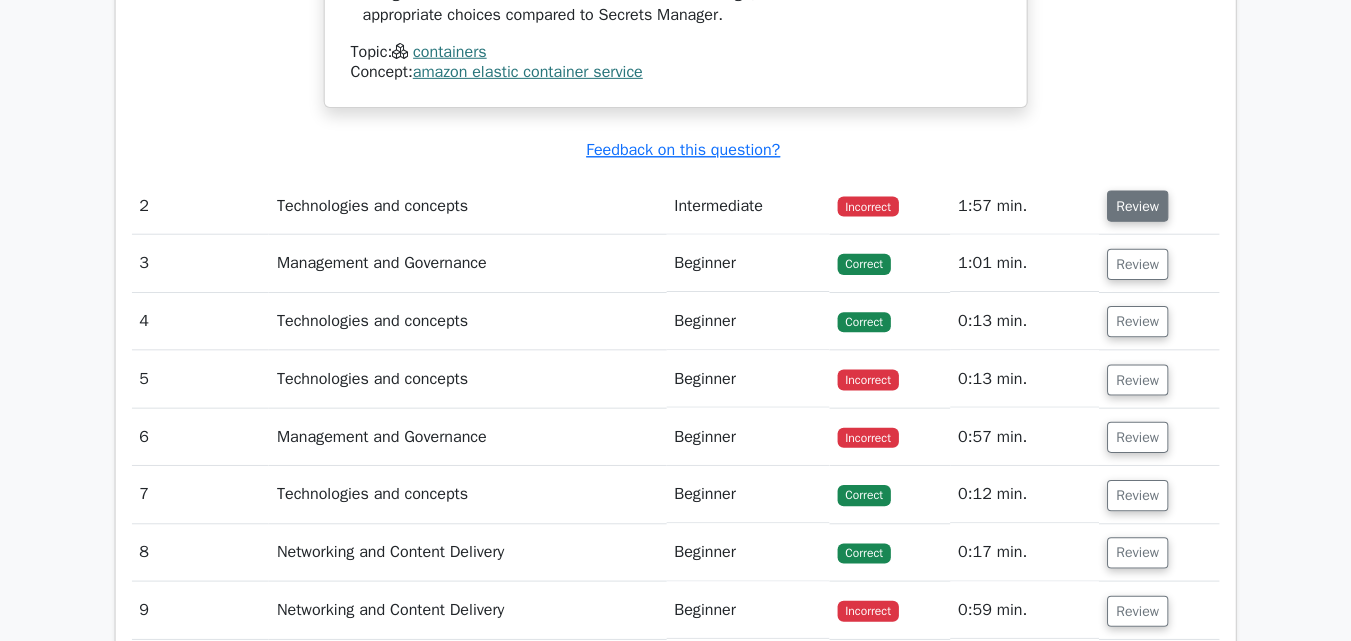 click on "Review" at bounding box center (1135, 207) 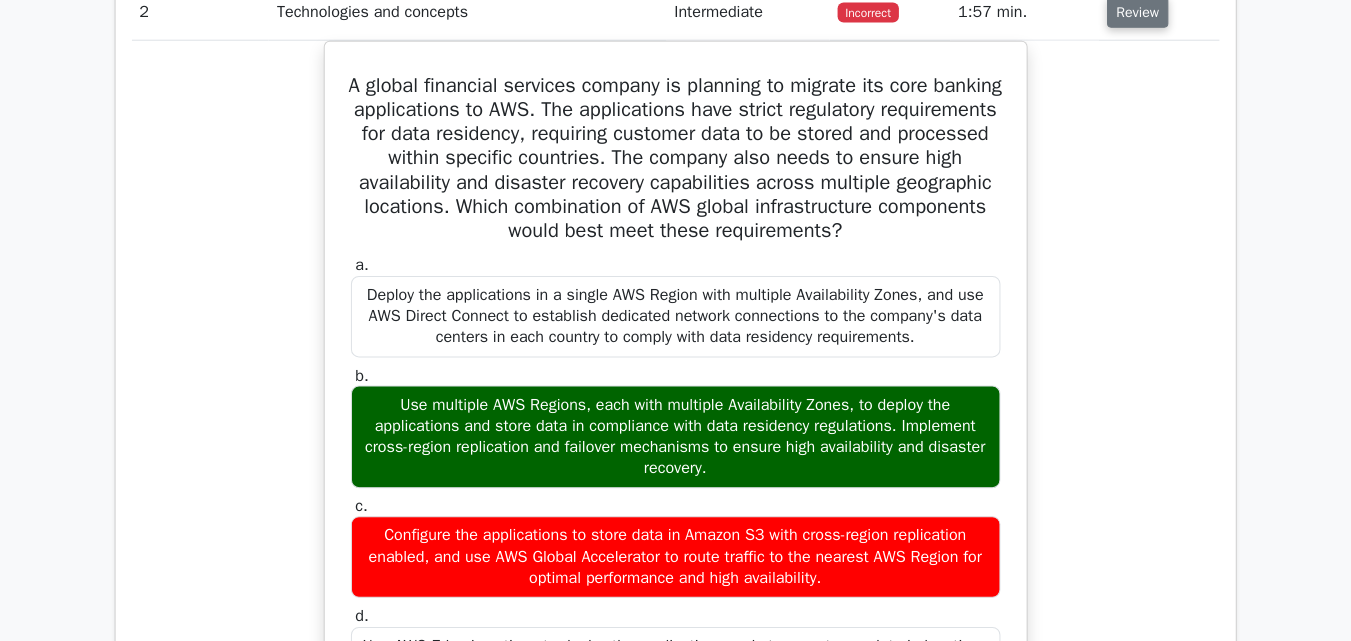scroll, scrollTop: 2847, scrollLeft: 0, axis: vertical 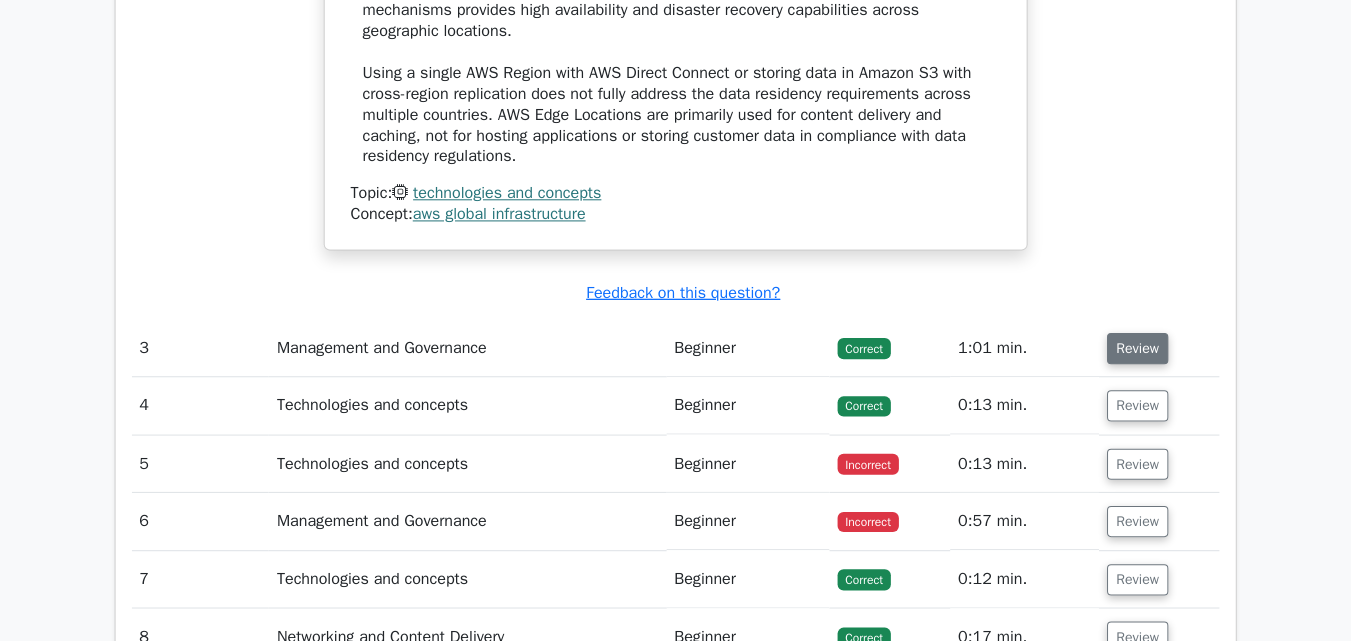 click on "Review" at bounding box center (1135, 349) 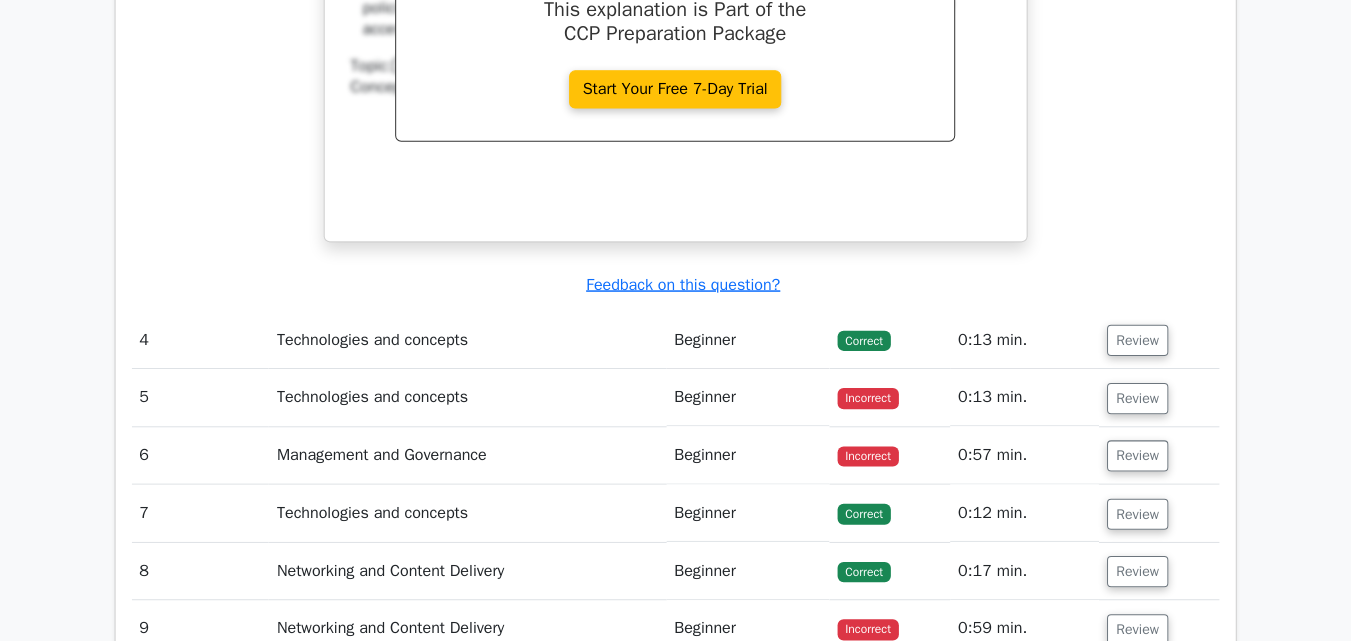 scroll, scrollTop: 4578, scrollLeft: 0, axis: vertical 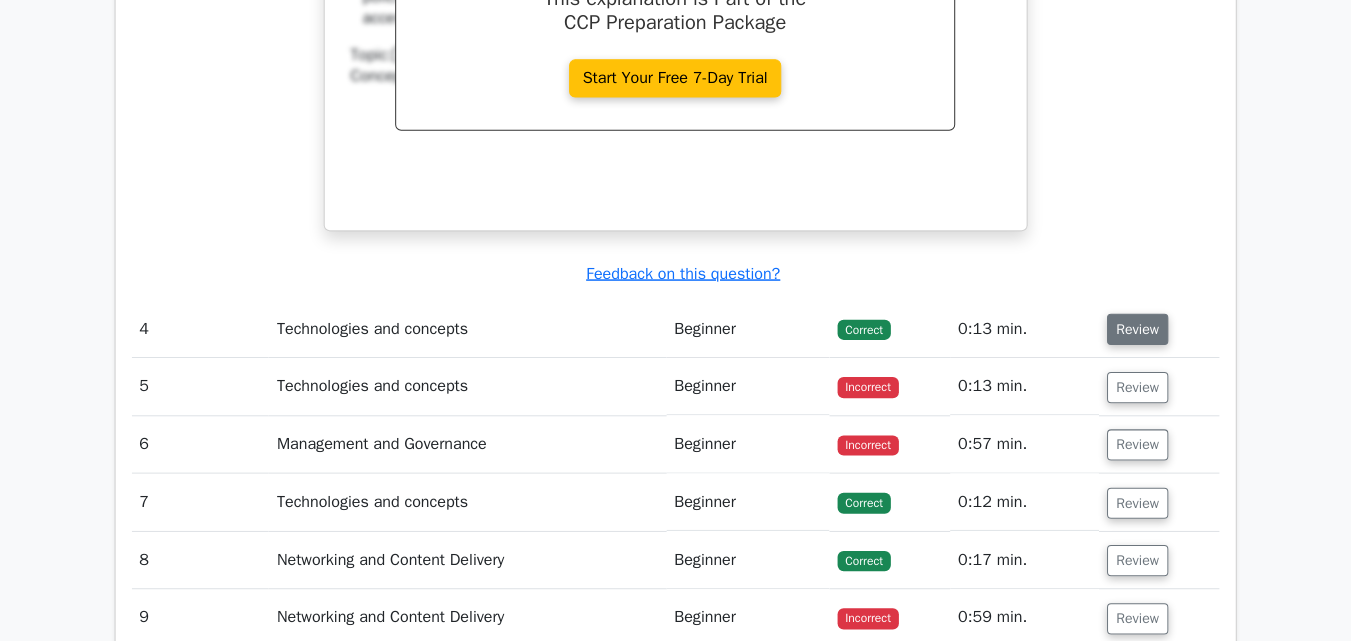 click on "Review" at bounding box center [1135, 330] 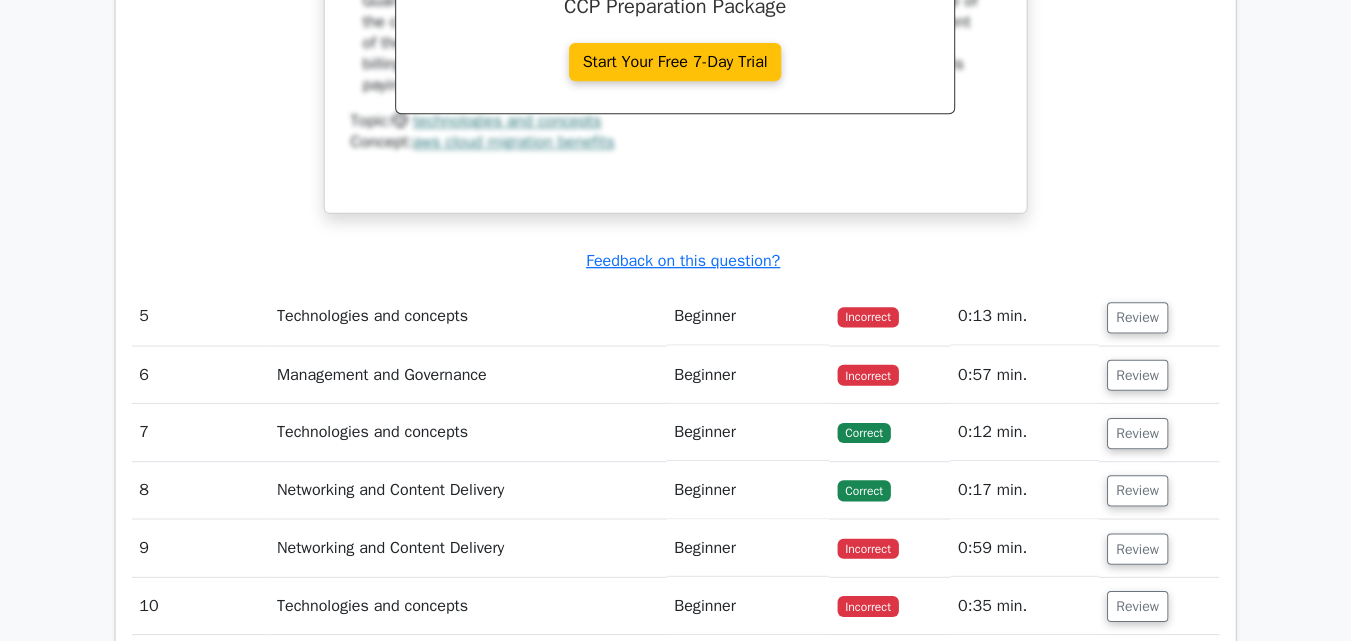 scroll, scrollTop: 5432, scrollLeft: 0, axis: vertical 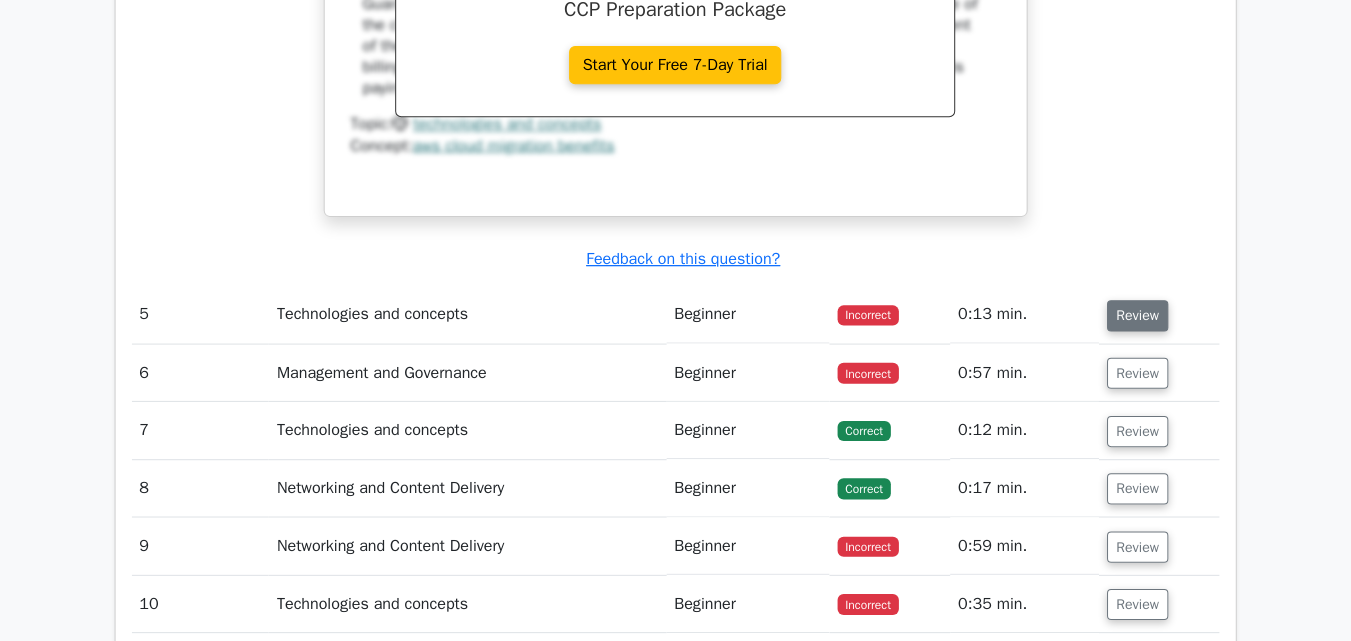 click on "Review" at bounding box center (1135, 317) 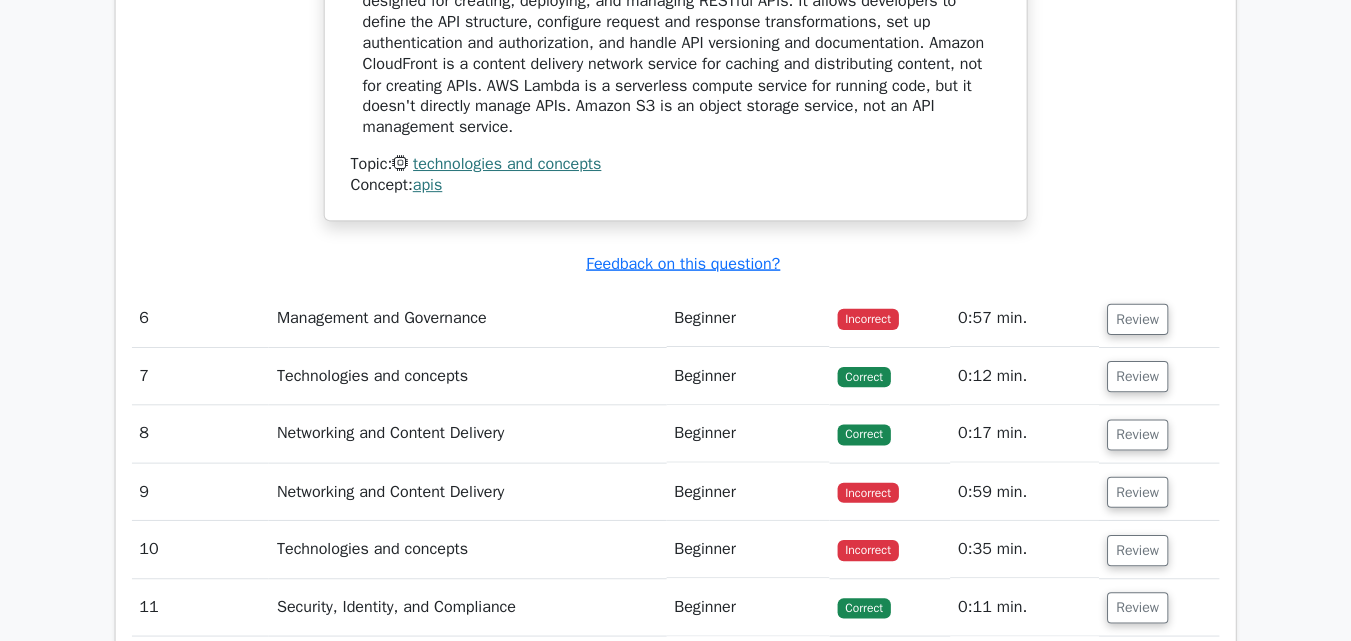 scroll, scrollTop: 6253, scrollLeft: 0, axis: vertical 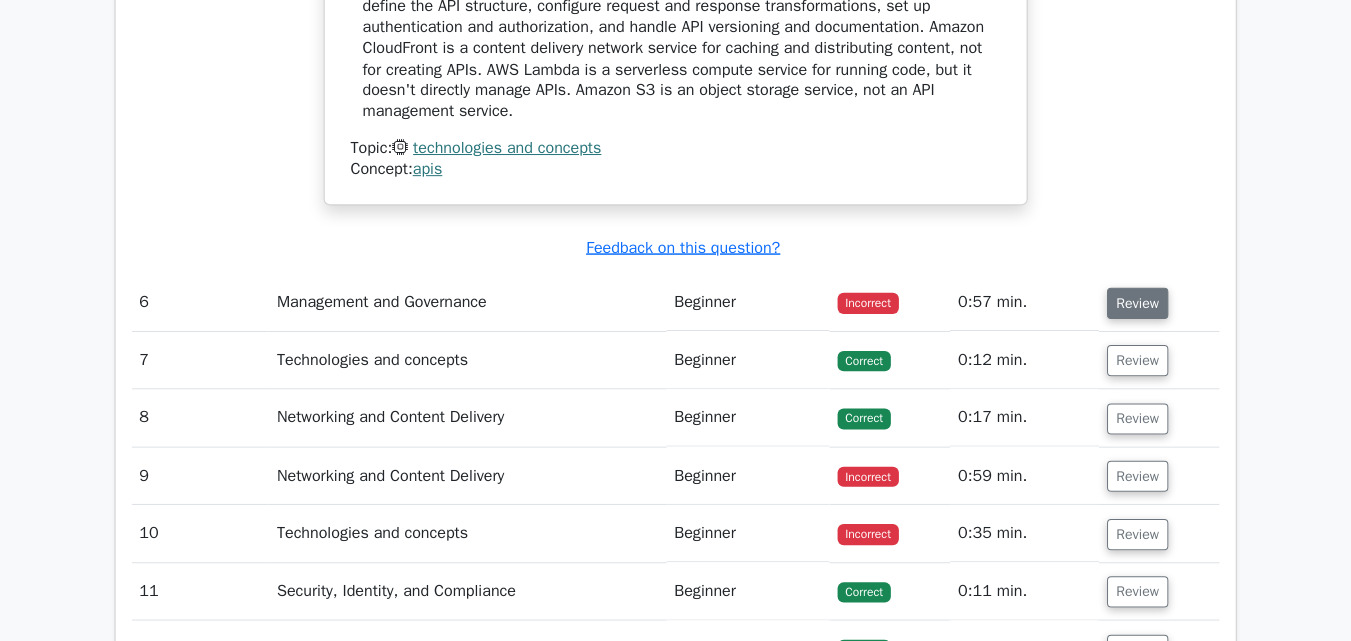 click on "Review" at bounding box center (1135, 304) 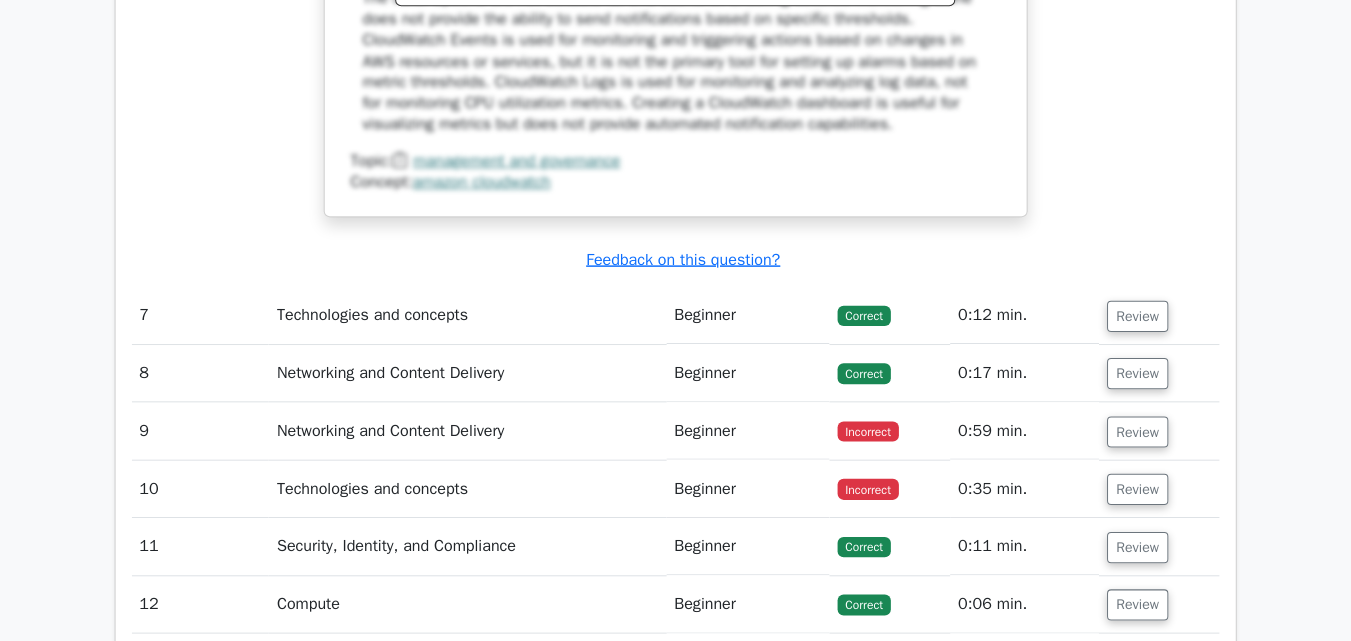 scroll, scrollTop: 7392, scrollLeft: 0, axis: vertical 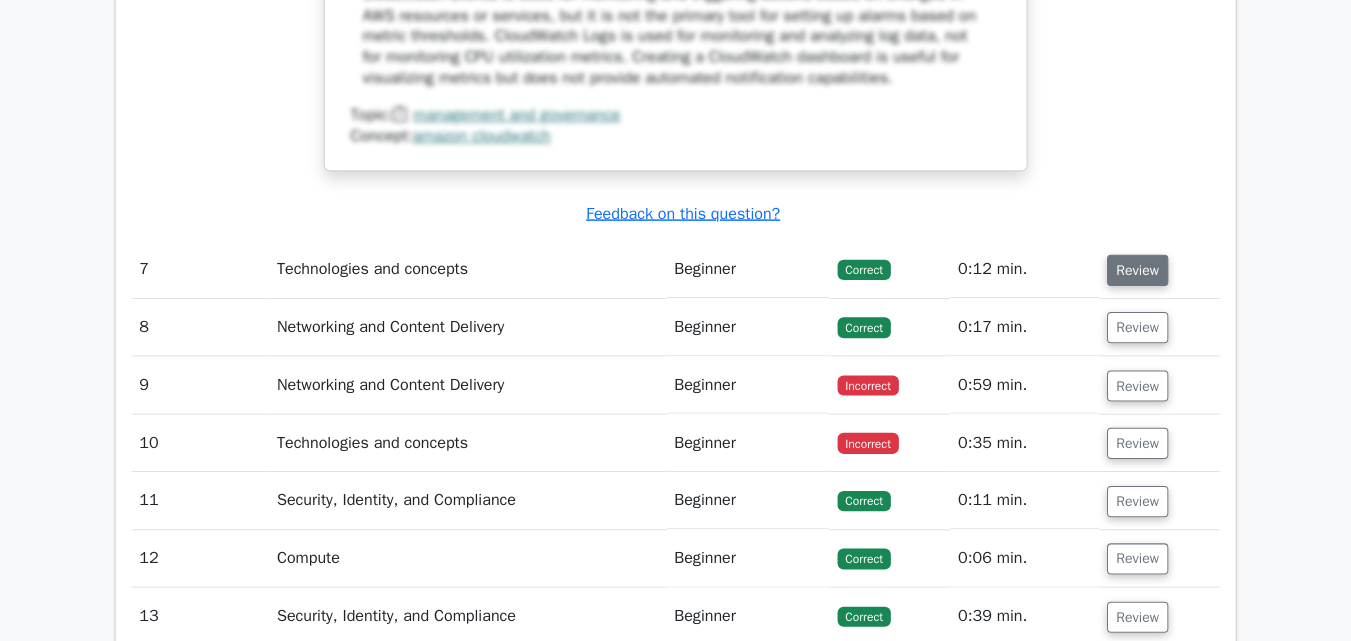 click on "Review" at bounding box center [1135, 271] 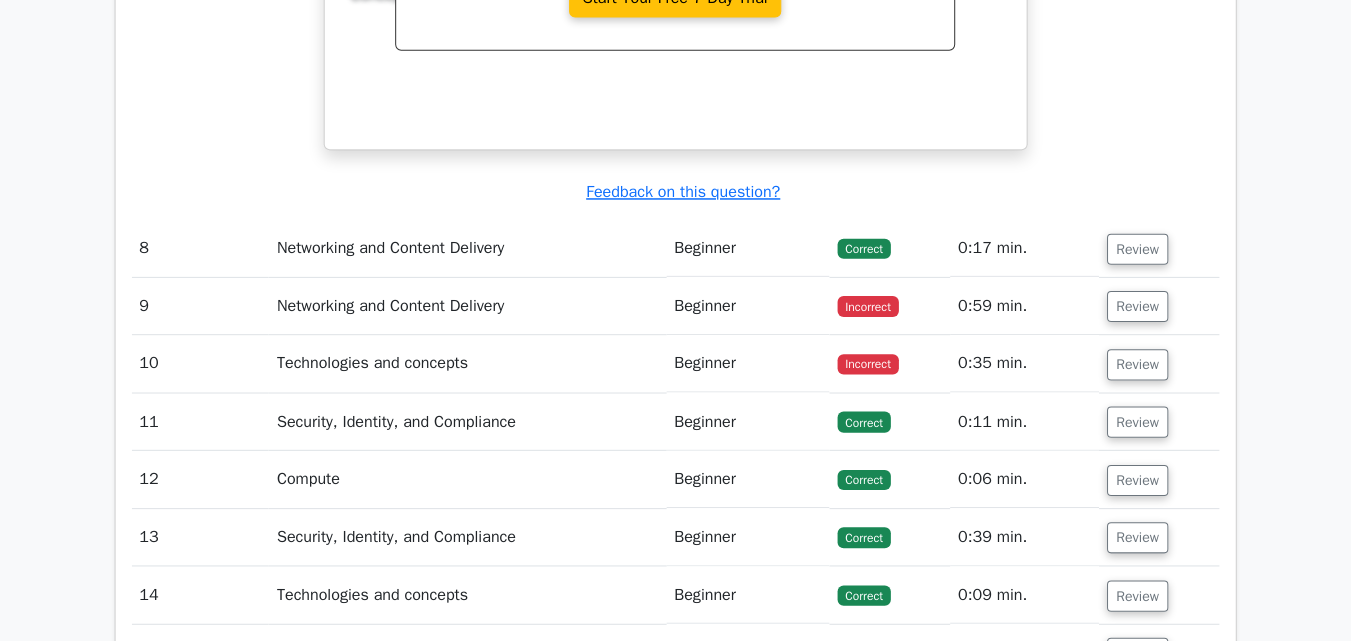 scroll, scrollTop: 8304, scrollLeft: 0, axis: vertical 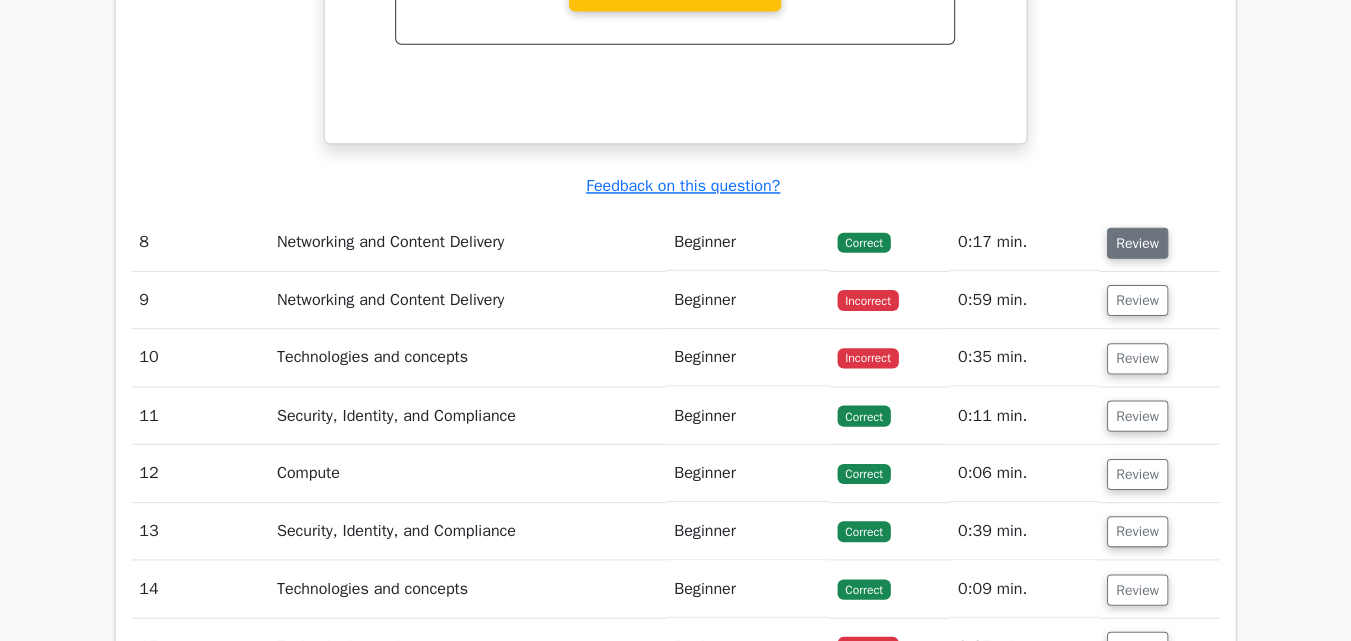 click on "Review" at bounding box center [1135, 244] 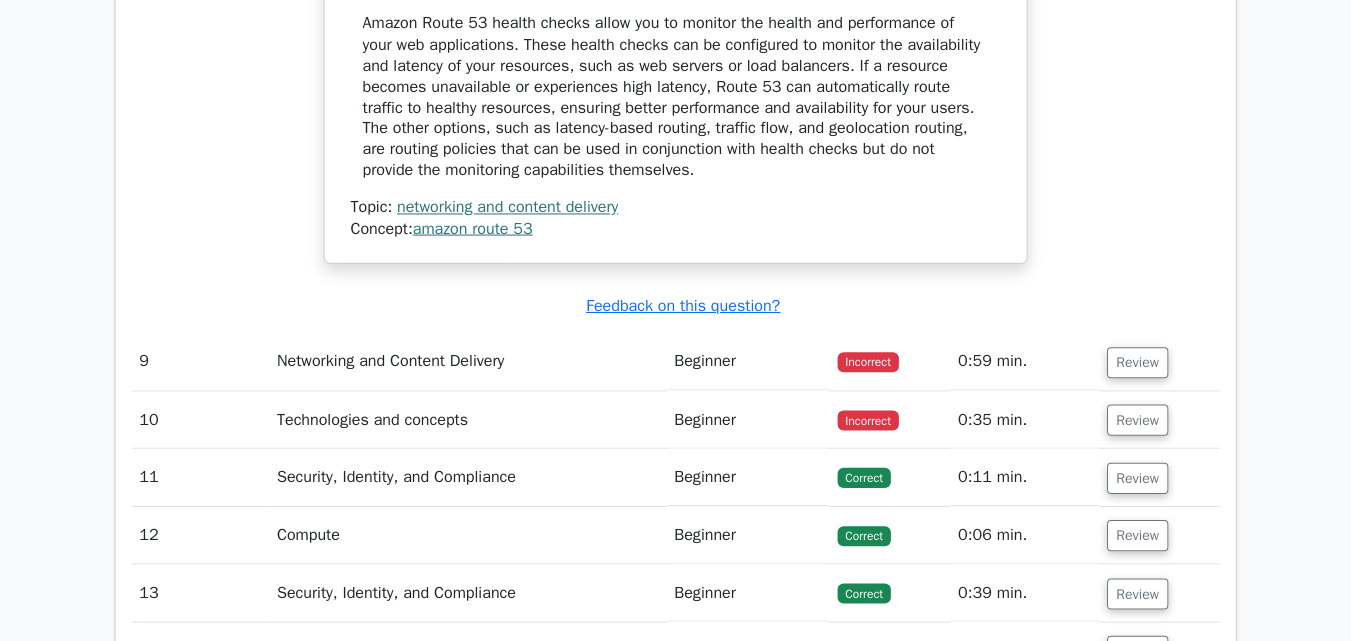 scroll, scrollTop: 9035, scrollLeft: 0, axis: vertical 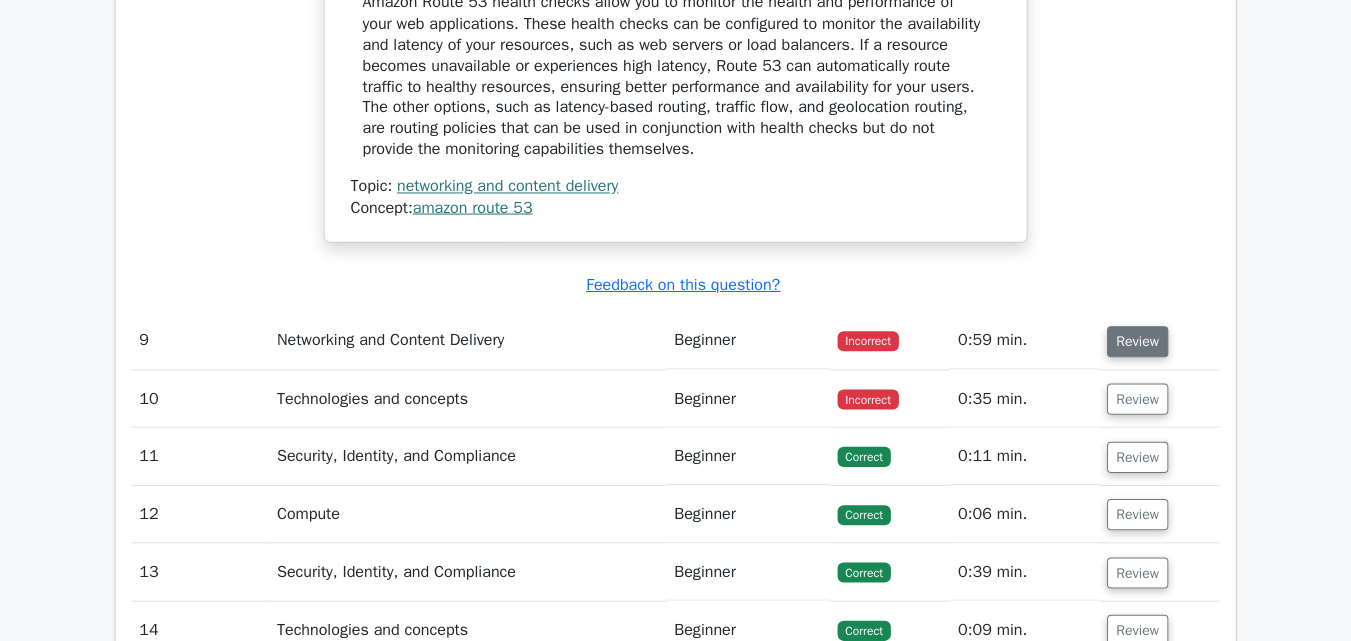 click on "Review" at bounding box center [1135, 342] 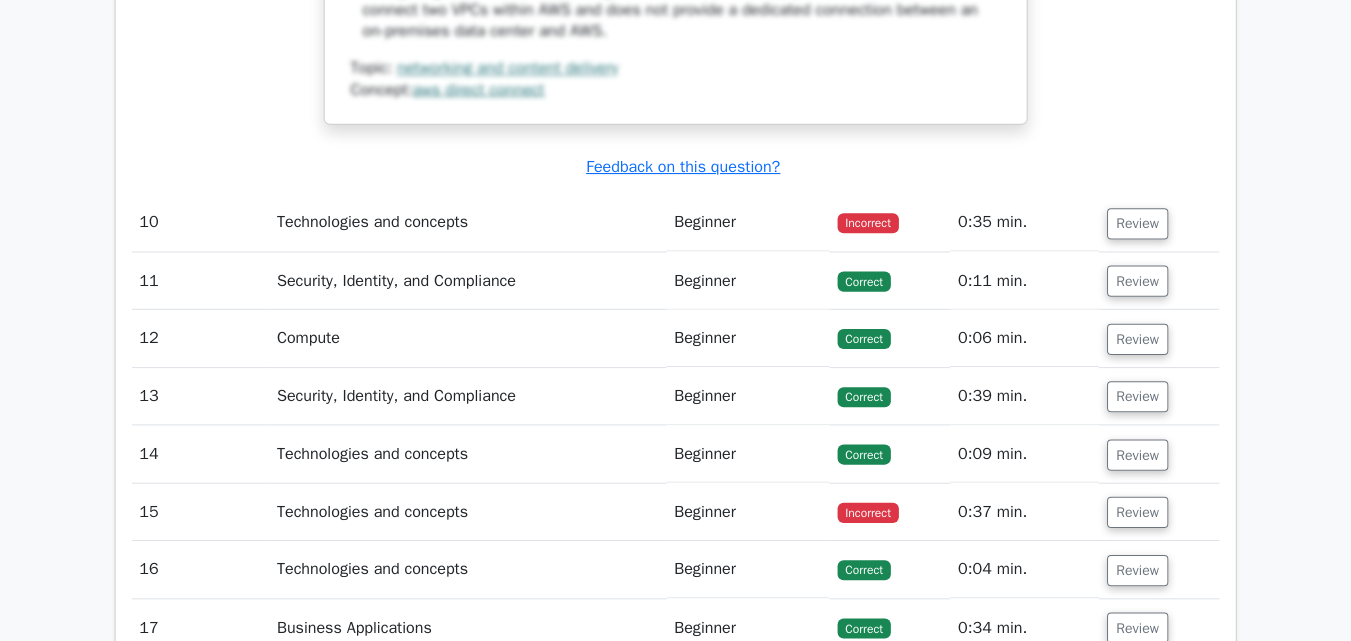 scroll, scrollTop: 10265, scrollLeft: 0, axis: vertical 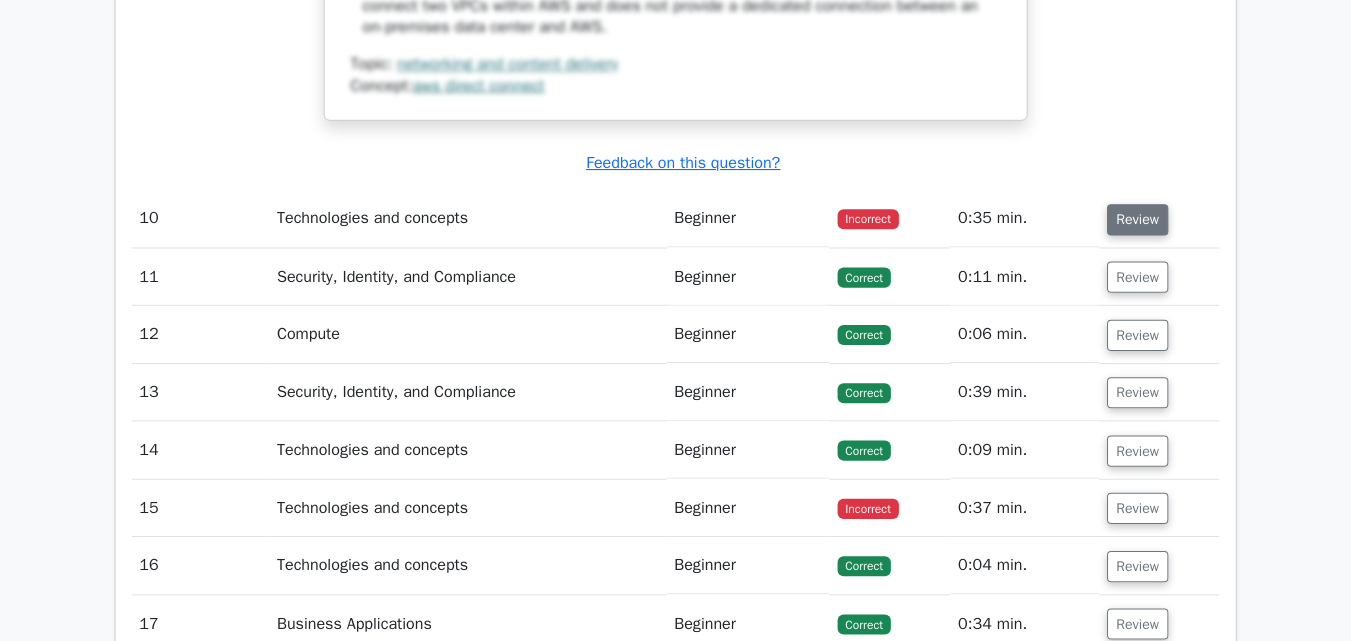 click on "Review" at bounding box center [1135, 221] 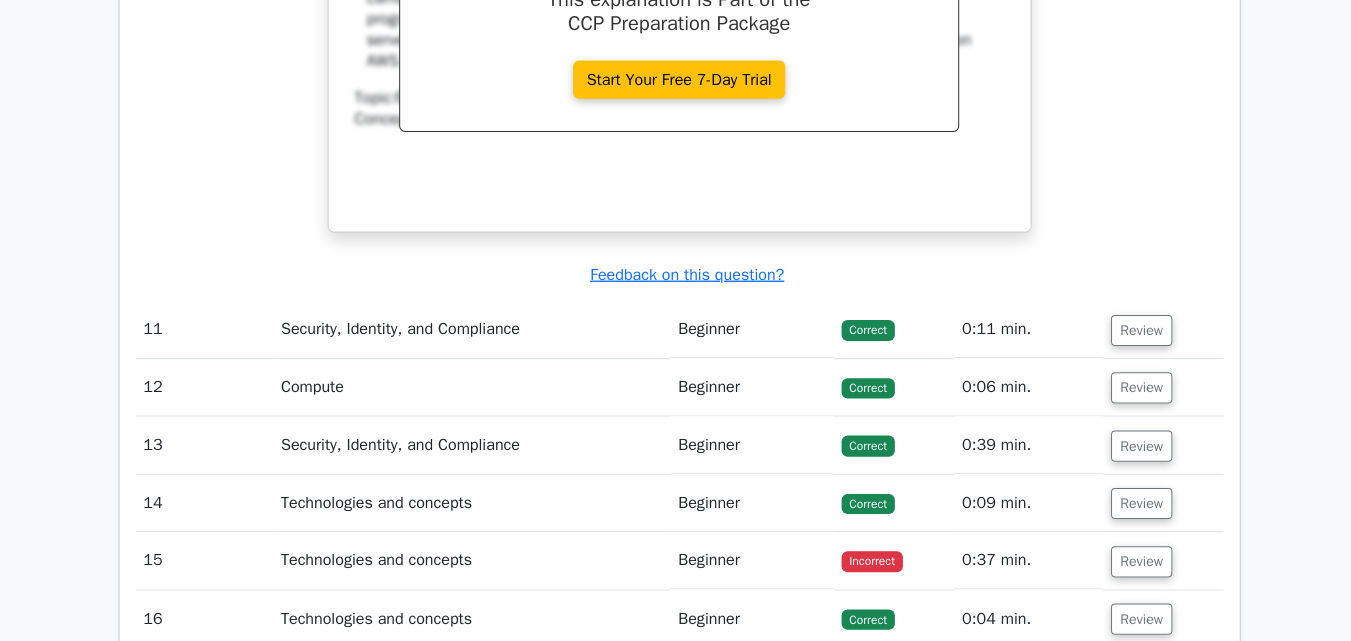 scroll, scrollTop: 11059, scrollLeft: 0, axis: vertical 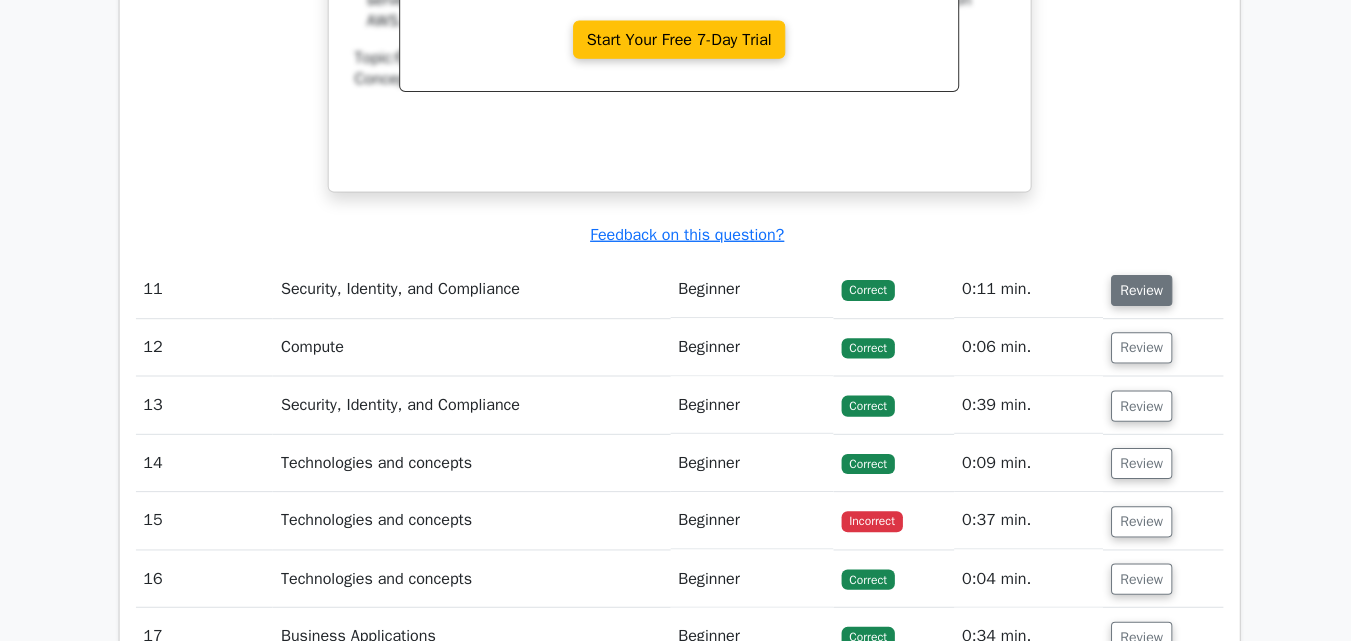 click on "Review" at bounding box center (1135, 291) 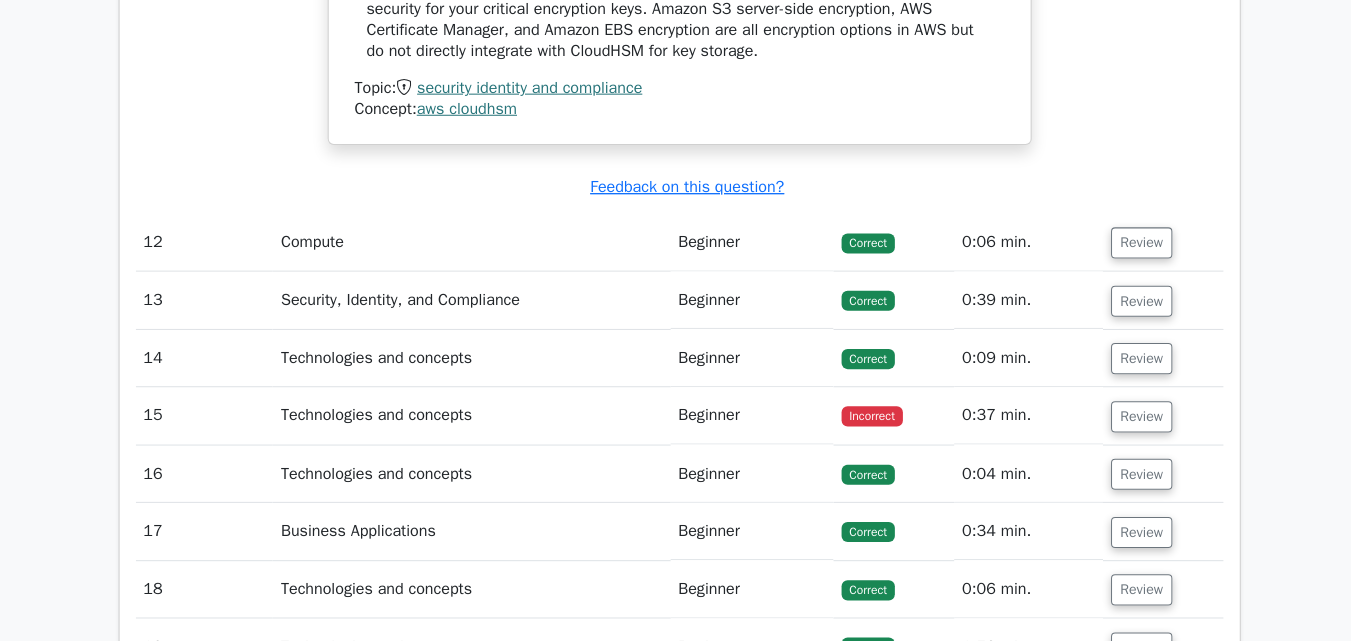 scroll, scrollTop: 11916, scrollLeft: 0, axis: vertical 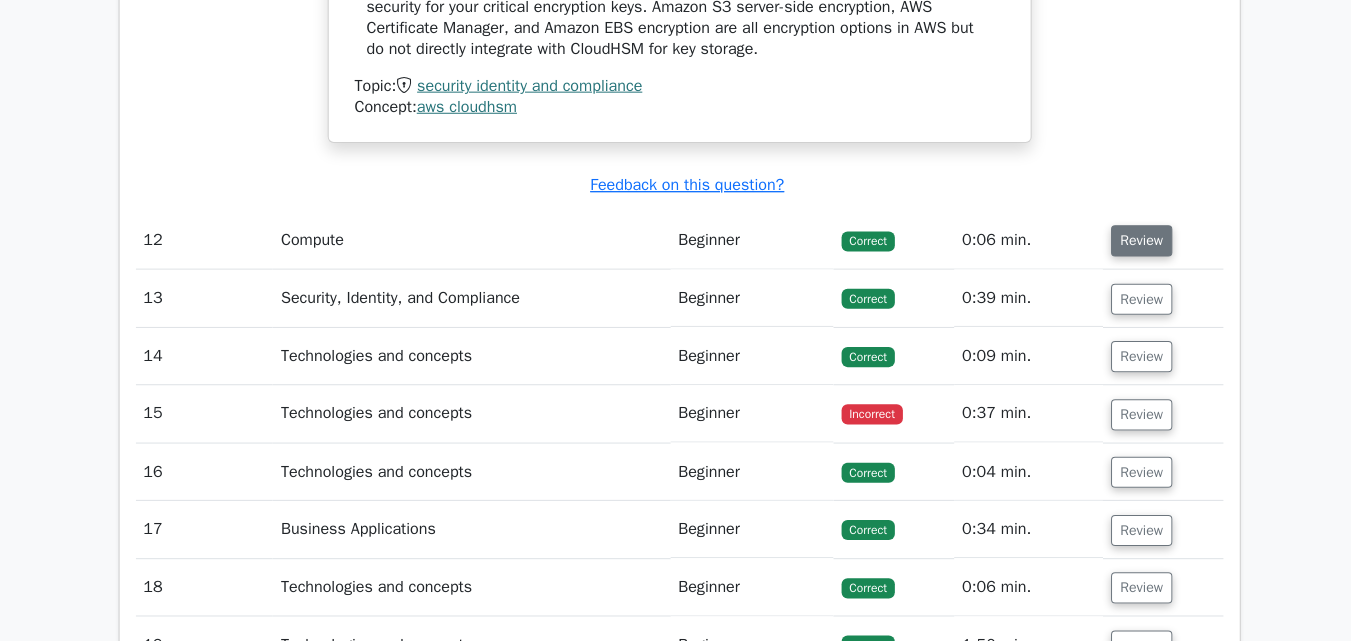 click on "Review" at bounding box center [1135, 242] 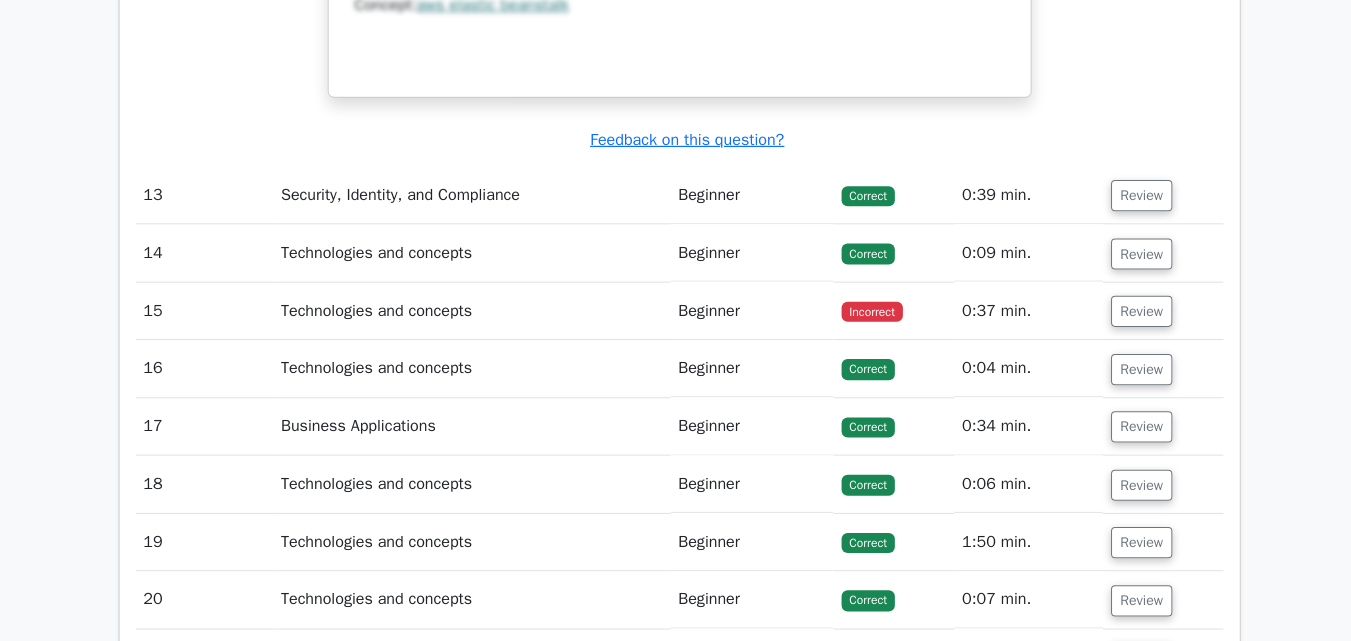 scroll, scrollTop: 12827, scrollLeft: 0, axis: vertical 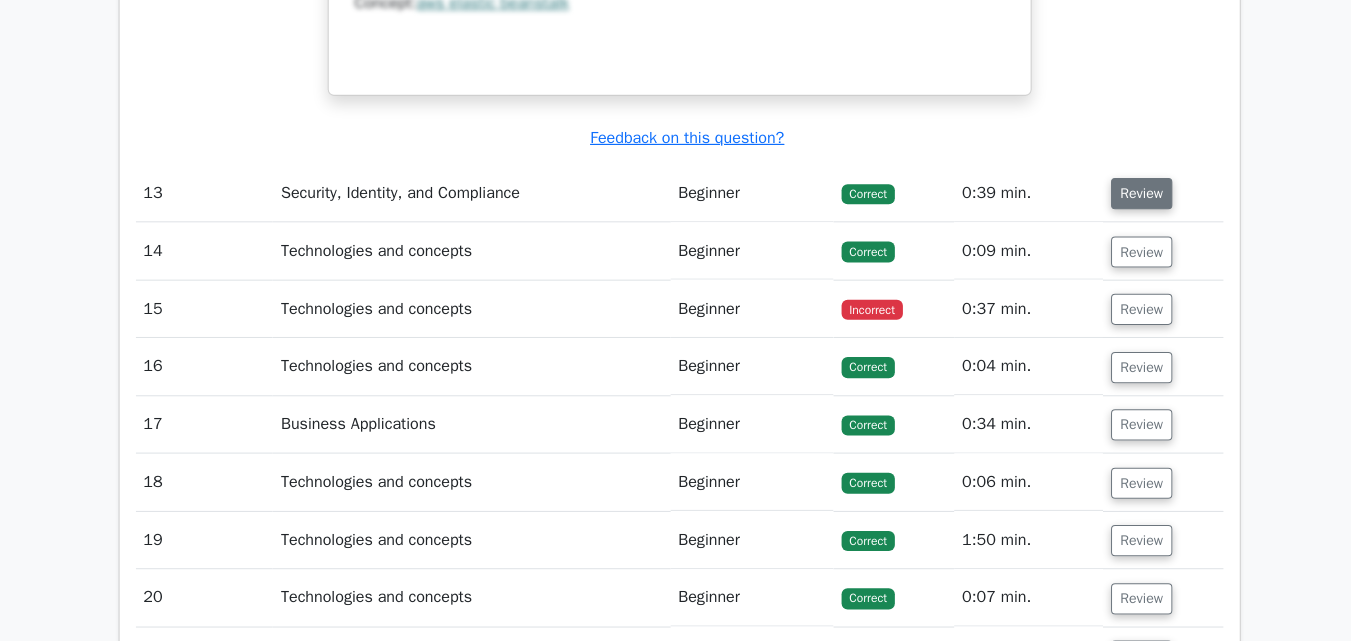click on "Review" at bounding box center (1135, 195) 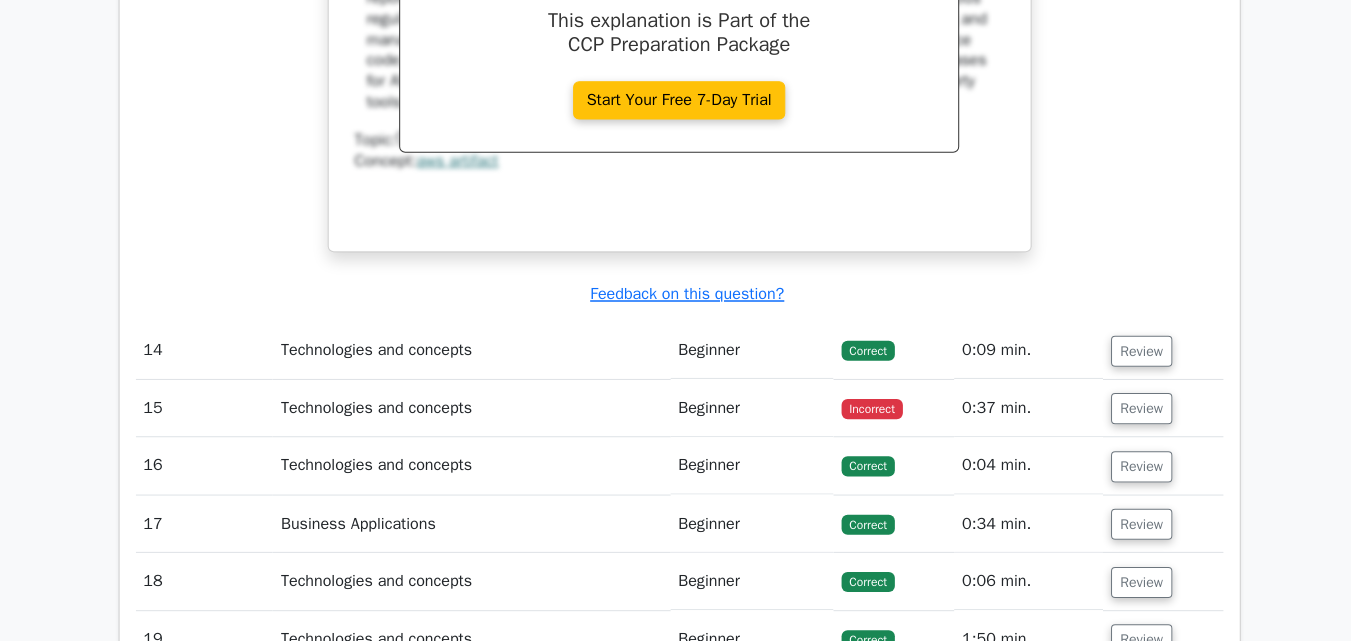 scroll, scrollTop: 13515, scrollLeft: 0, axis: vertical 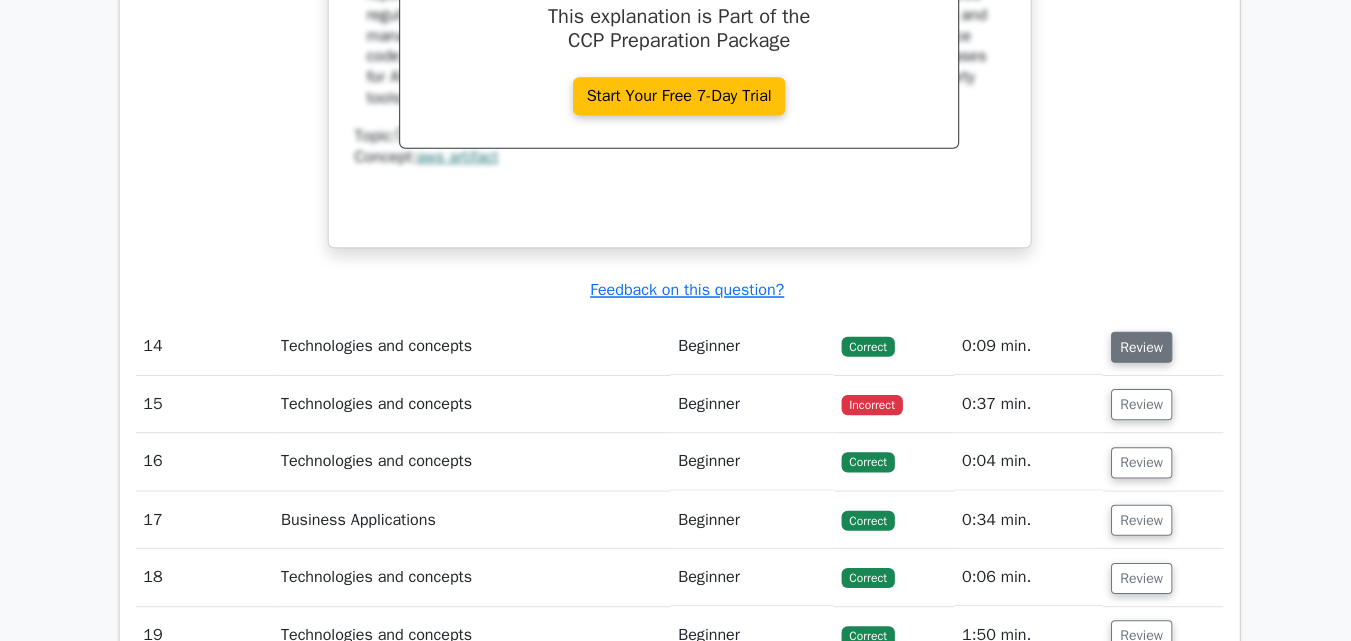 click on "Review" at bounding box center [1135, 348] 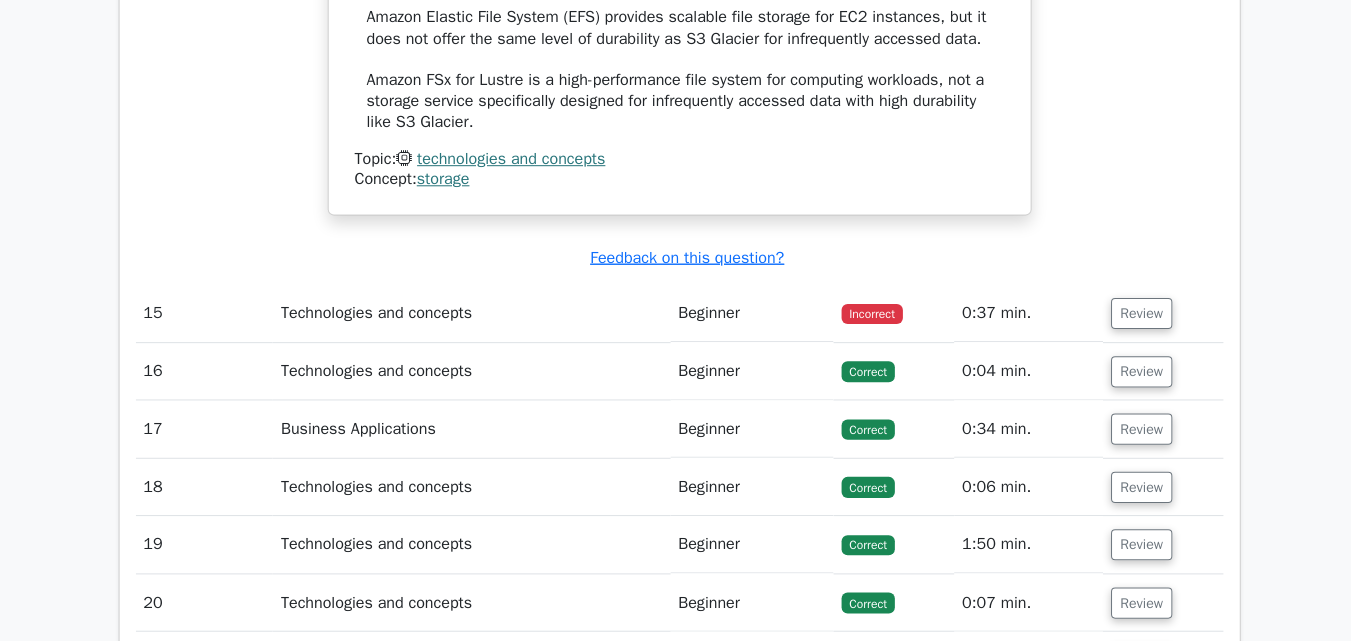 scroll, scrollTop: 14503, scrollLeft: 0, axis: vertical 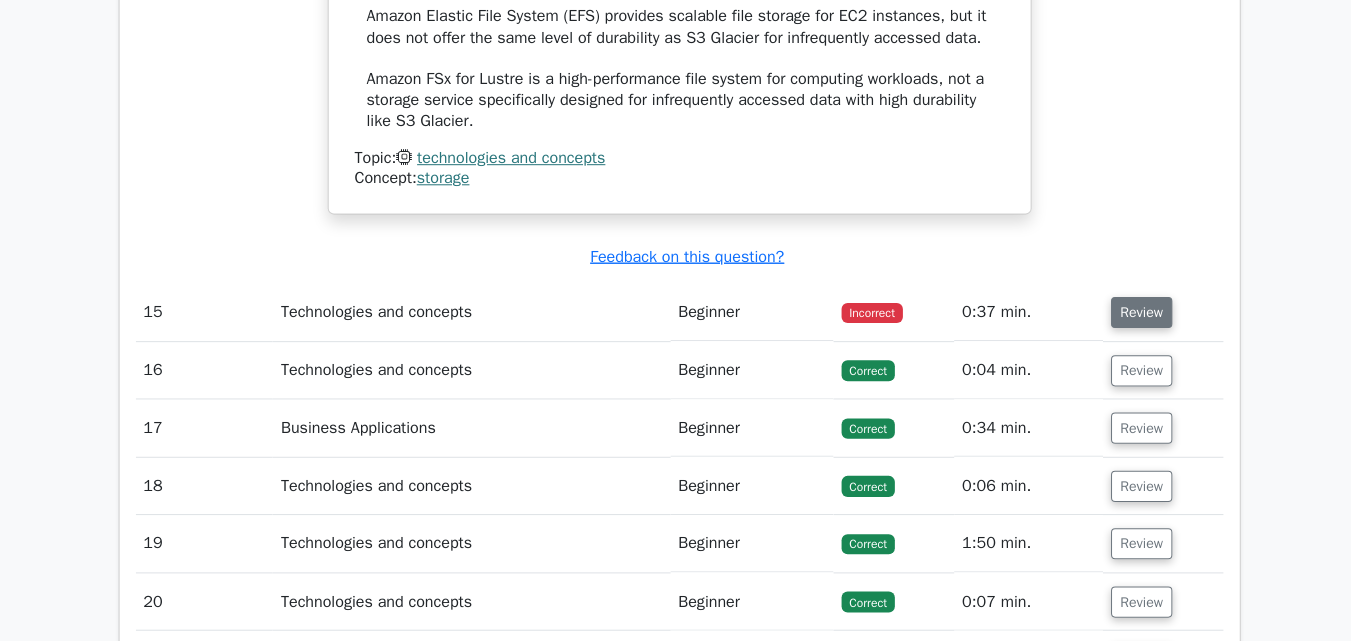 click on "Review" at bounding box center [1135, 313] 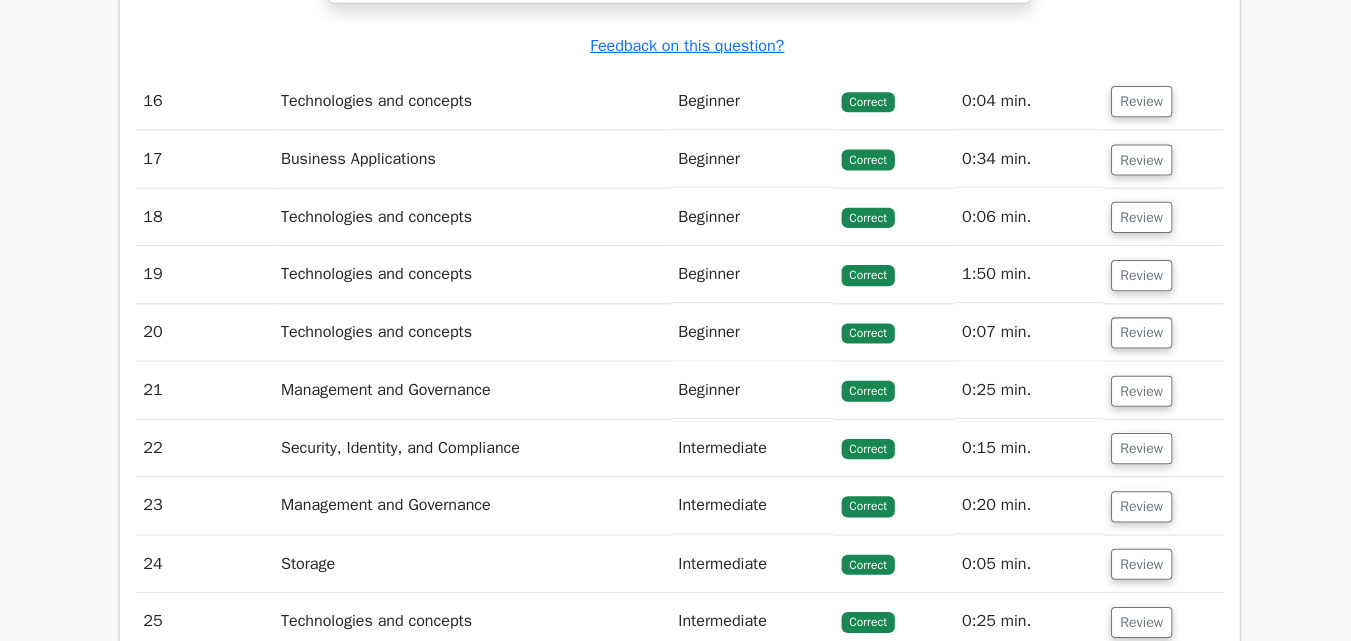 scroll, scrollTop: 15657, scrollLeft: 0, axis: vertical 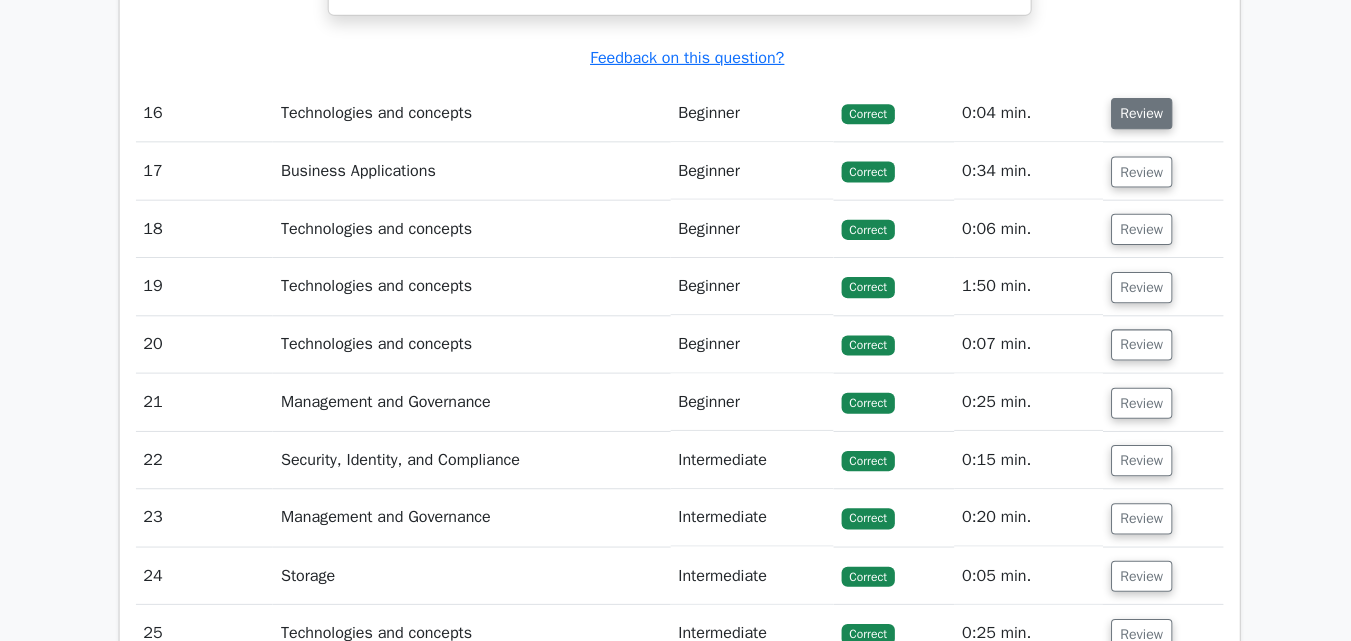 click on "Review" at bounding box center (1135, 113) 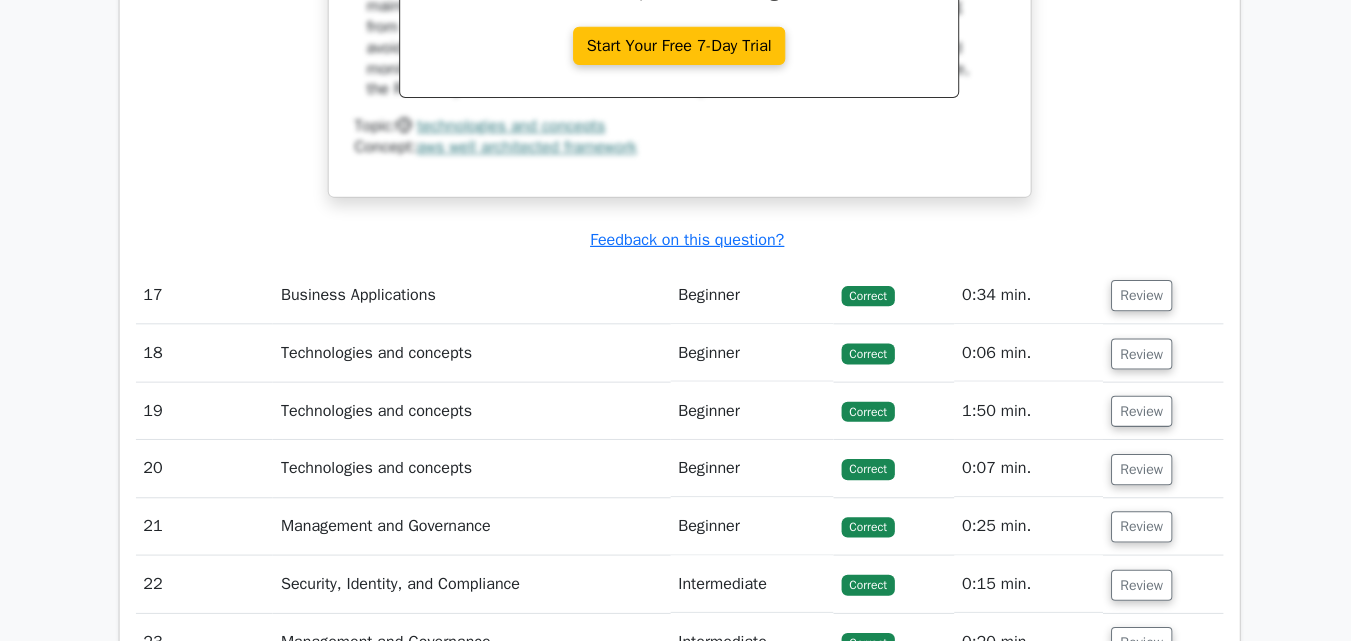 scroll, scrollTop: 16389, scrollLeft: 0, axis: vertical 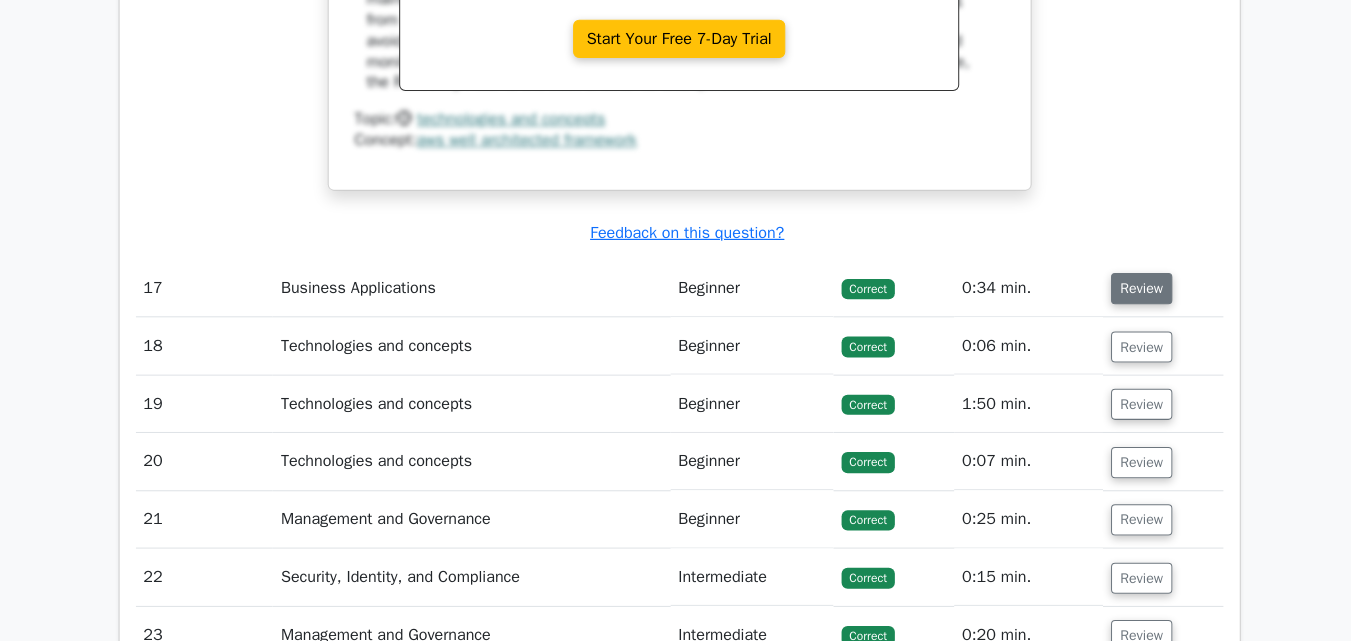 click on "Review" at bounding box center (1135, 290) 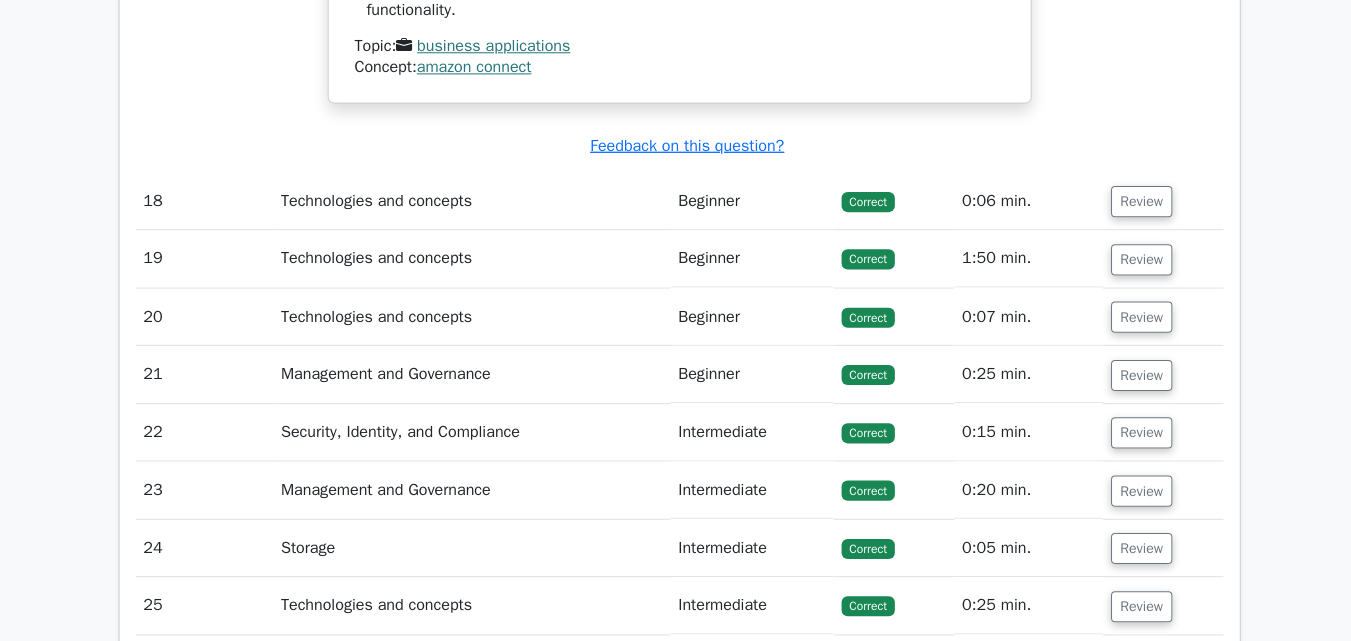 scroll, scrollTop: 17381, scrollLeft: 0, axis: vertical 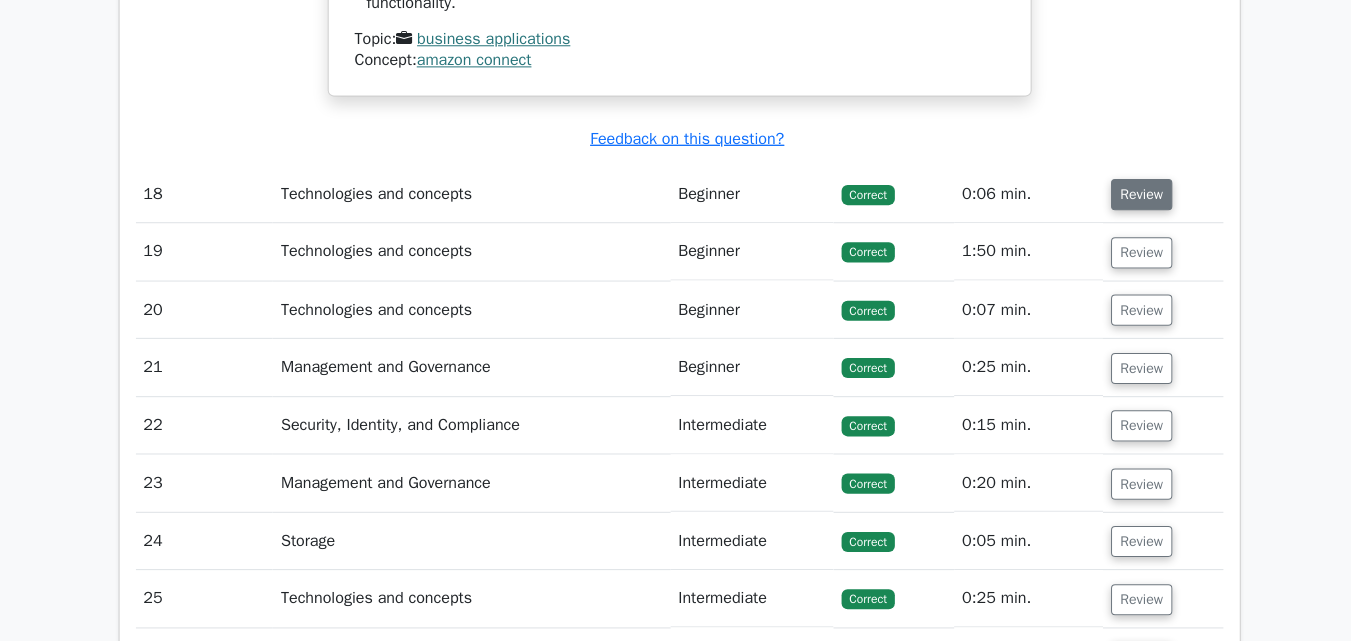 click on "Review" at bounding box center [1135, 196] 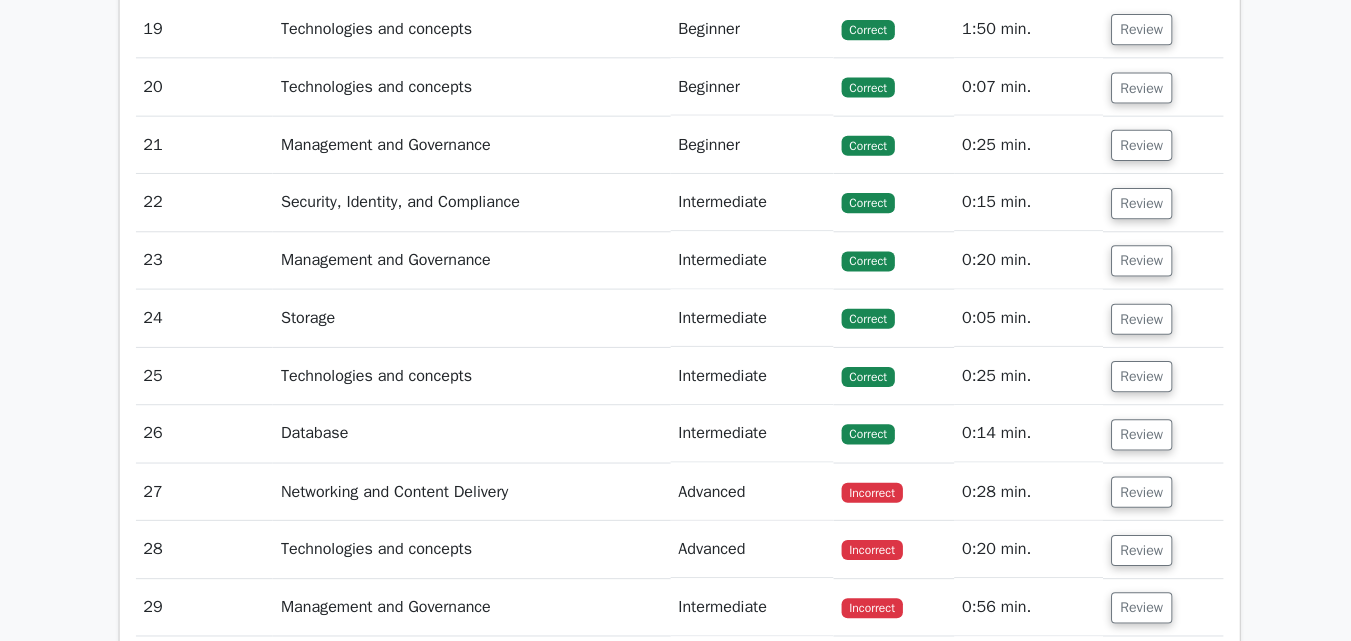 scroll, scrollTop: 18479, scrollLeft: 0, axis: vertical 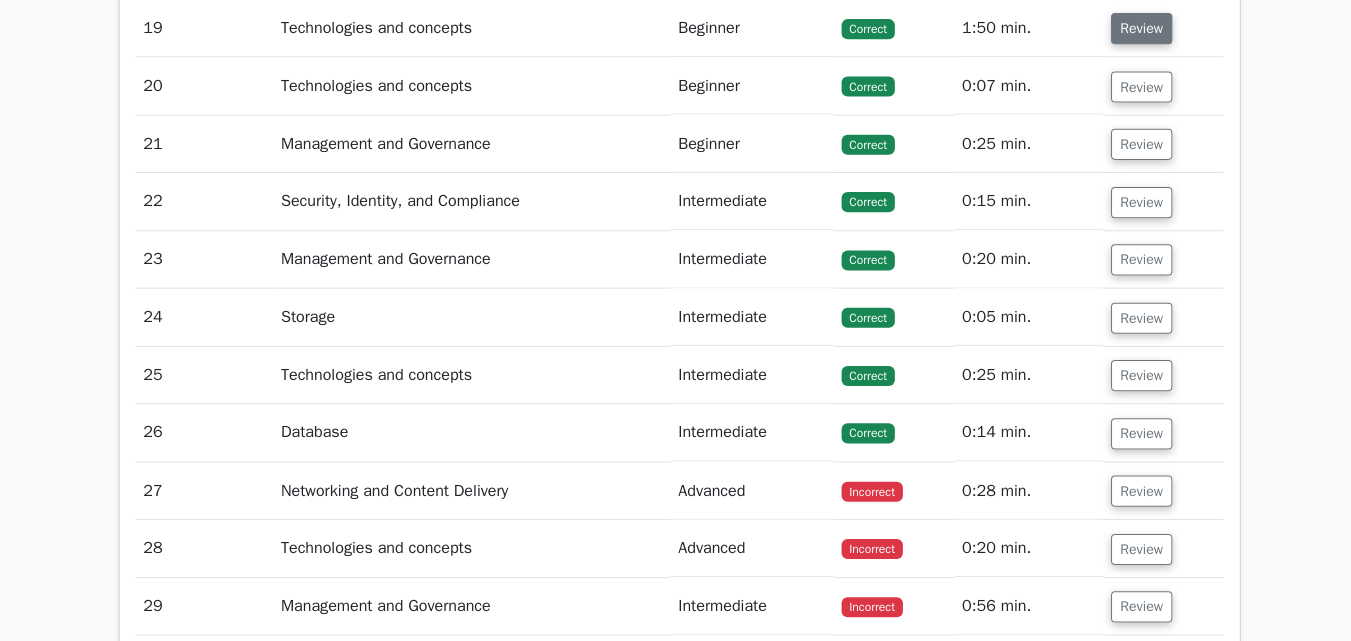 click on "Review" at bounding box center [1135, 31] 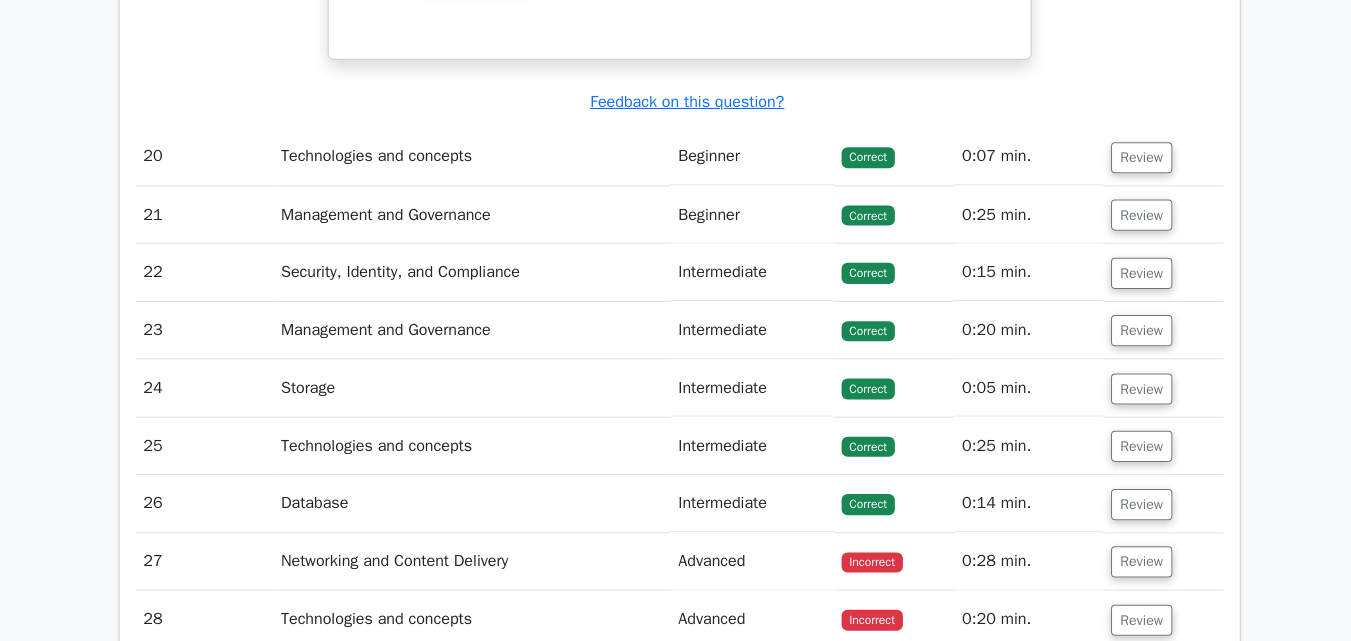 scroll, scrollTop: 19289, scrollLeft: 0, axis: vertical 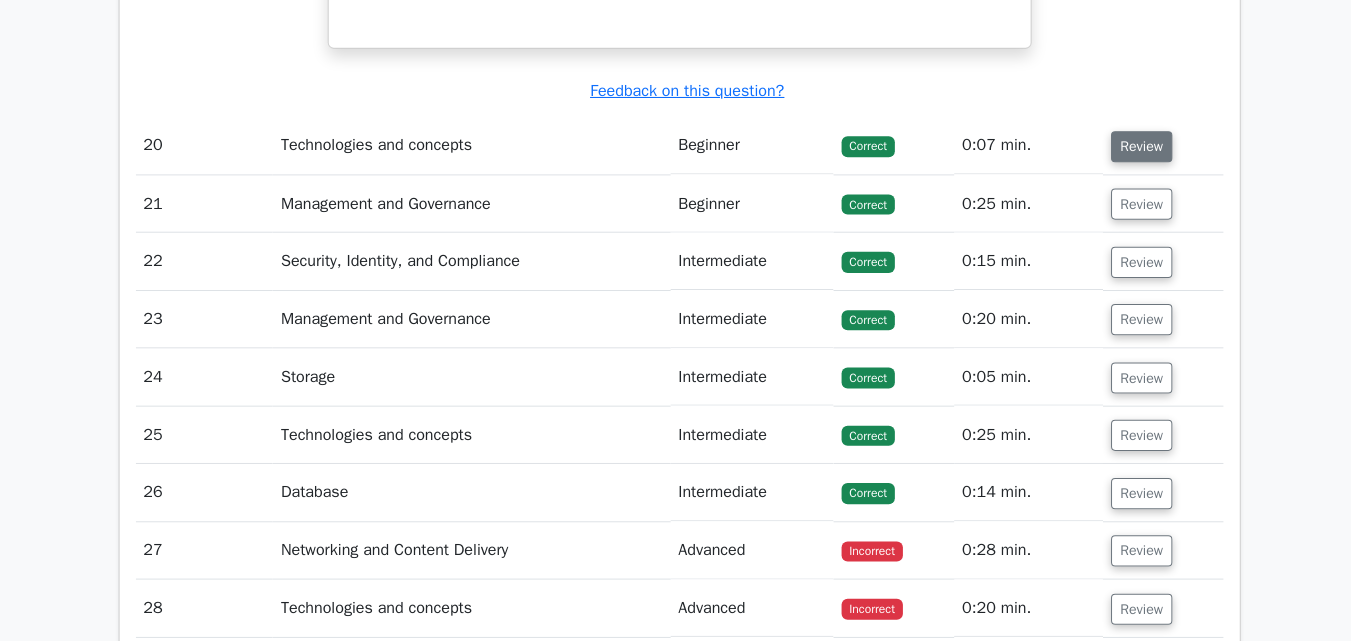 click on "Review" at bounding box center (1135, 148) 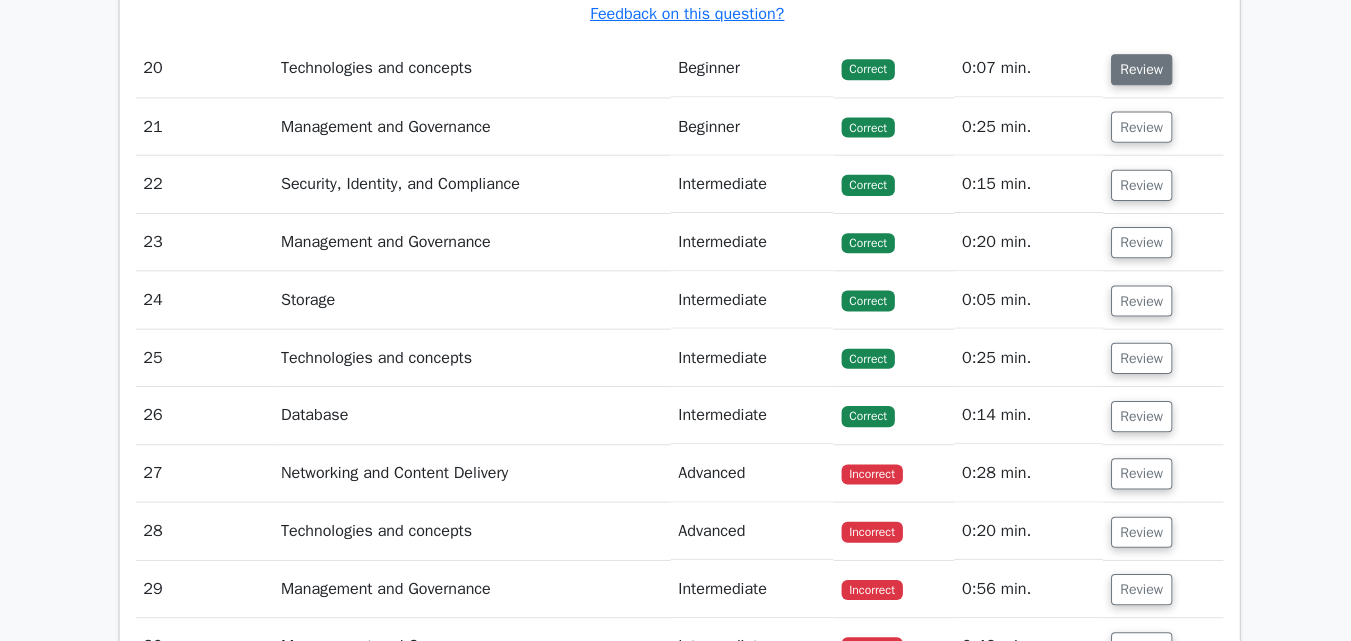 scroll, scrollTop: 19359, scrollLeft: 0, axis: vertical 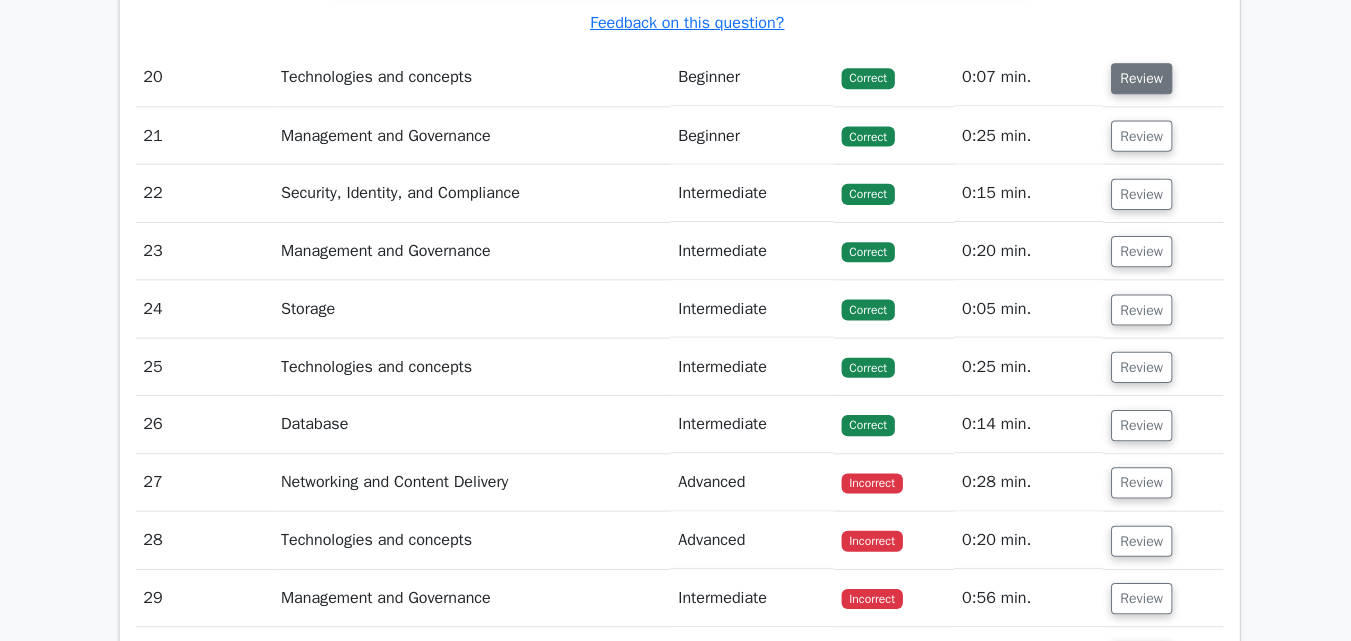 click on "Review" at bounding box center [1135, 78] 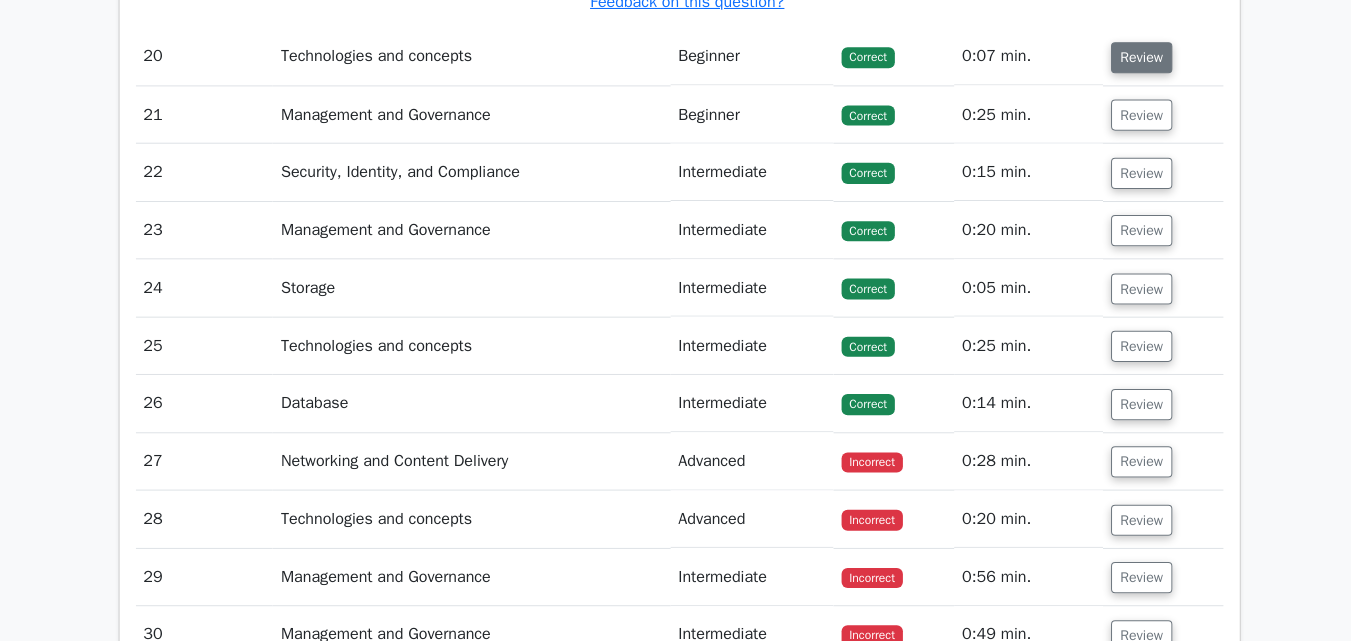scroll, scrollTop: 19396, scrollLeft: 0, axis: vertical 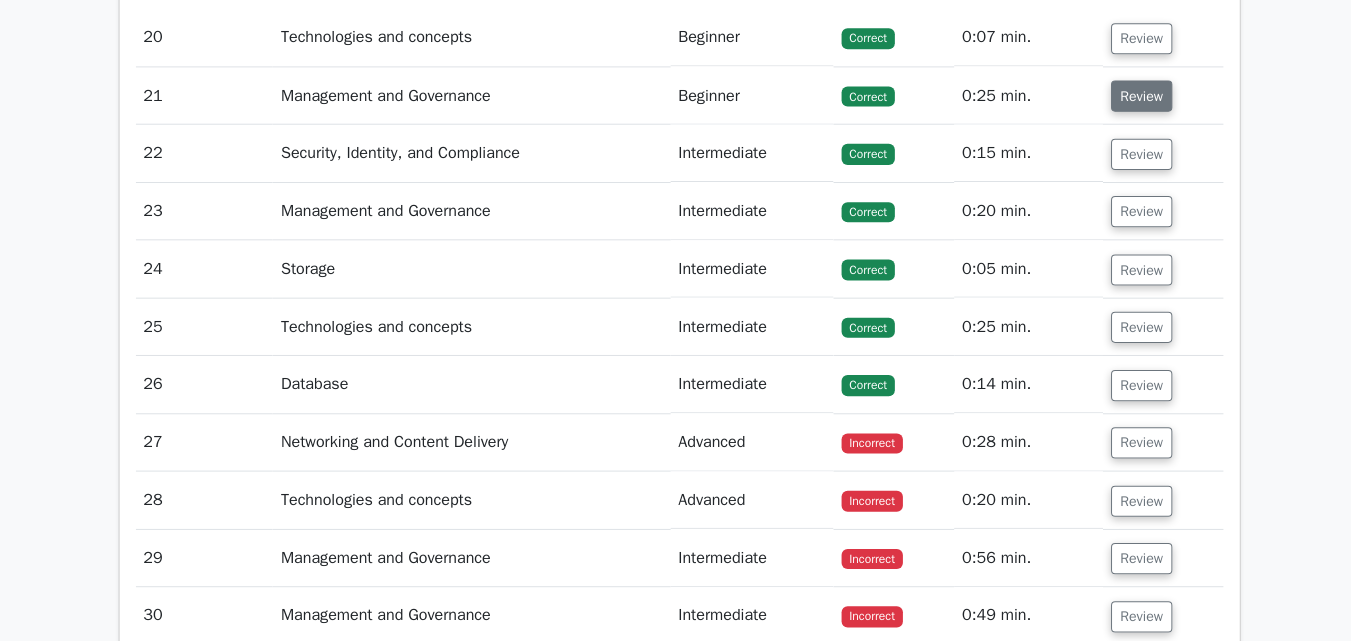 click on "Review" at bounding box center (1135, 98) 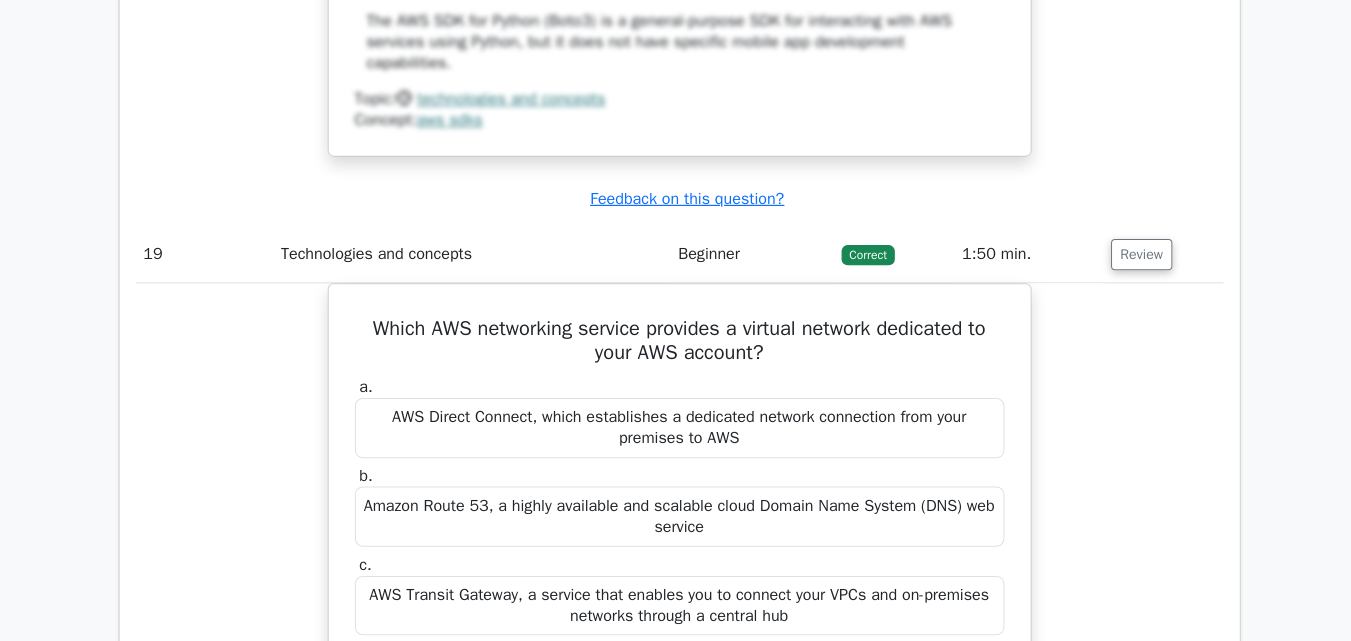 scroll, scrollTop: 18217, scrollLeft: 0, axis: vertical 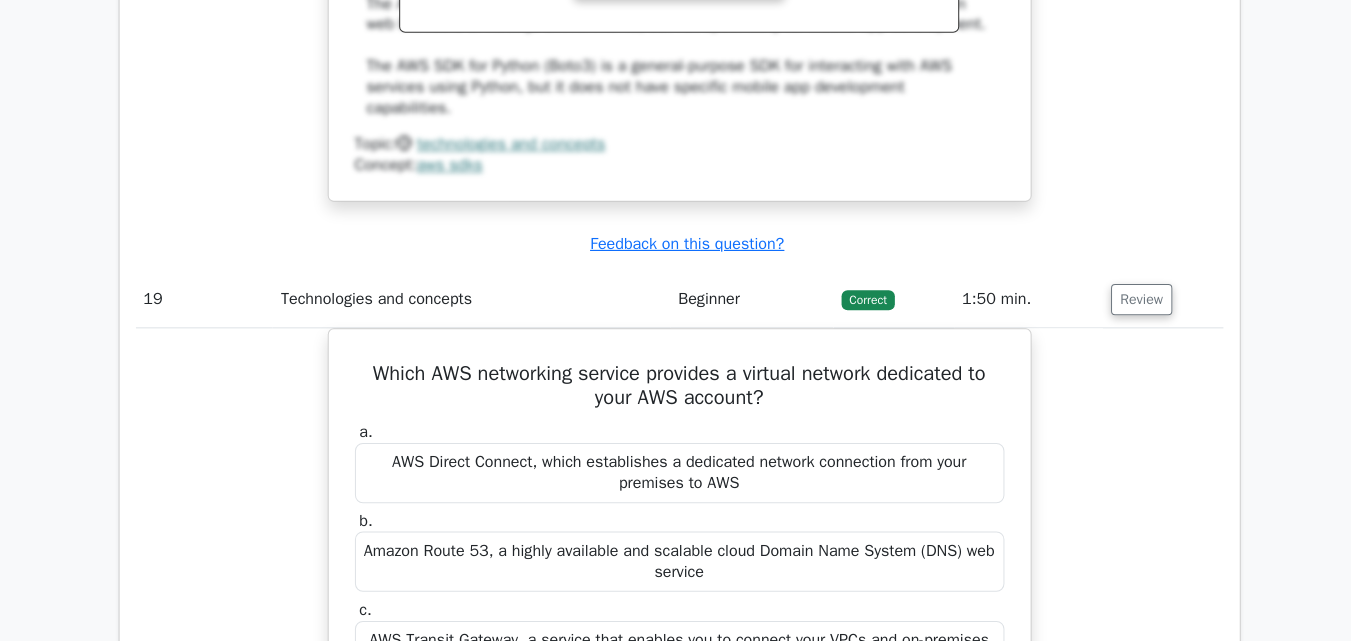 click on ".st0{fill:#252F3E;} .st1{fill-rule:evenodd;clip-rule:evenodd;fill:#FF9900;}
Go Premium
AWS Certified Cloud Practitioner Preparation Package (2025)
2273 Superior-grade  AWS Certified Cloud Practitioner practice questions.
Accelerated Mastery: Deep dive into critical topics to fast-track your mastery.
Unlock Effortless CCP preparation: 5 full exams.
100% Satisfaction Guaranteed: Full refund with no questions if unsatisfied." at bounding box center [675, -6811] 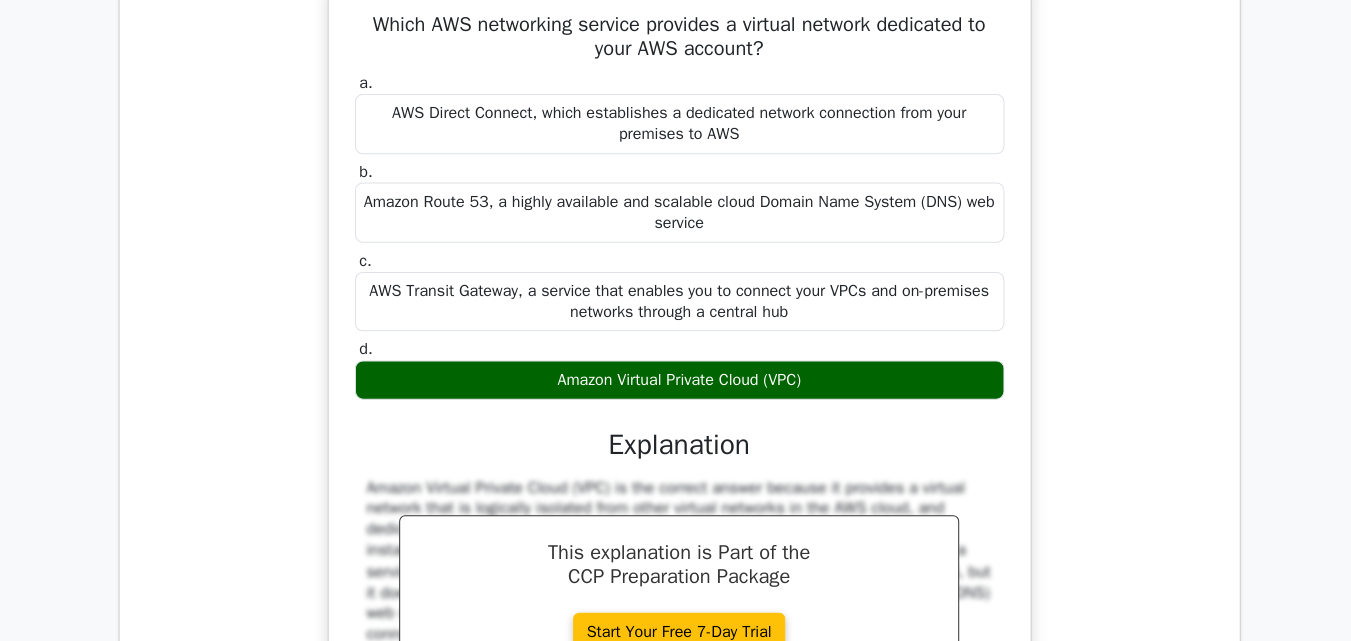 click on ".st0{fill:#252F3E;} .st1{fill-rule:evenodd;clip-rule:evenodd;fill:#FF9900;}
Go Premium
AWS Certified Cloud Practitioner Preparation Package (2025)
2273 Superior-grade  AWS Certified Cloud Practitioner practice questions.
Accelerated Mastery: Deep dive into critical topics to fast-track your mastery.
Unlock Effortless CCP preparation: 5 full exams.
100% Satisfaction Guaranteed: Full refund with no questions if unsatisfied." at bounding box center (675, -7159) 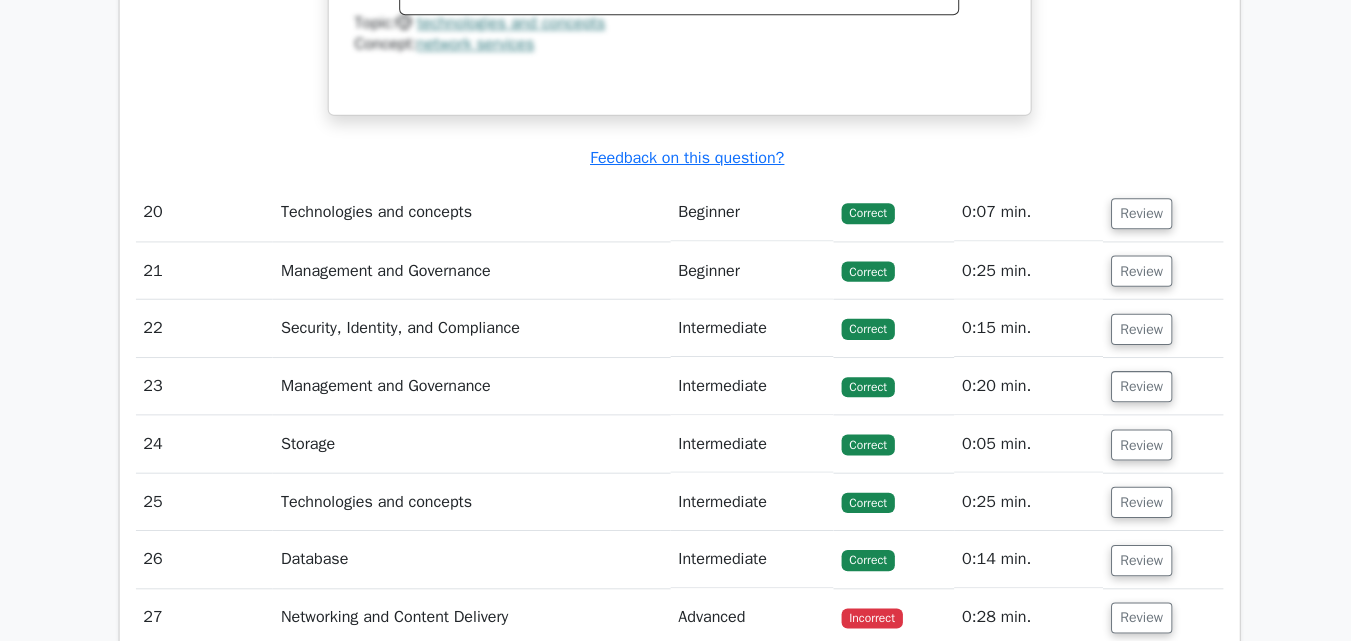 scroll, scrollTop: 19229, scrollLeft: 0, axis: vertical 